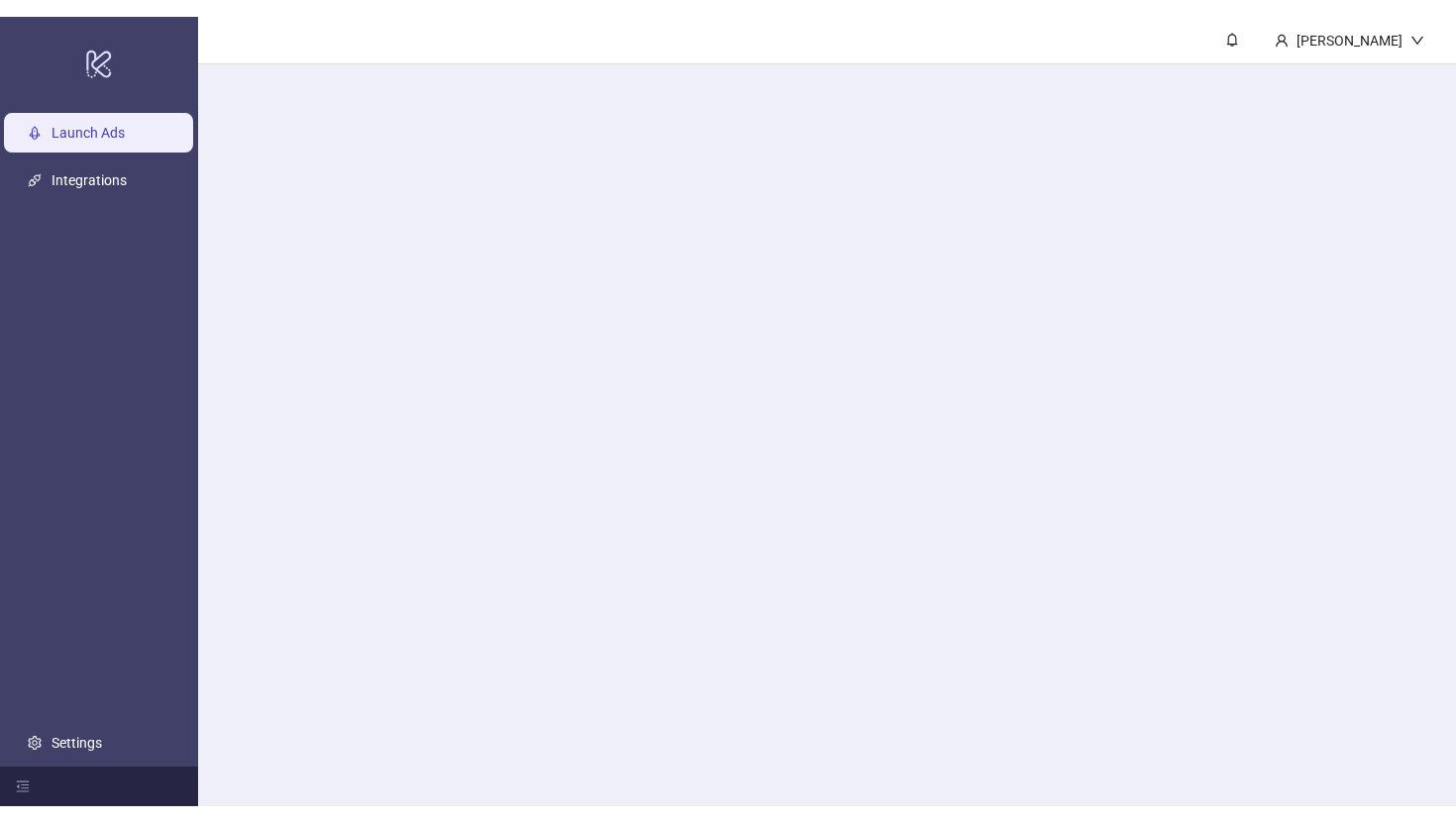 scroll, scrollTop: 0, scrollLeft: 0, axis: both 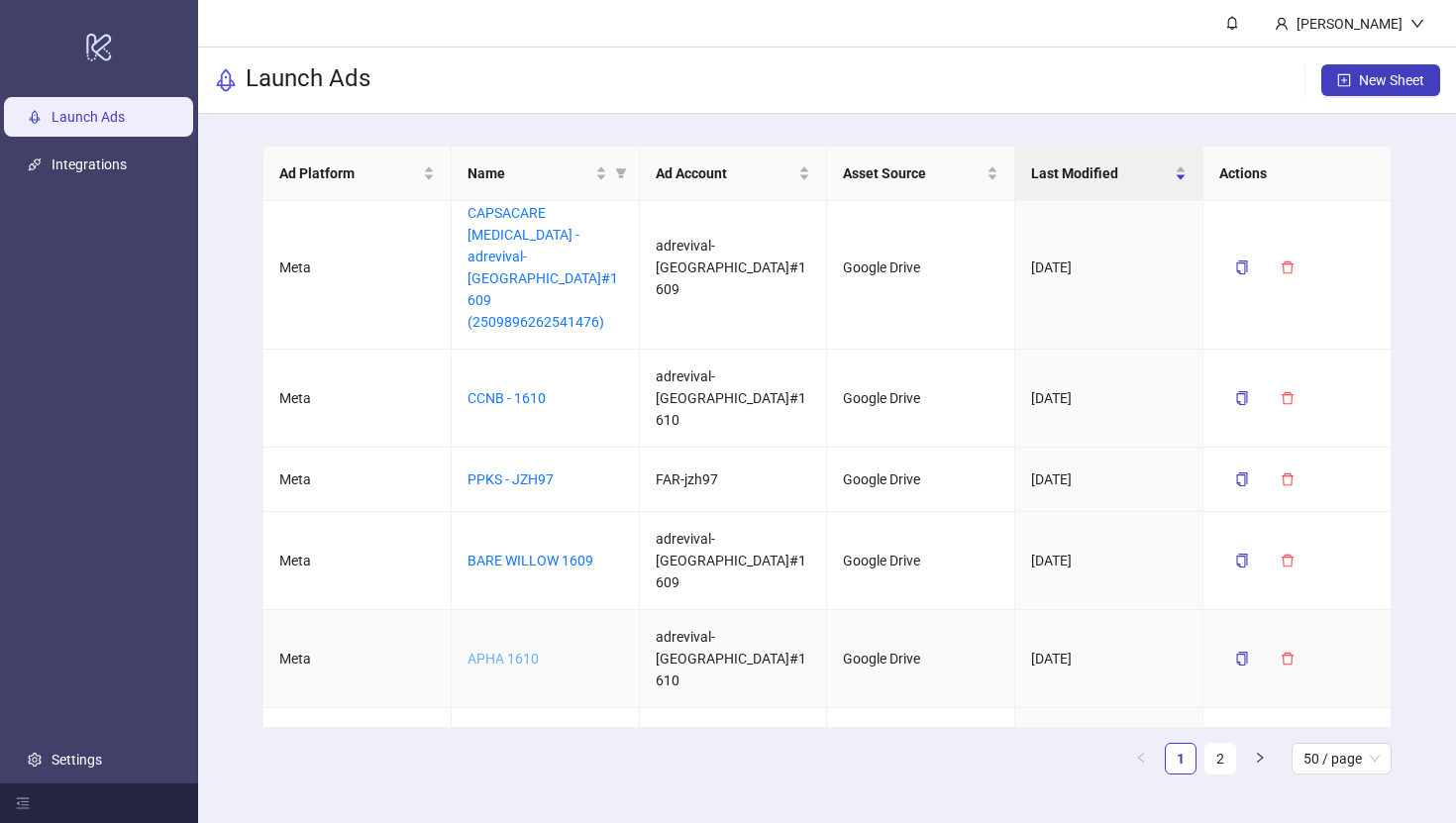 click on "APHA 1610" at bounding box center [503, 659] 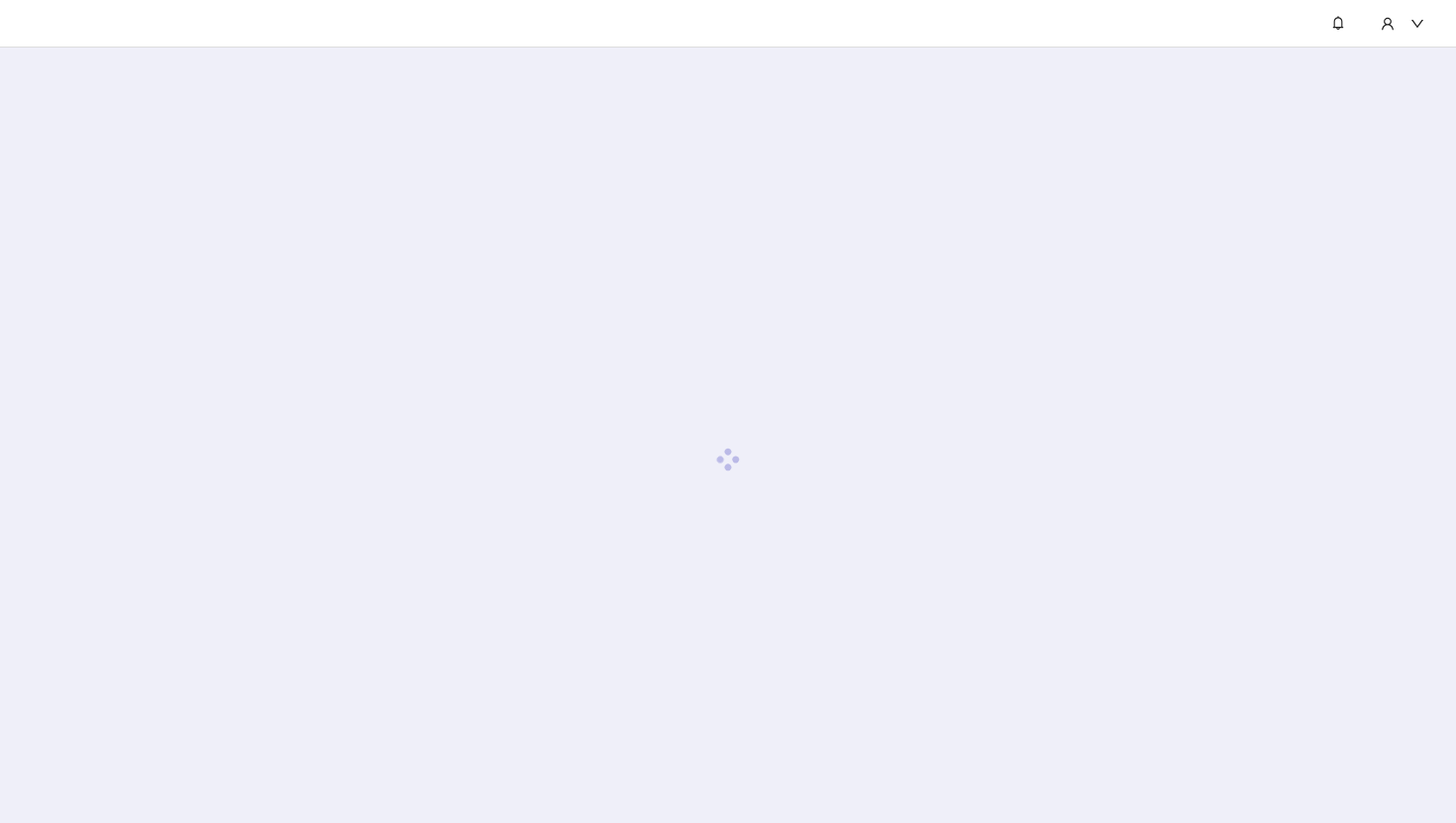 scroll, scrollTop: 0, scrollLeft: 0, axis: both 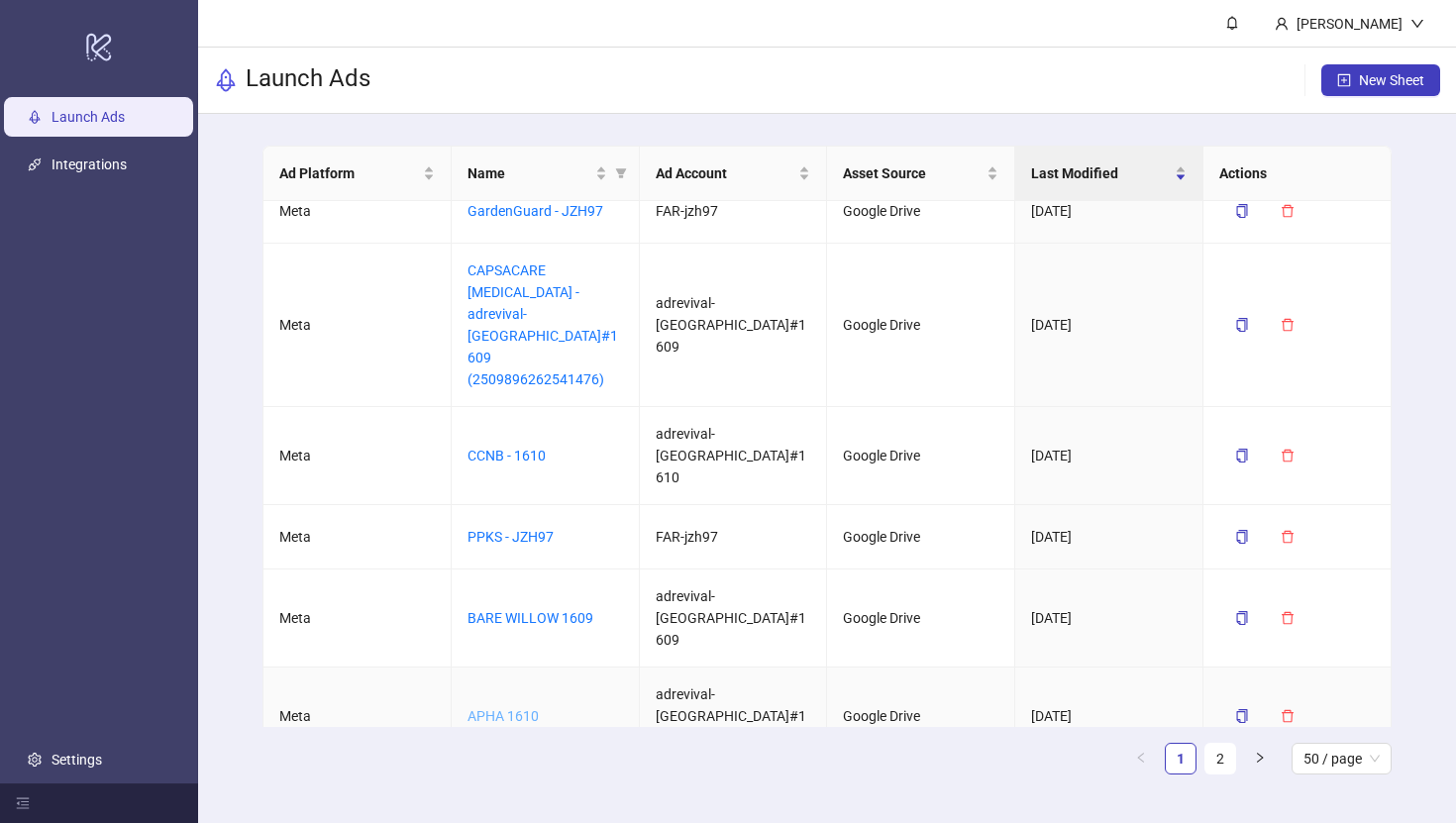click on "APHA 1610" at bounding box center [503, 716] 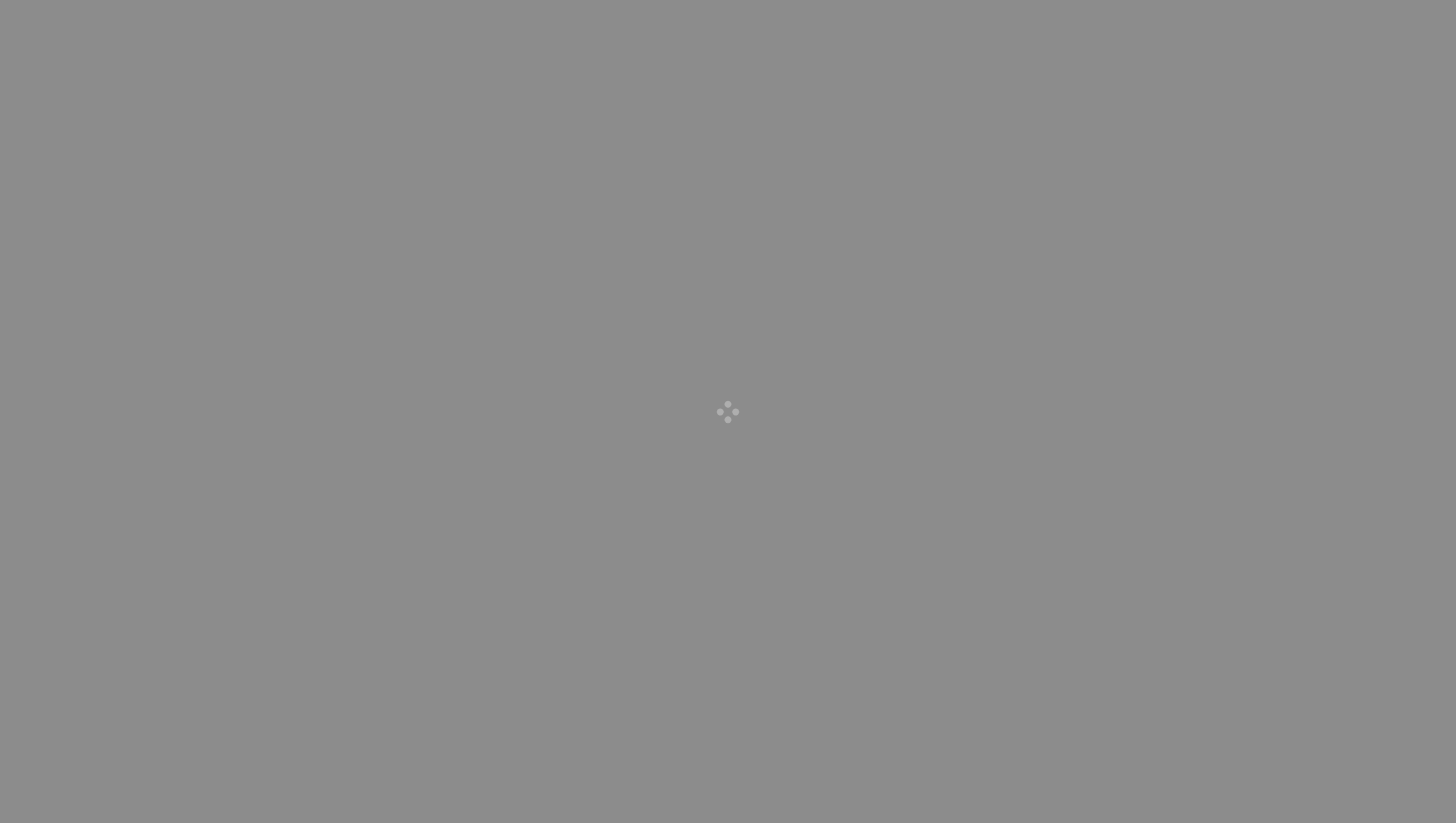 click at bounding box center (728, 411) 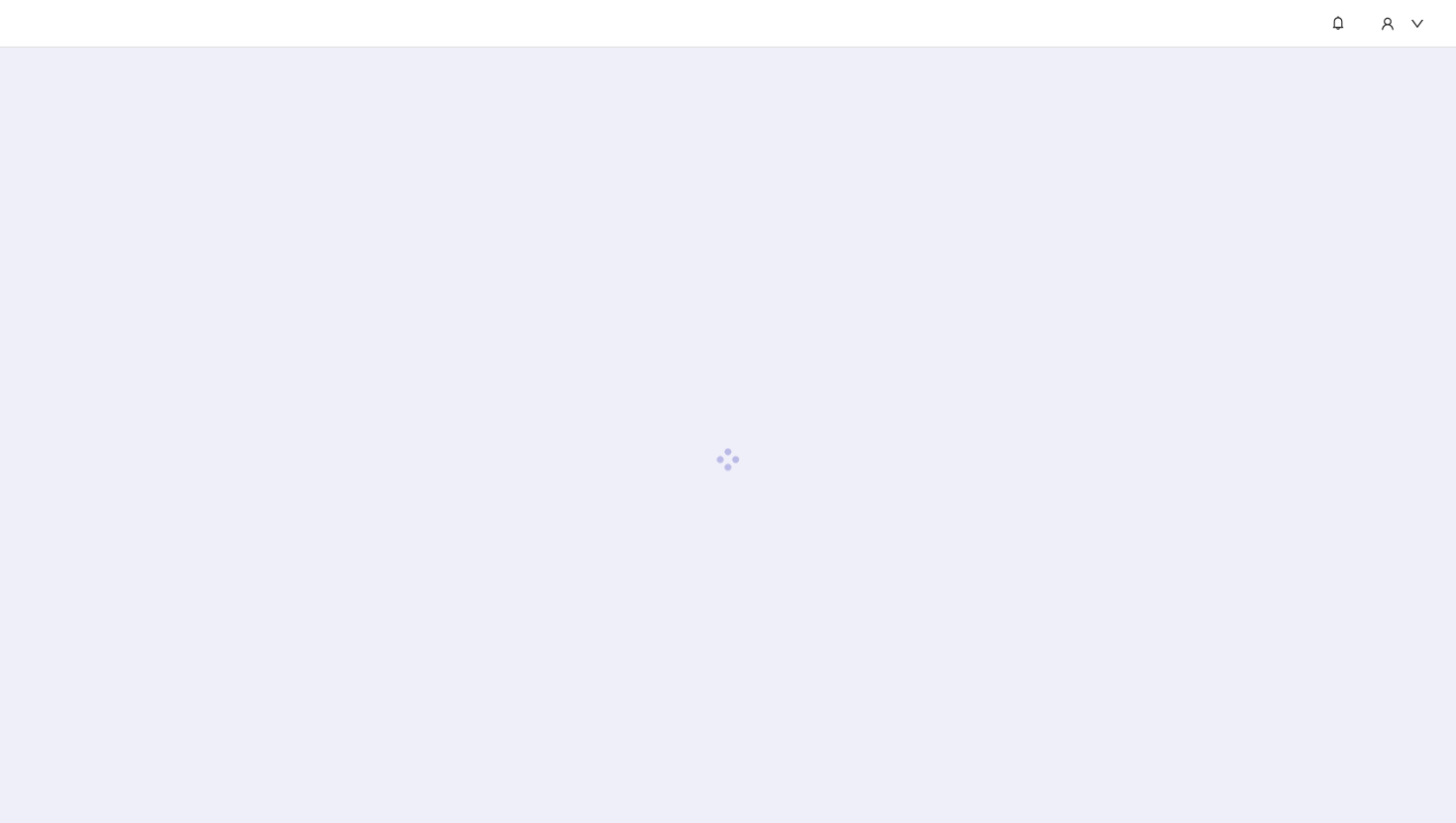scroll, scrollTop: 0, scrollLeft: 0, axis: both 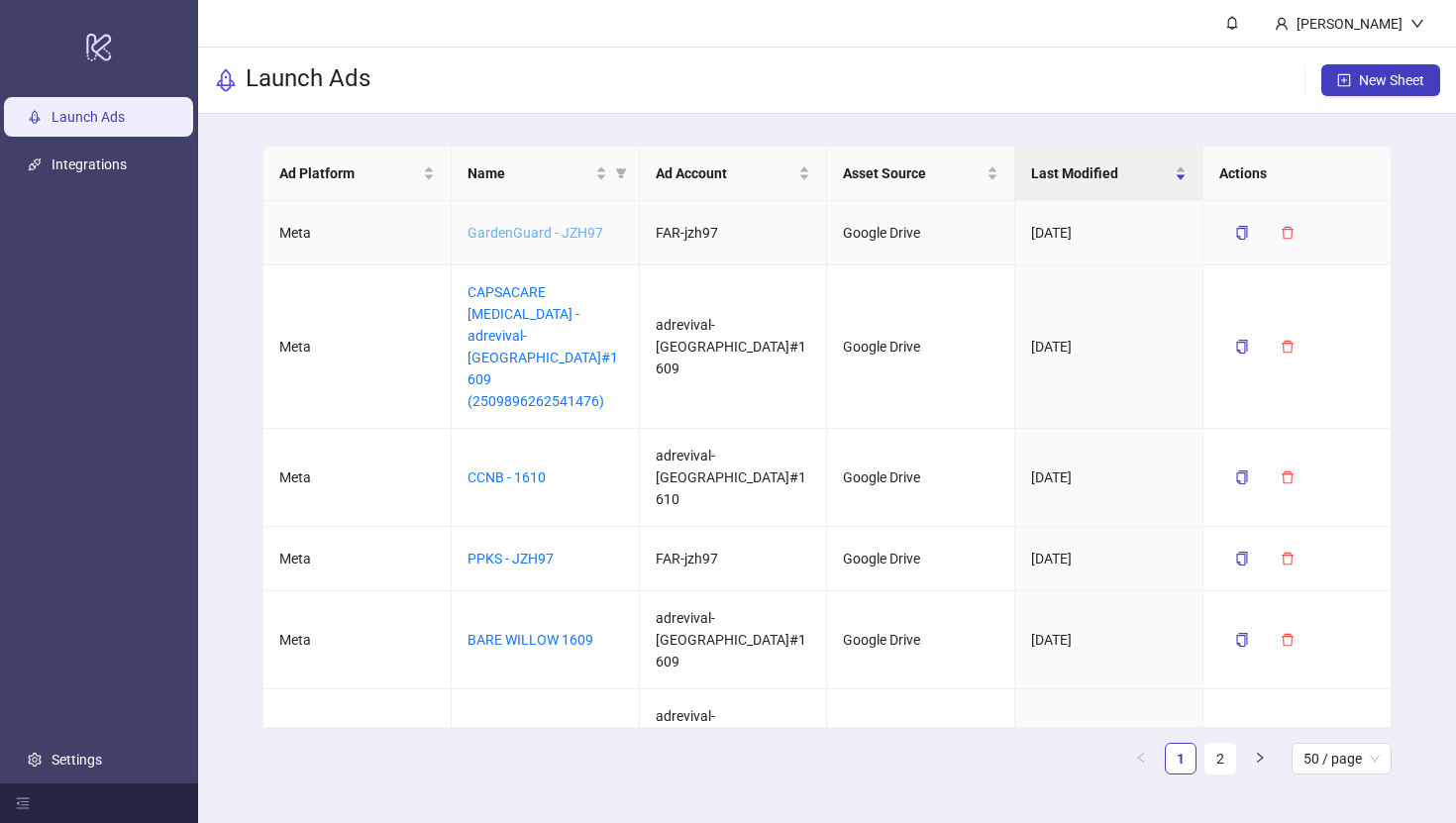 click on "GardenGuard - JZH97" at bounding box center [535, 233] 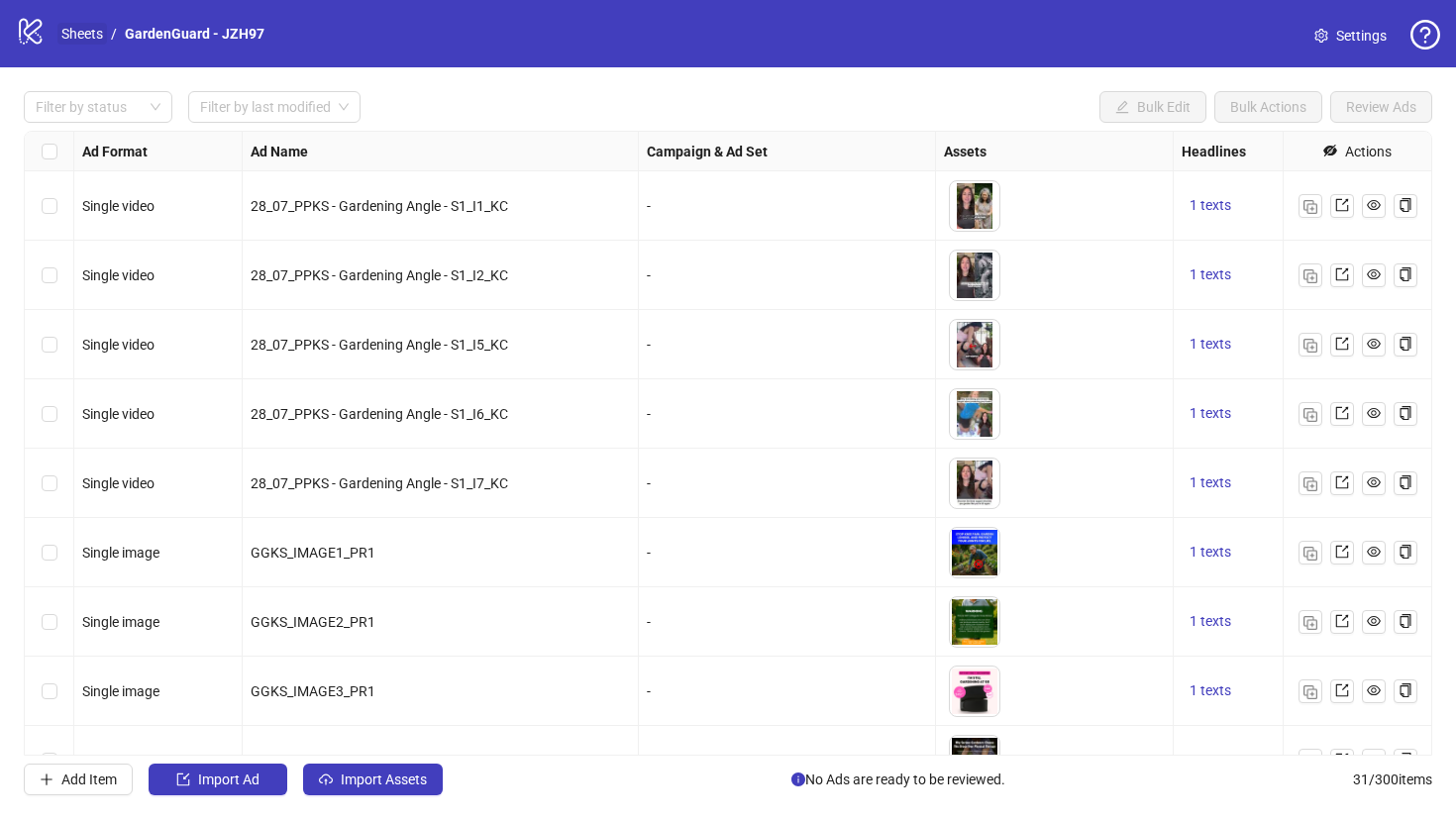 click on "Sheets" at bounding box center [82, 34] 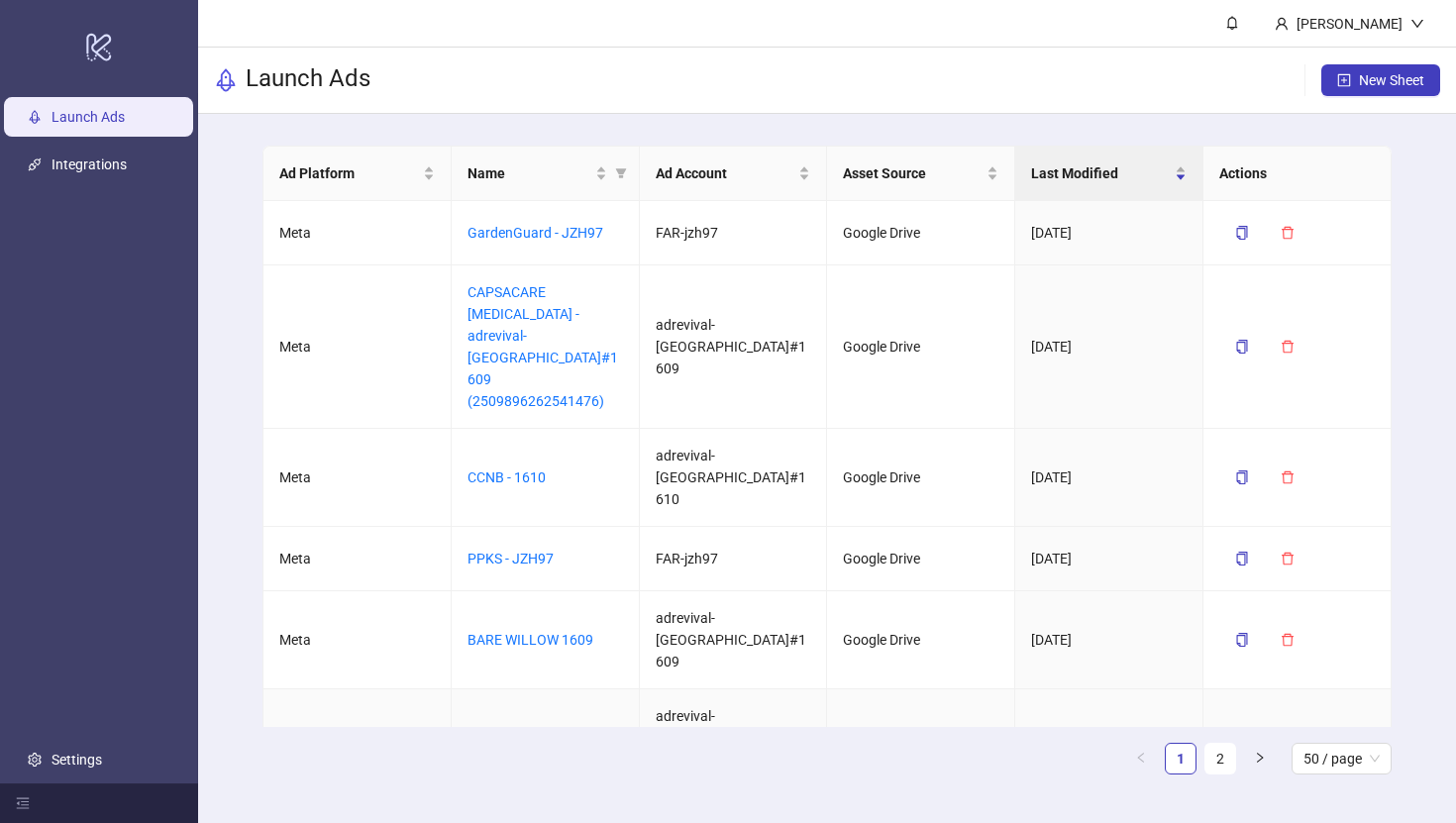 click on "APHA 1610" at bounding box center (503, 738) 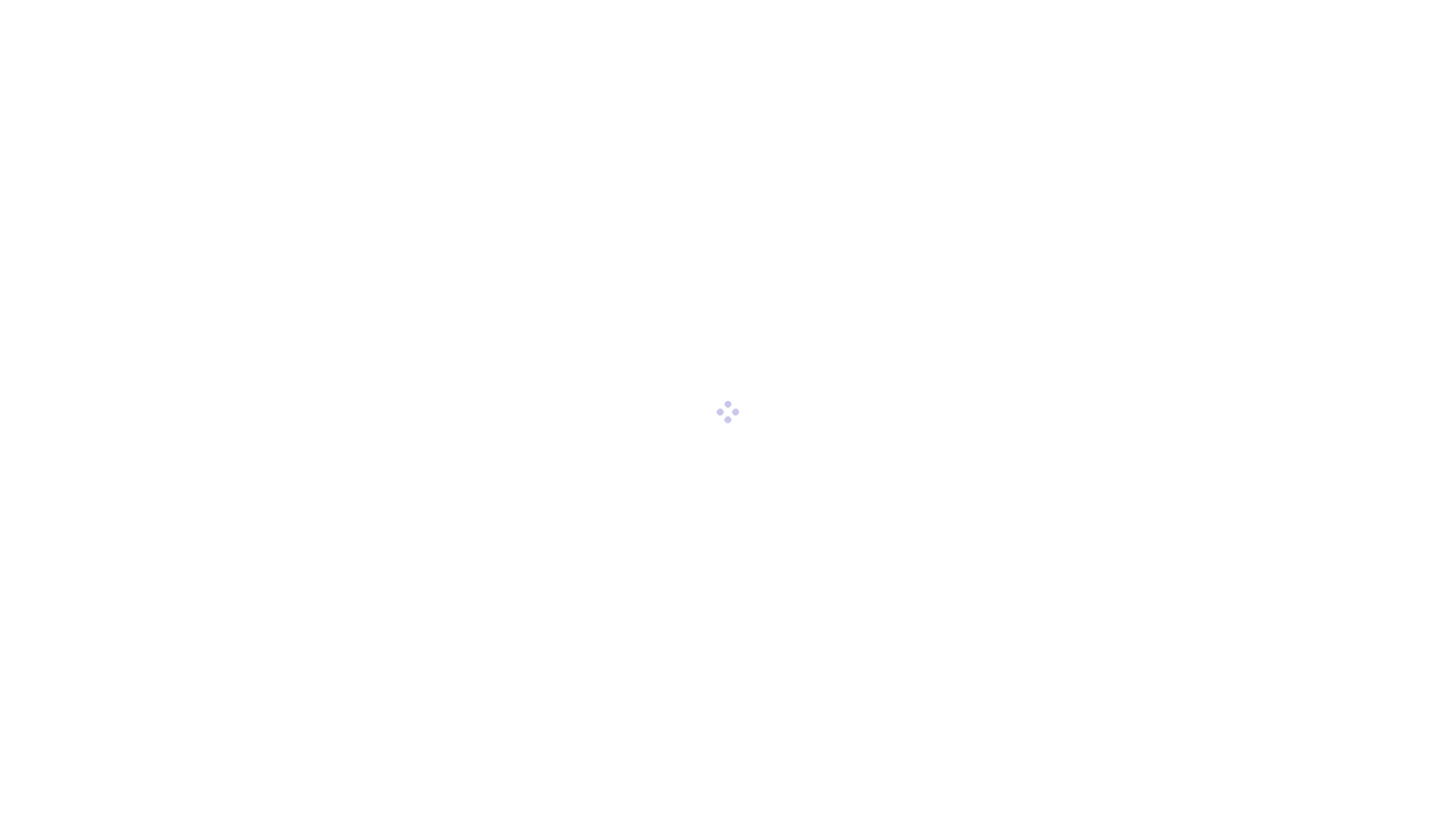 scroll, scrollTop: 0, scrollLeft: 0, axis: both 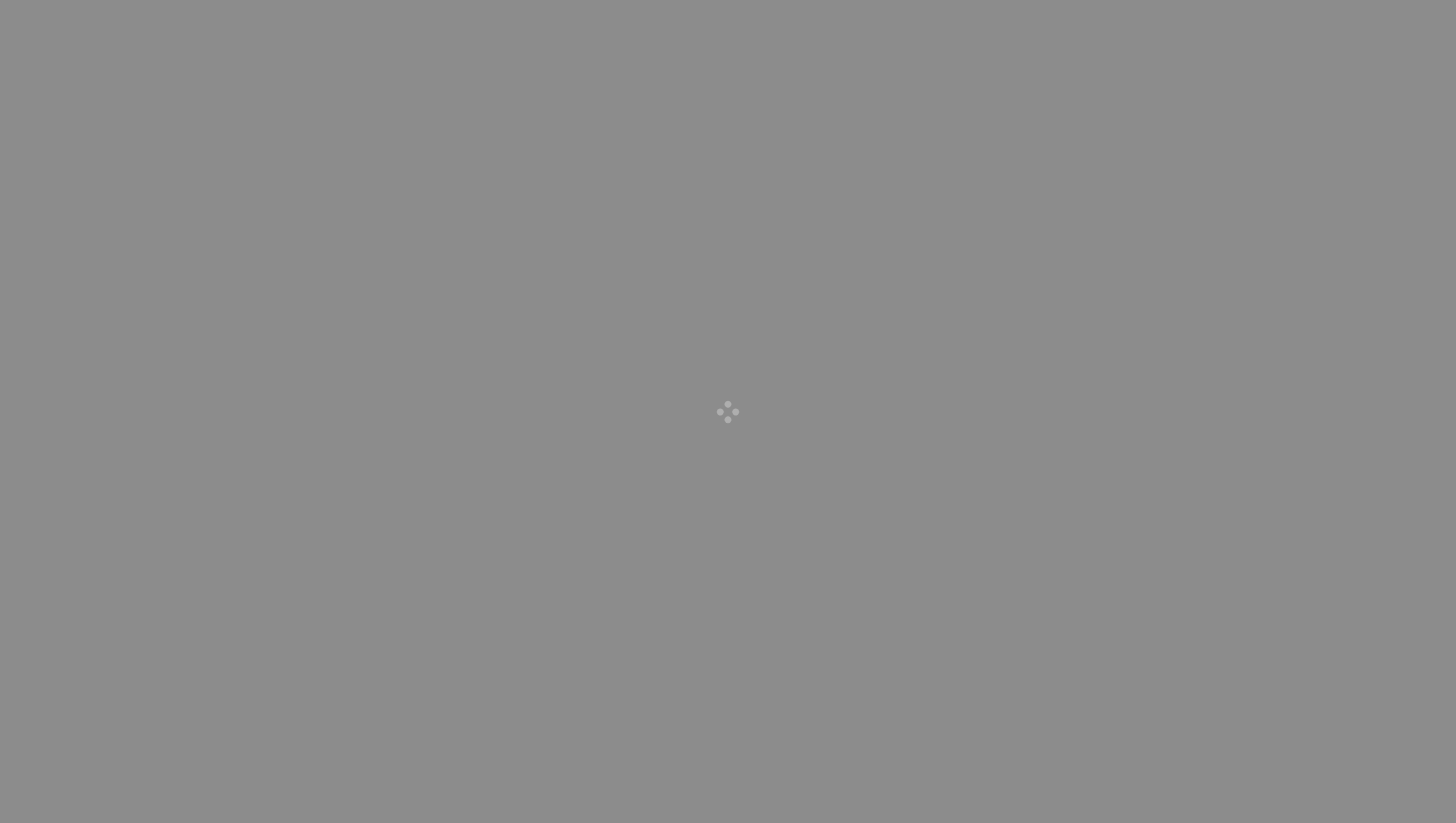 click at bounding box center [728, 411] 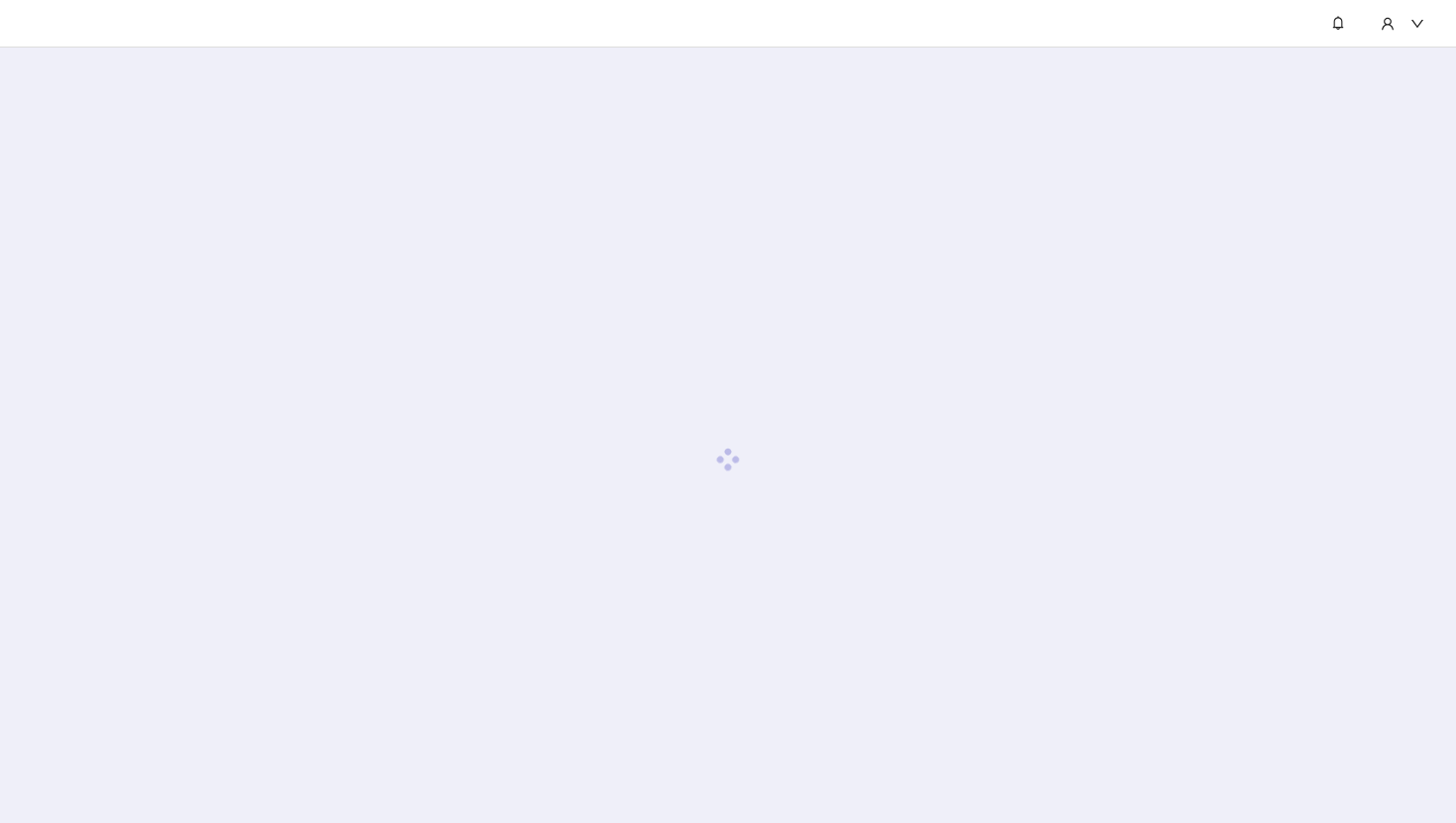 scroll, scrollTop: 0, scrollLeft: 0, axis: both 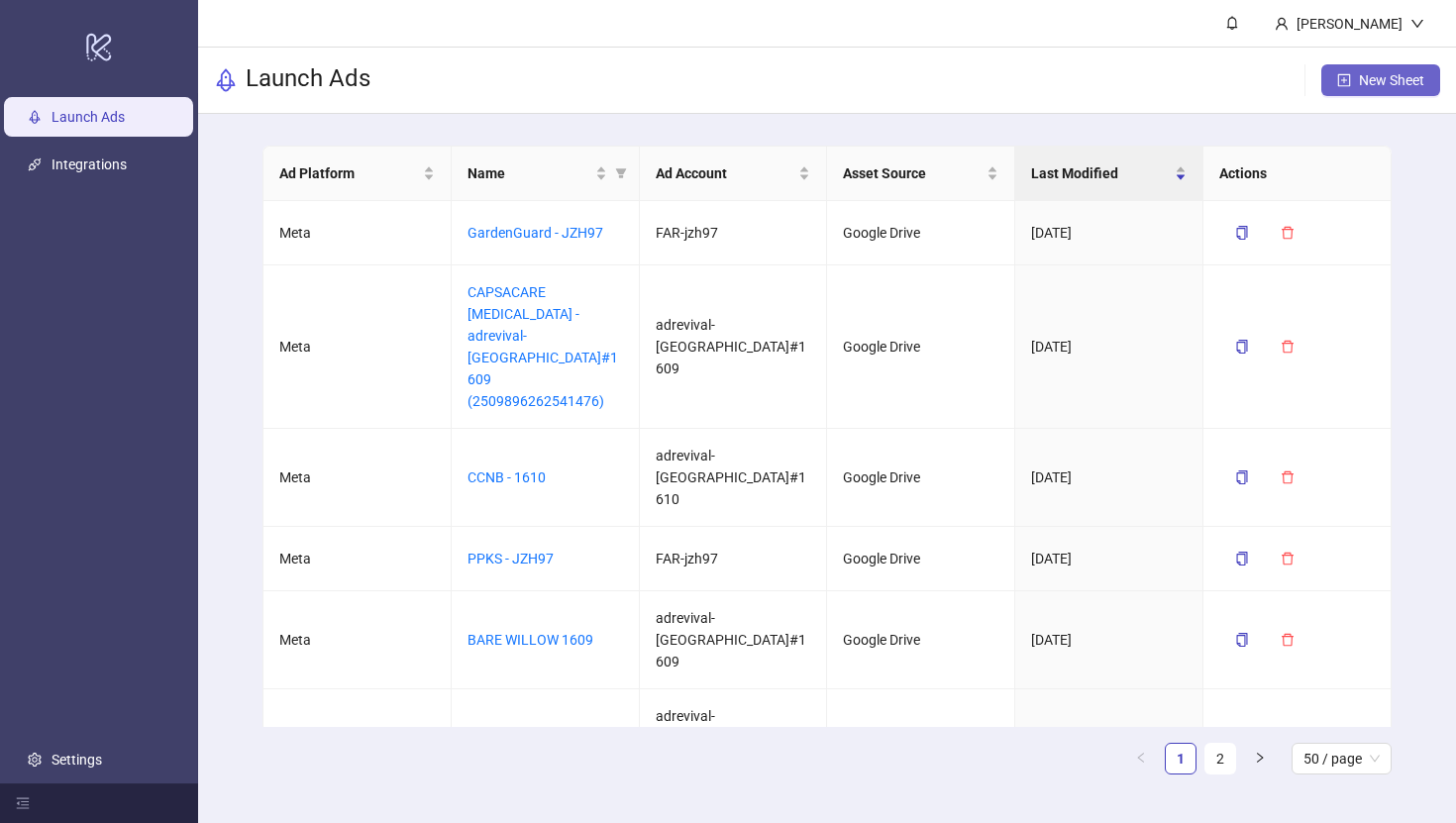 click on "New Sheet" at bounding box center (1381, 80) 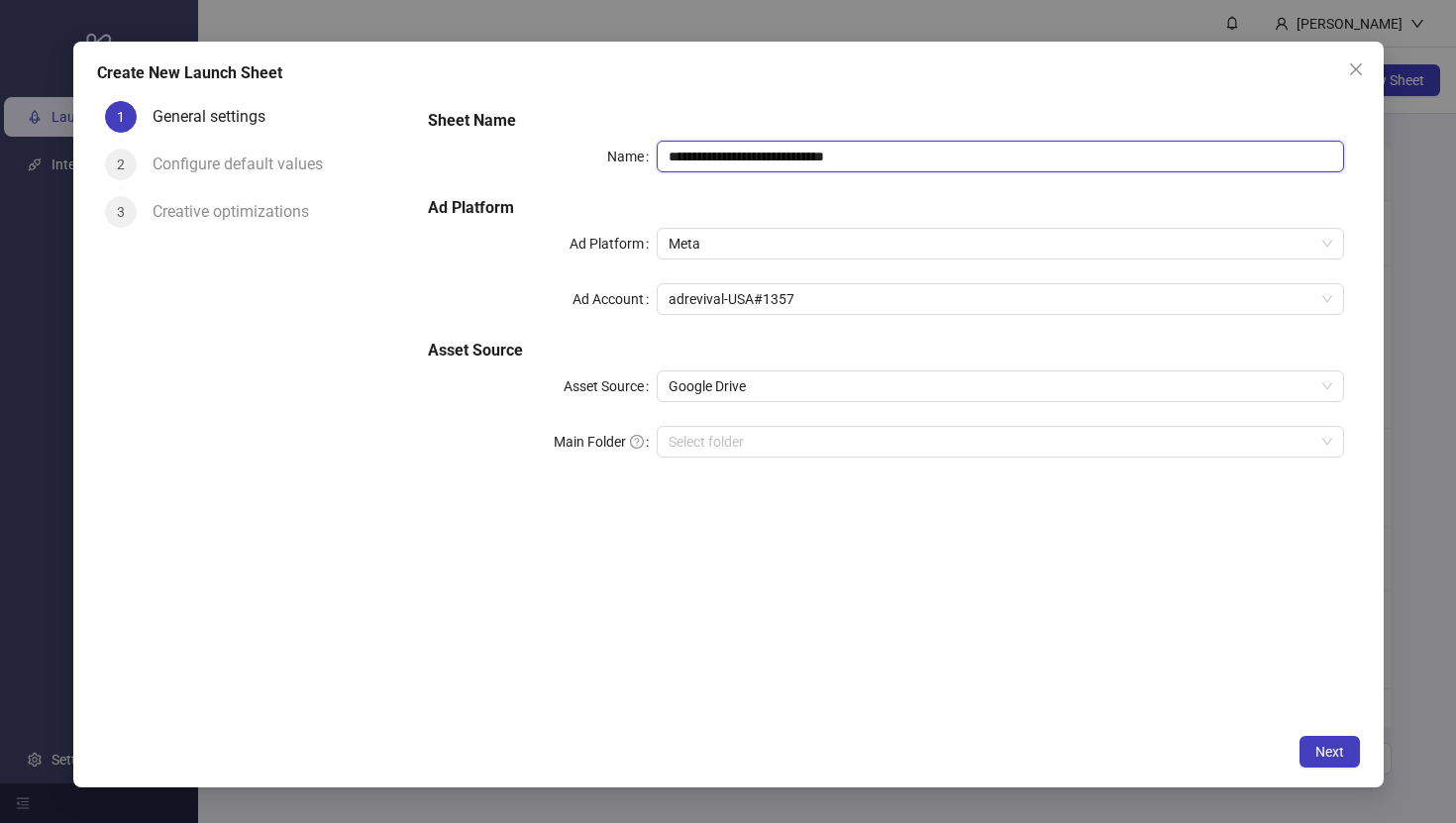 click on "**********" at bounding box center (999, 156) 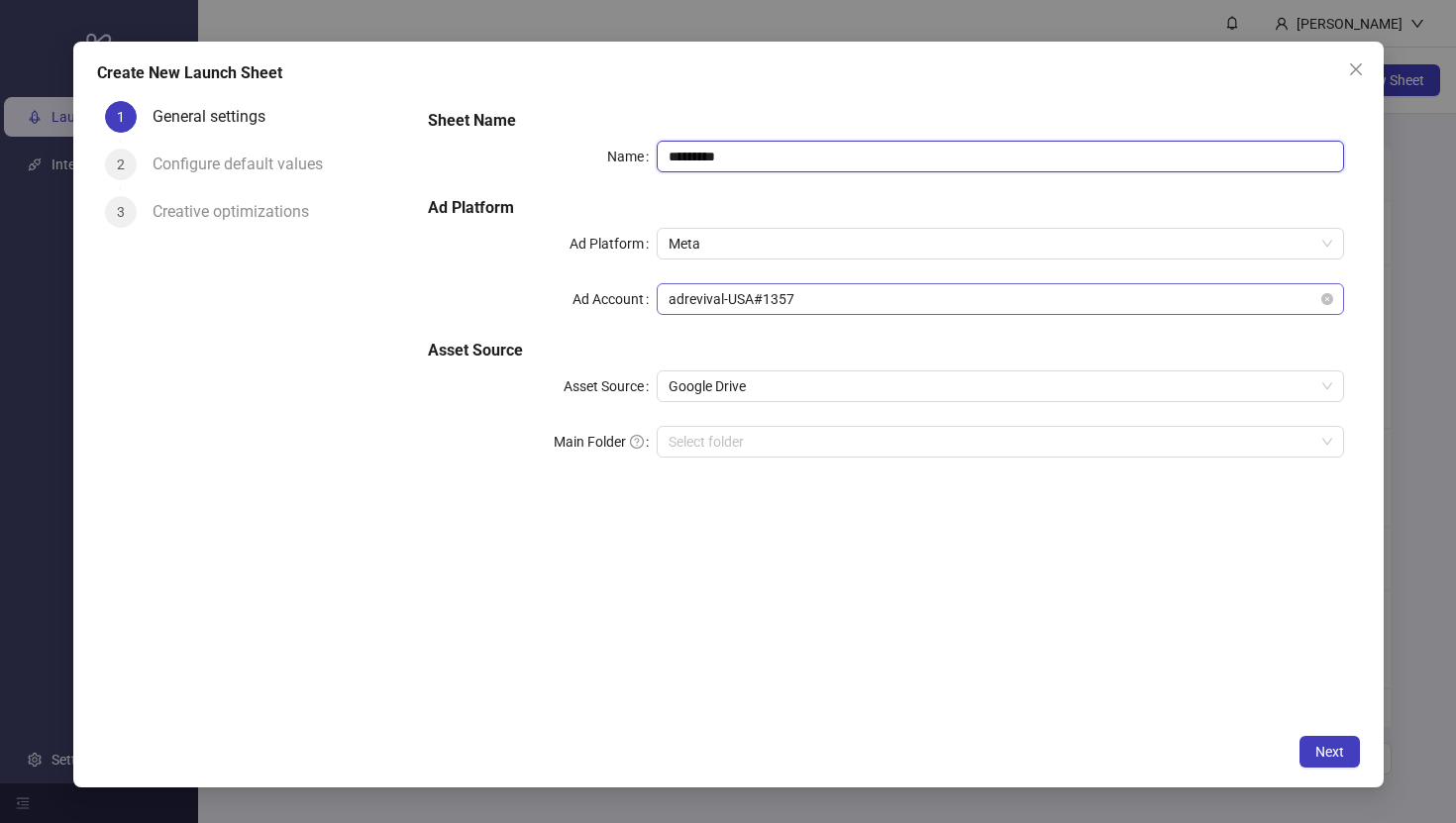 click on "adrevival-USA#1357" at bounding box center [999, 299] 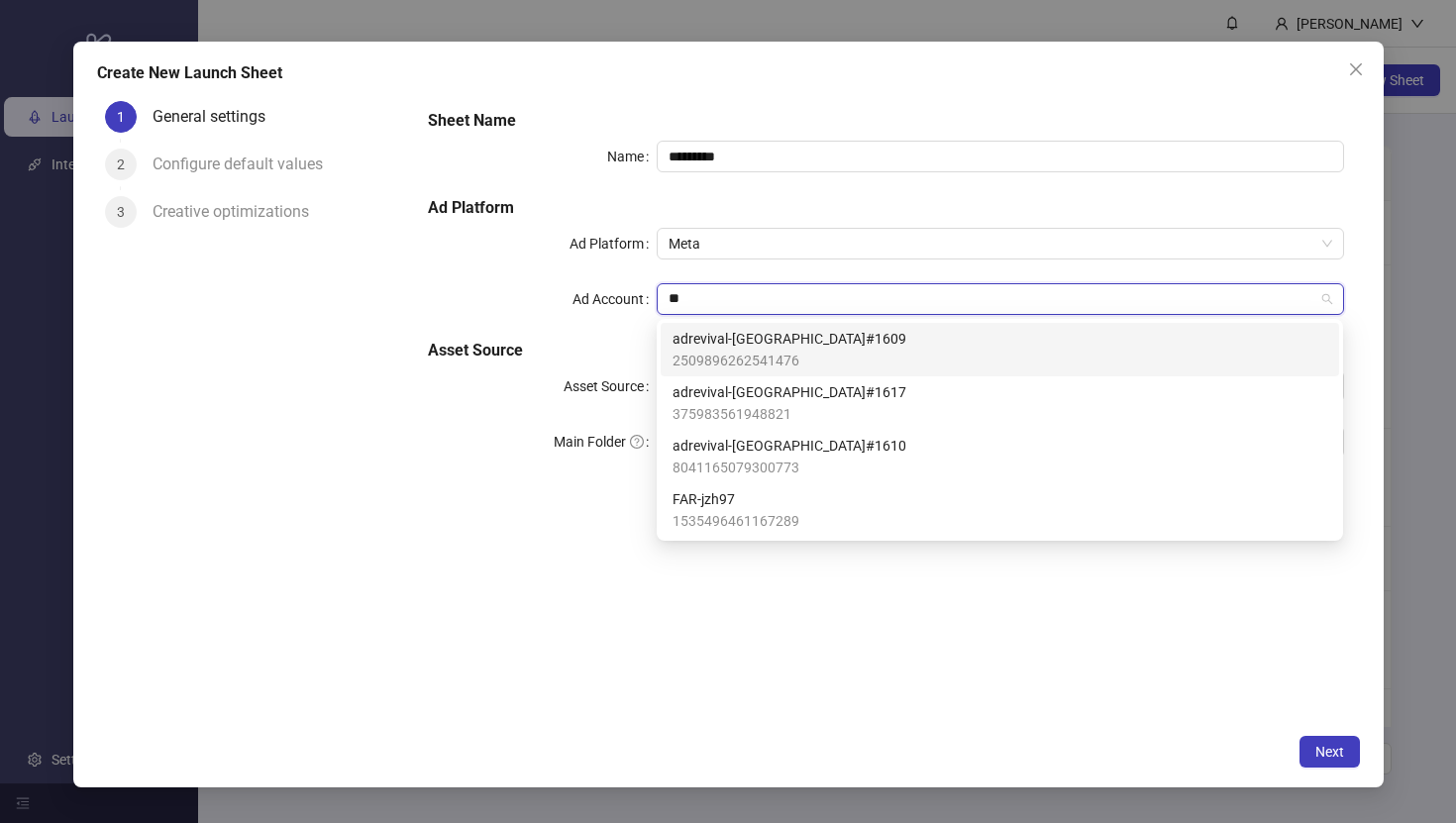 type on "***" 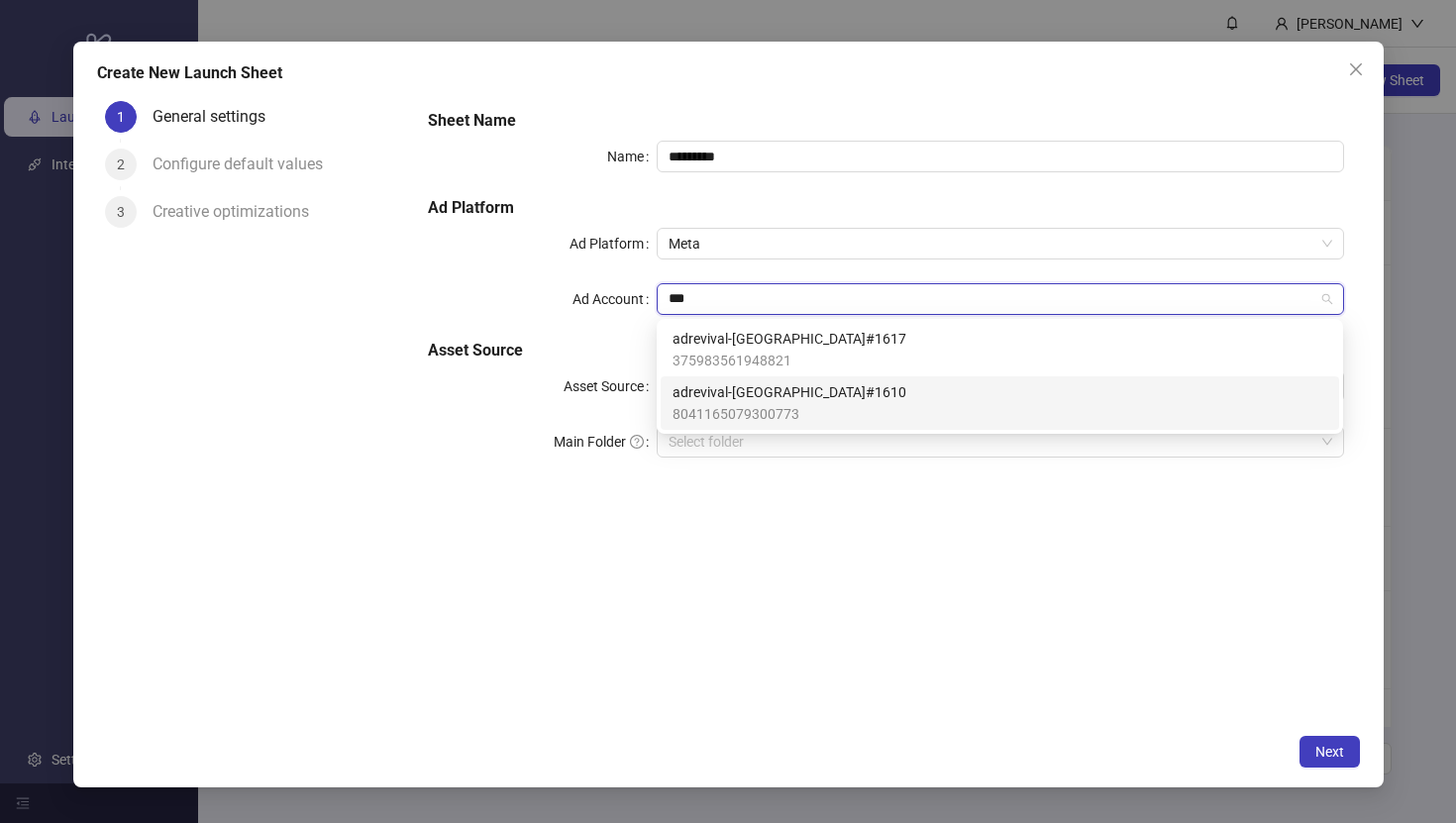 click on "adrevival-[GEOGRAPHIC_DATA]#1610 8041165079300773" at bounding box center (999, 403) 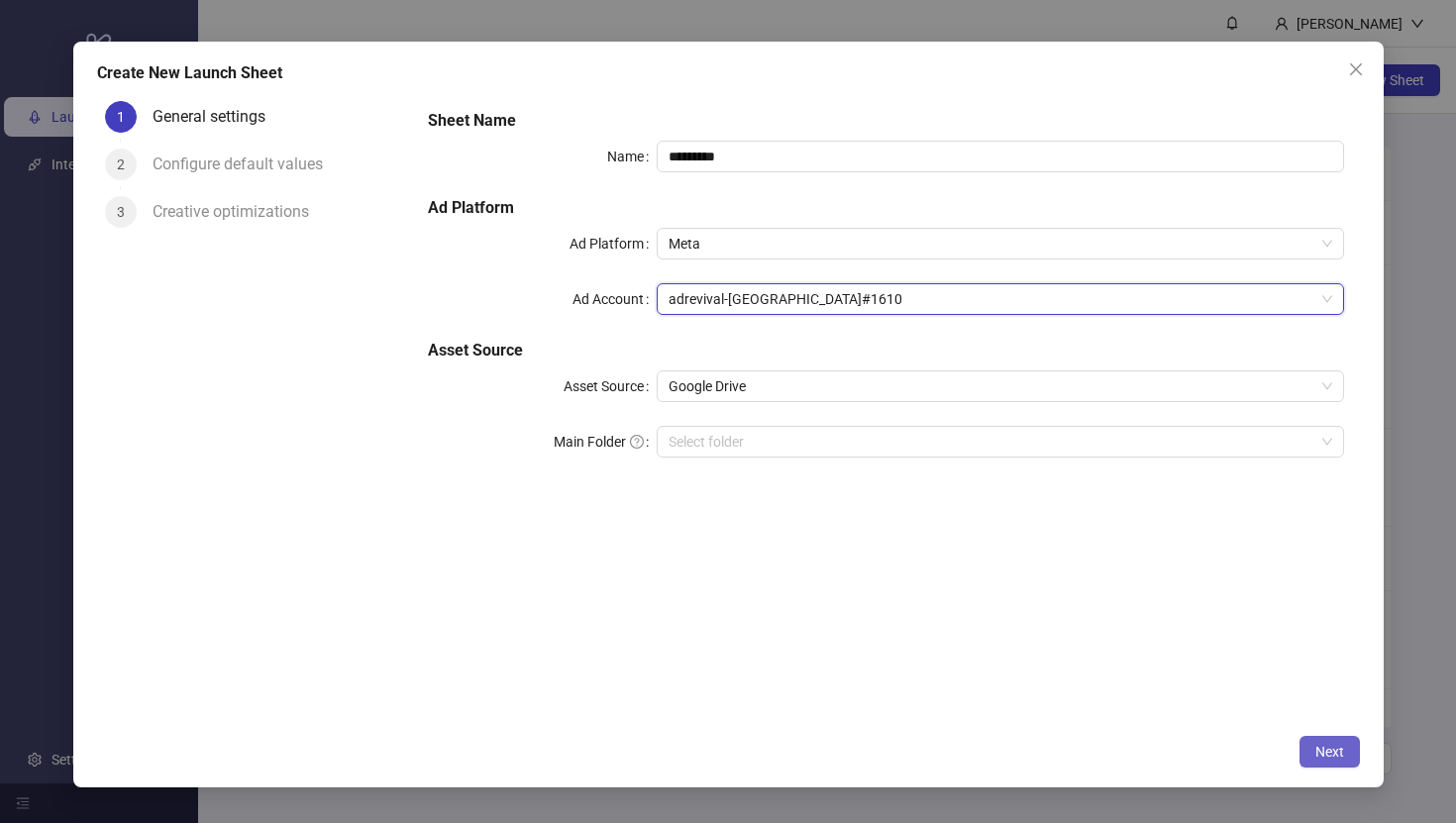 click on "Next" at bounding box center [1329, 752] 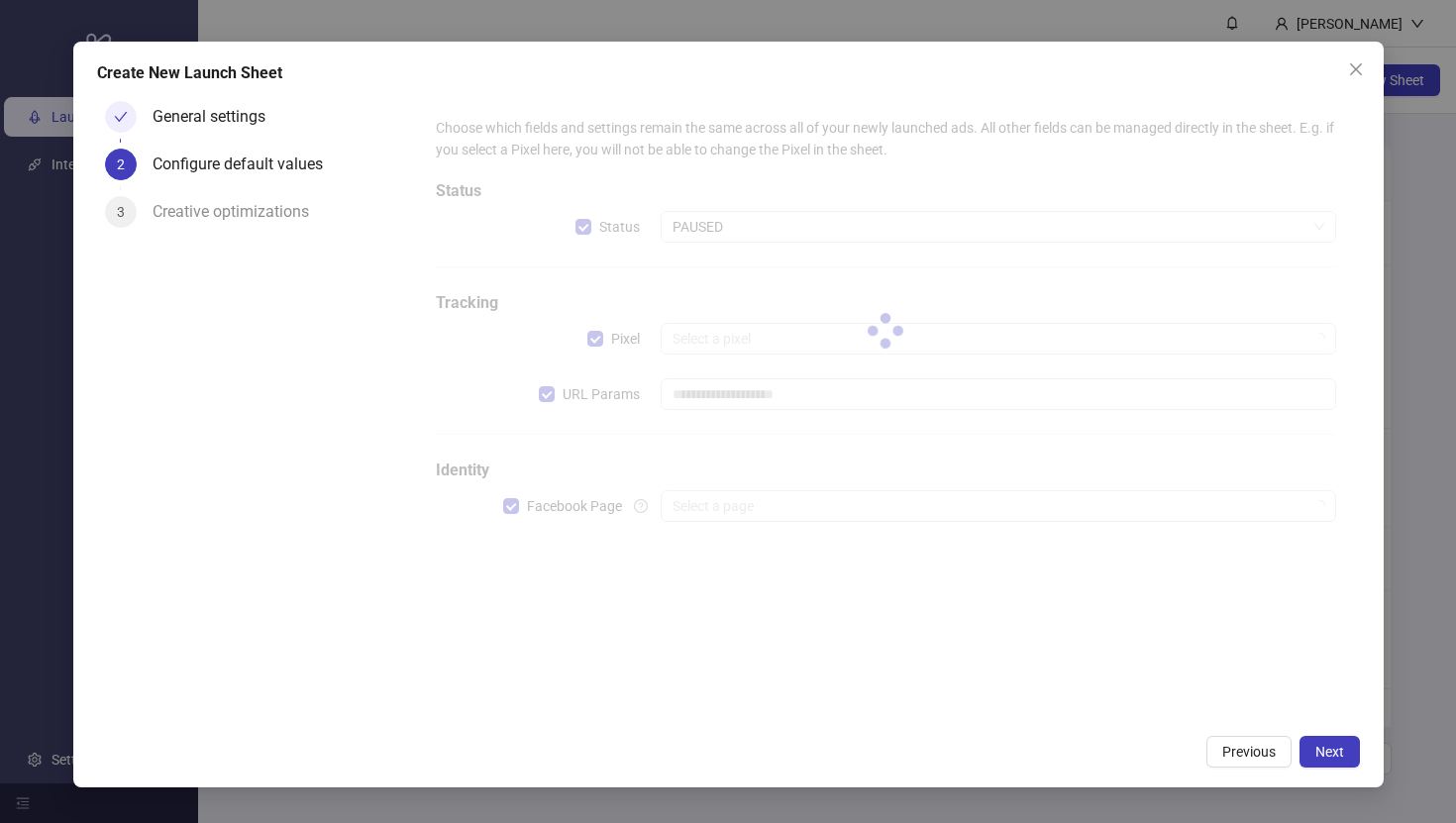 type on "**********" 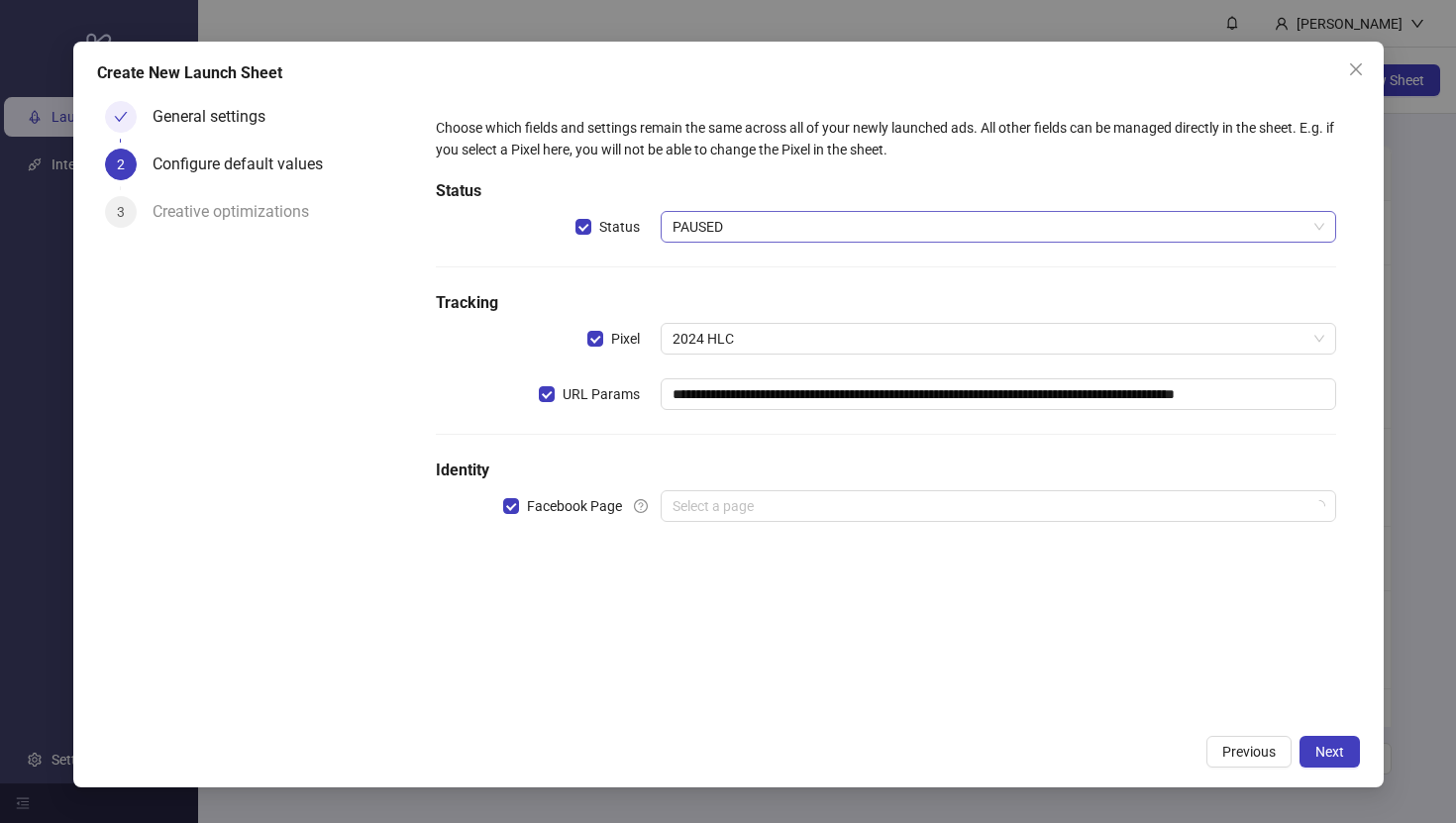 click on "PAUSED" at bounding box center [997, 227] 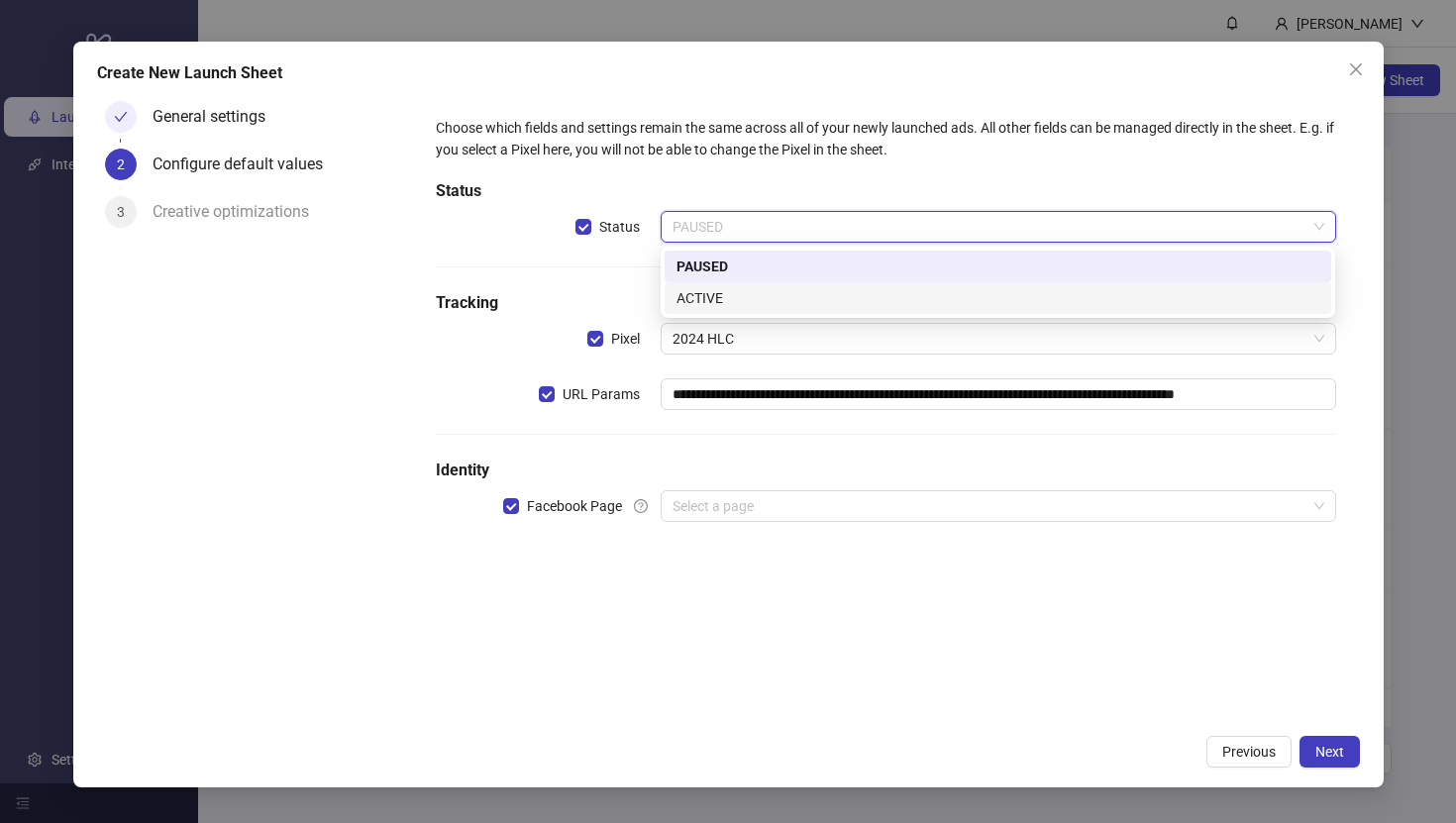 click on "ACTIVE" at bounding box center [997, 298] 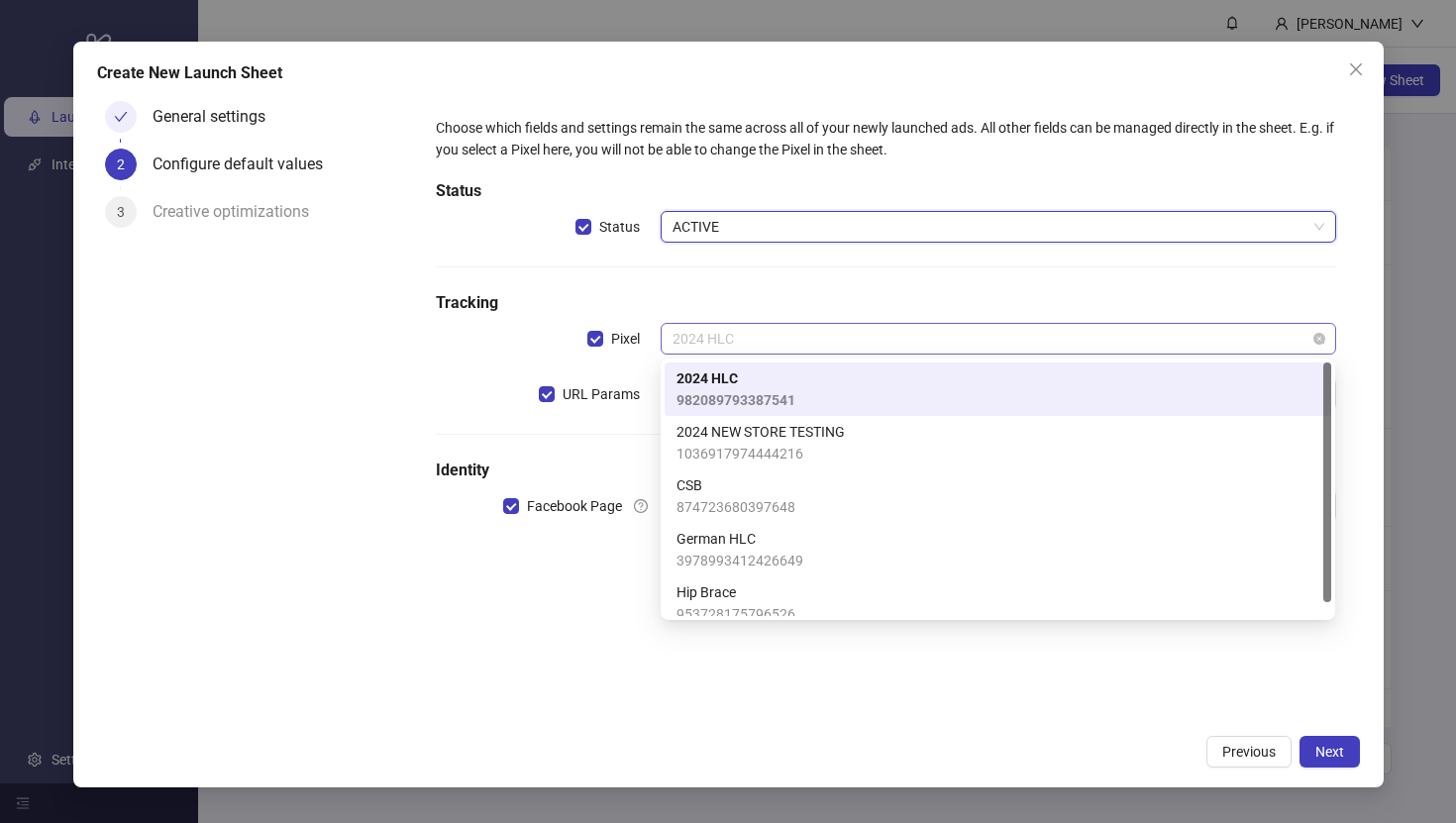 click on "2024 HLC" at bounding box center [997, 339] 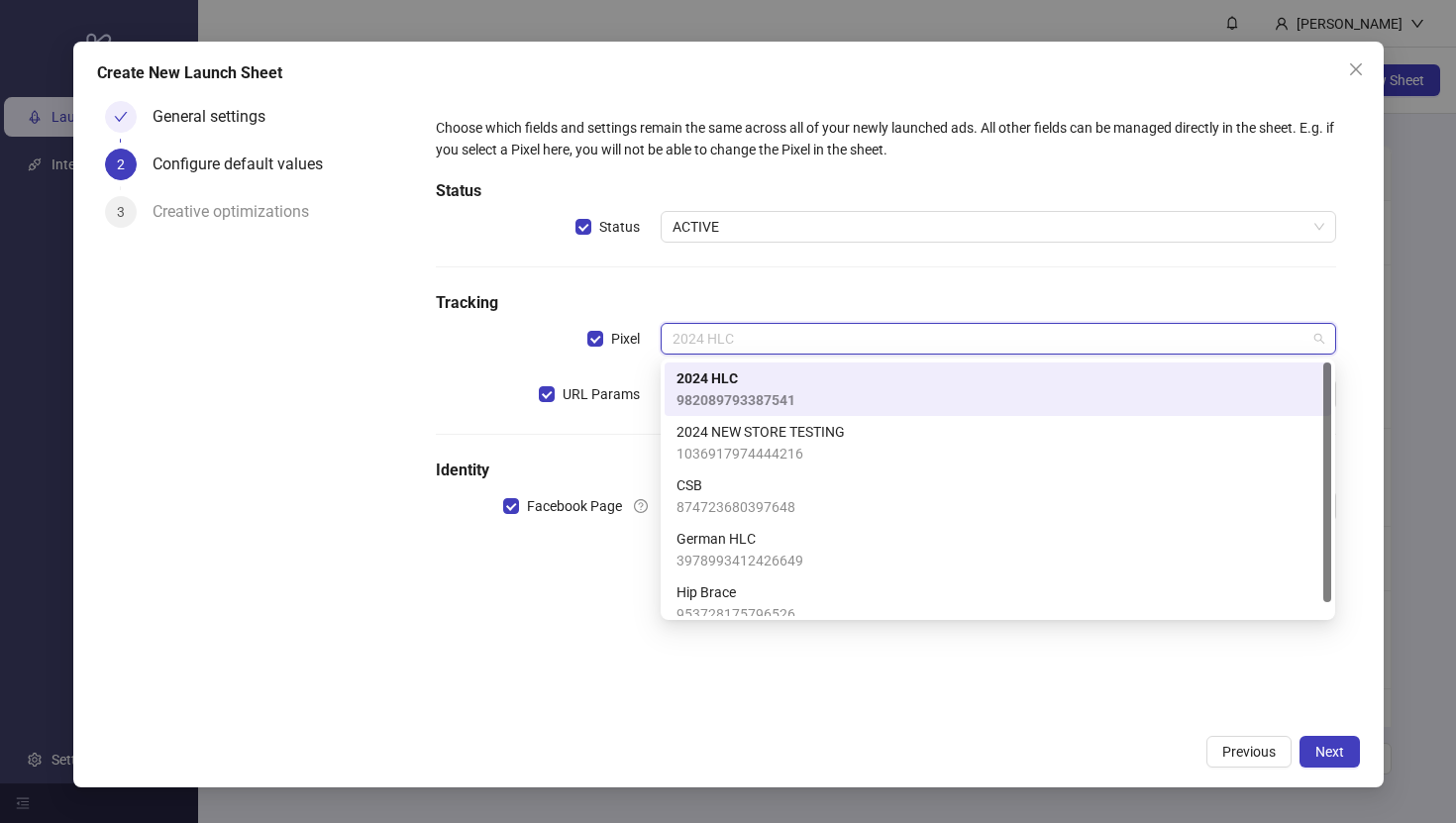 click on "Tracking" at bounding box center (885, 303) 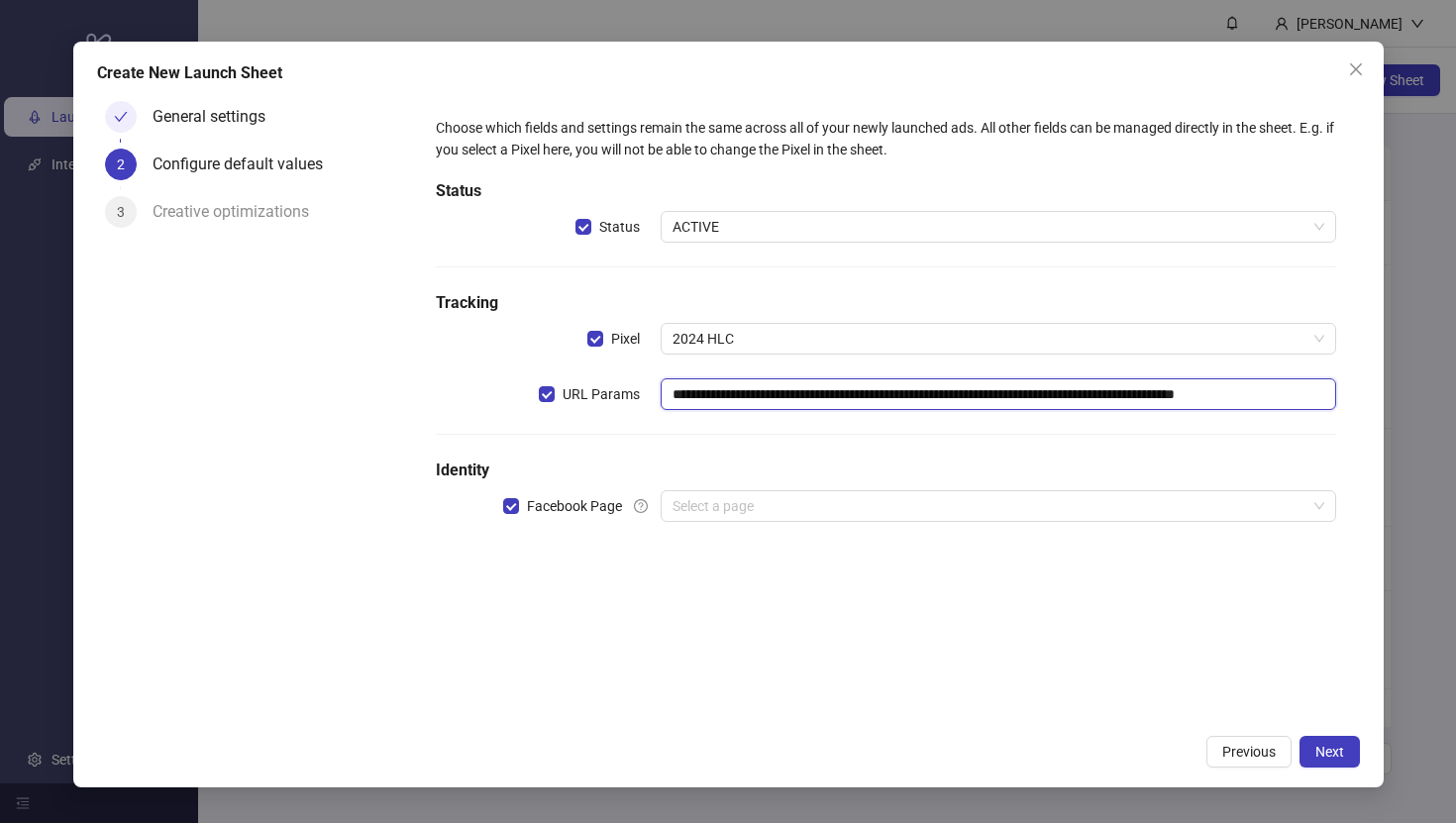 click on "**********" at bounding box center (997, 394) 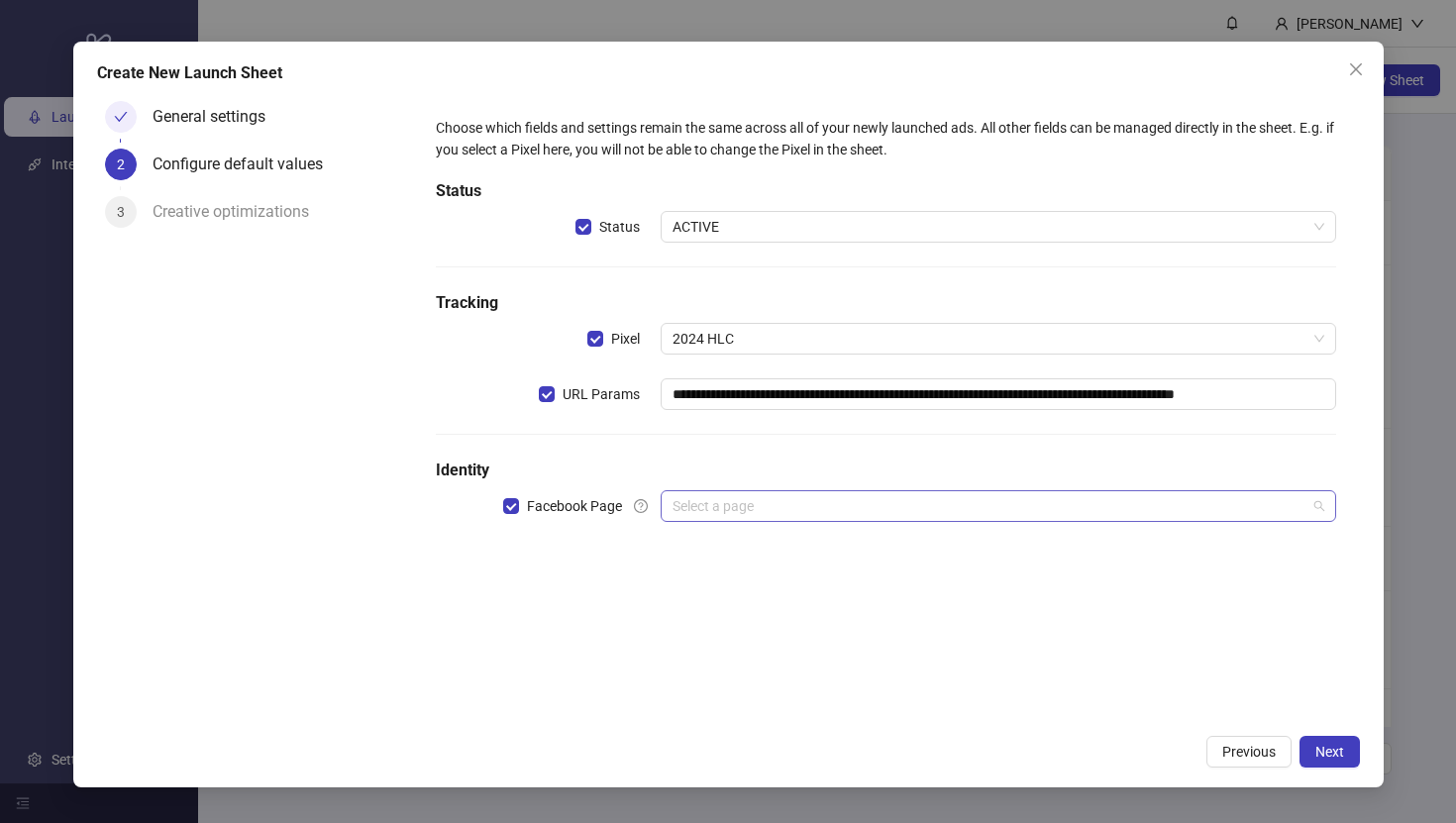 click at bounding box center (988, 506) 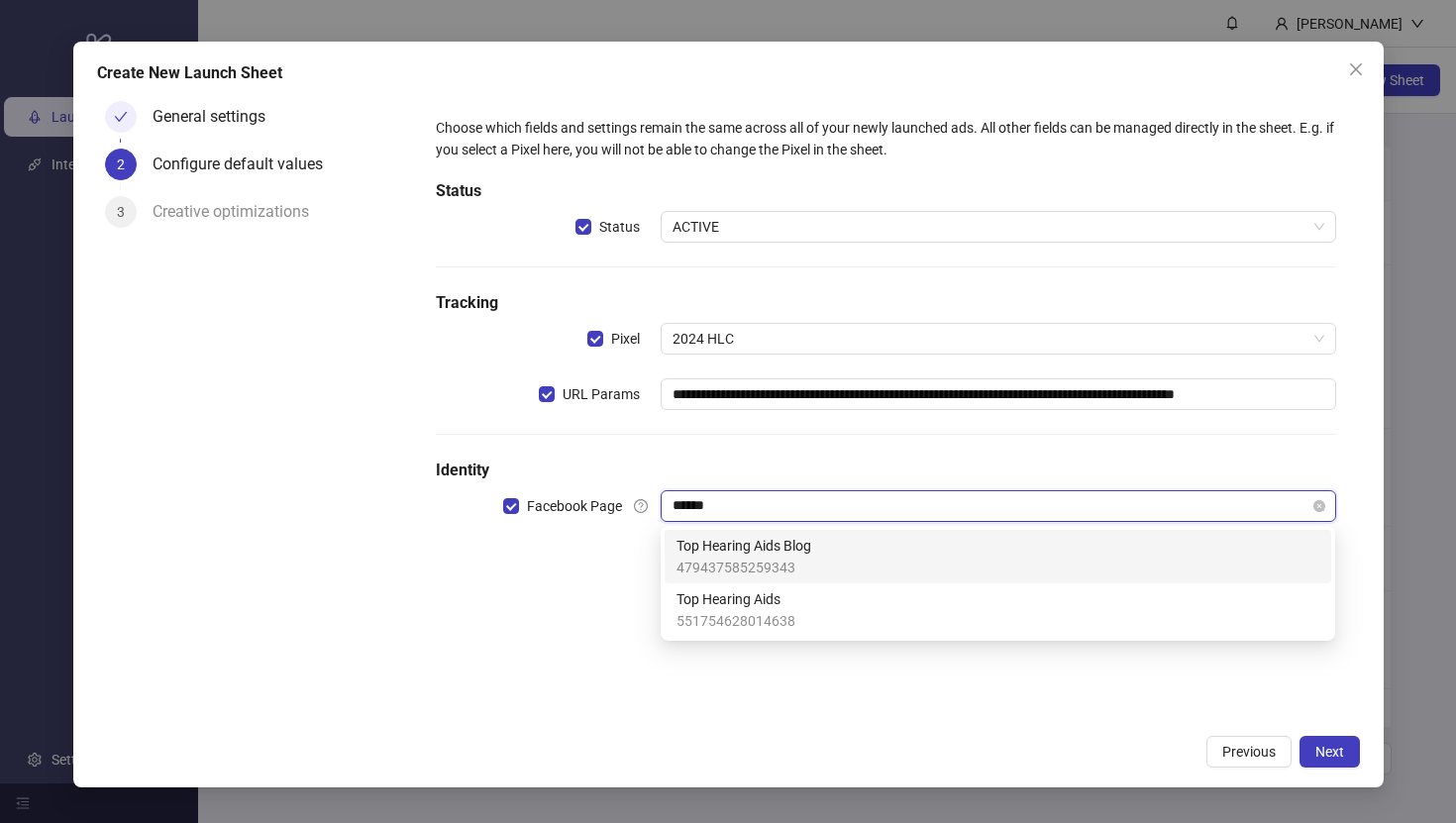 type on "*******" 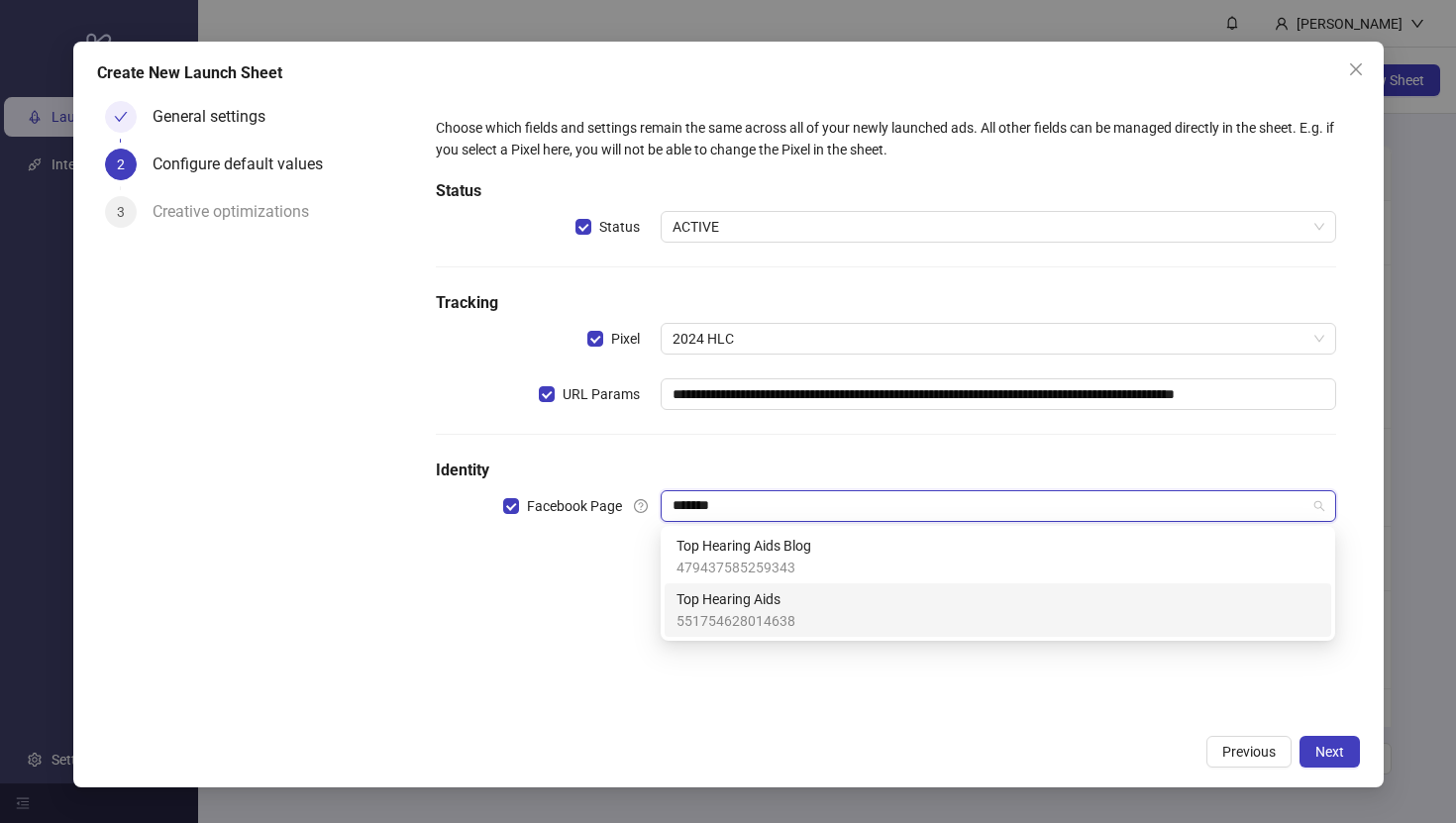 click on "Top Hearing Aids 551754628014638" at bounding box center (997, 610) 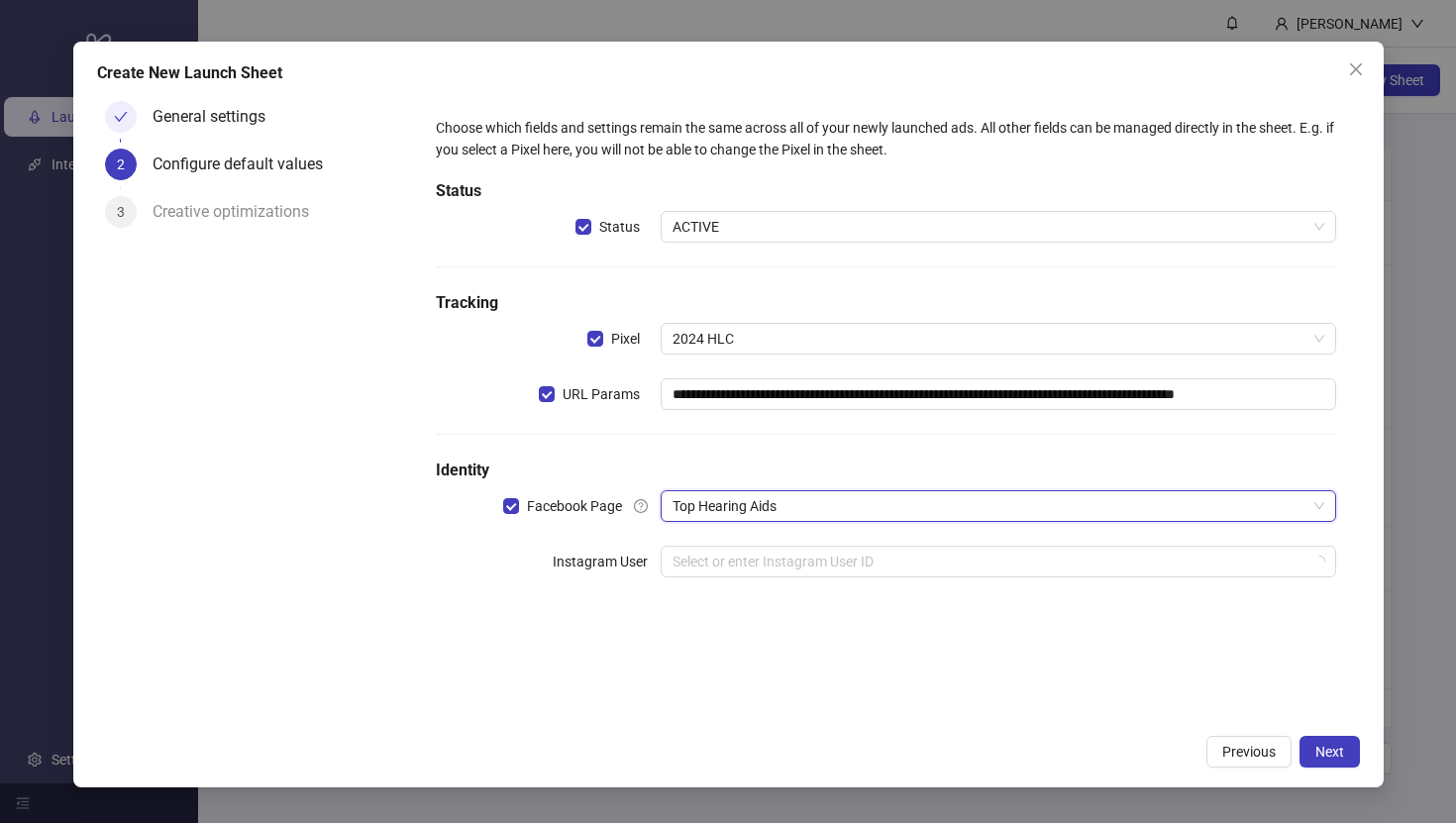 click on "**********" at bounding box center (885, 409) 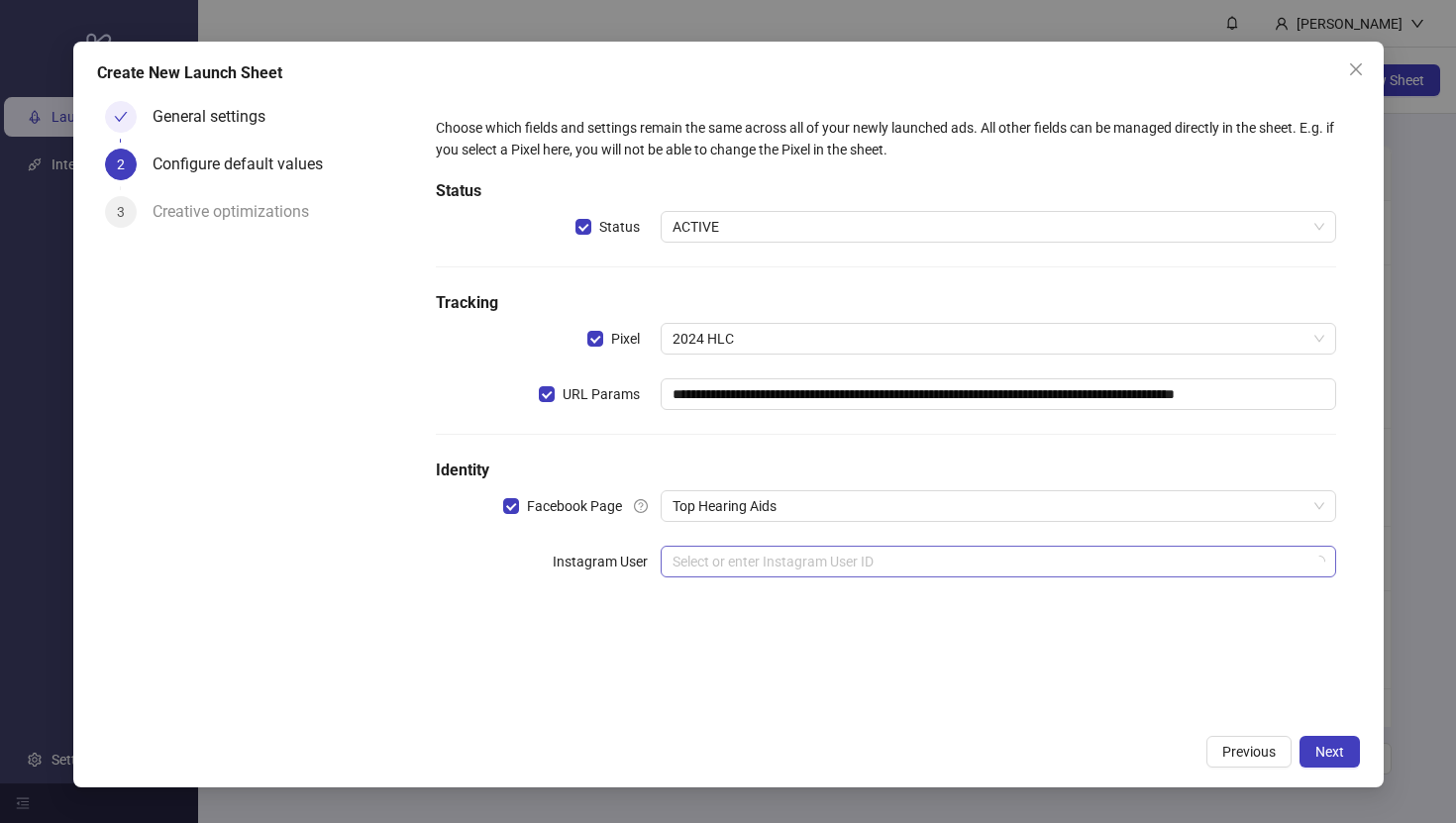 click on "Select or enter Instagram User ID" at bounding box center [997, 562] 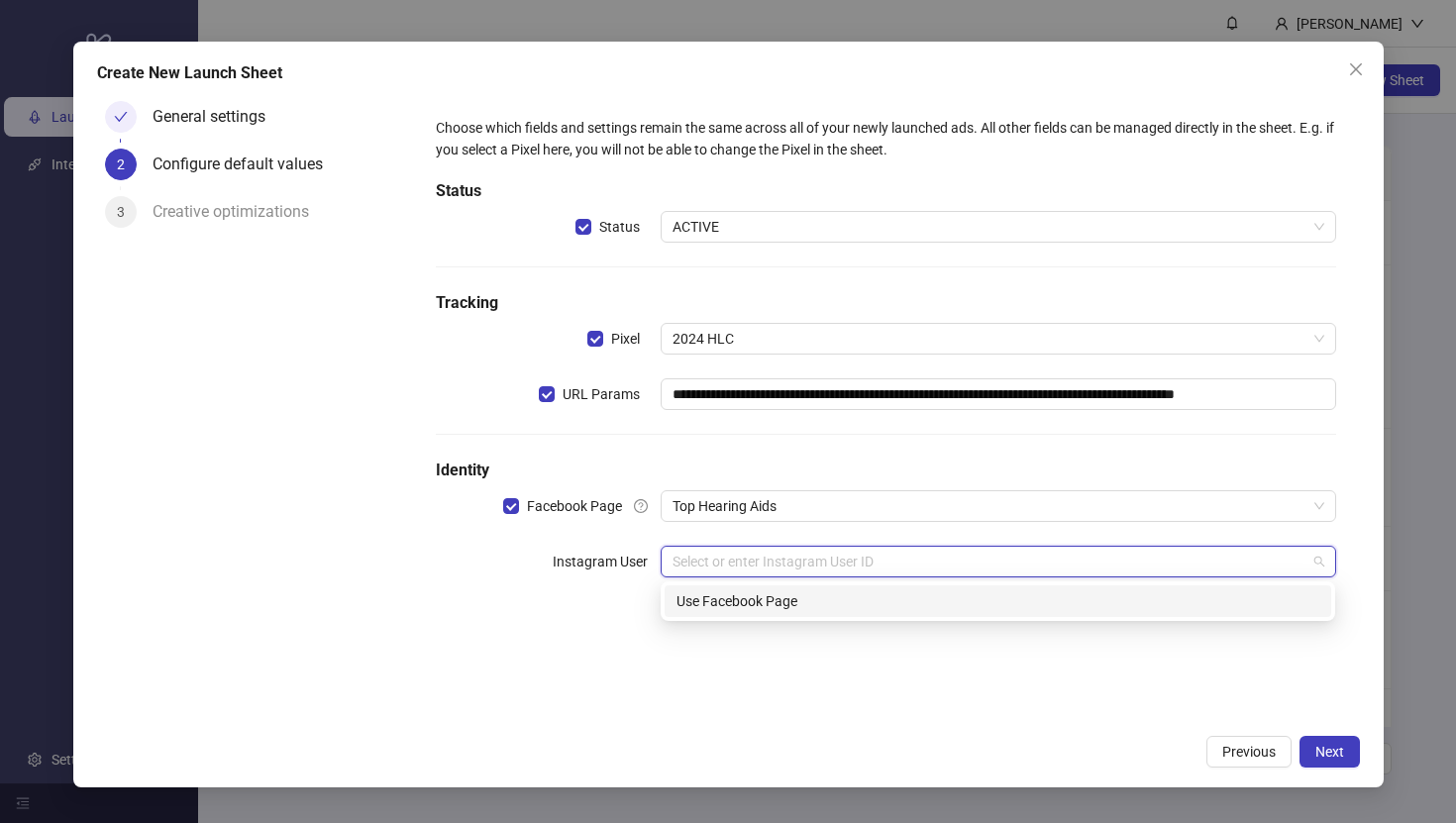click on "Use Facebook Page" at bounding box center (997, 601) 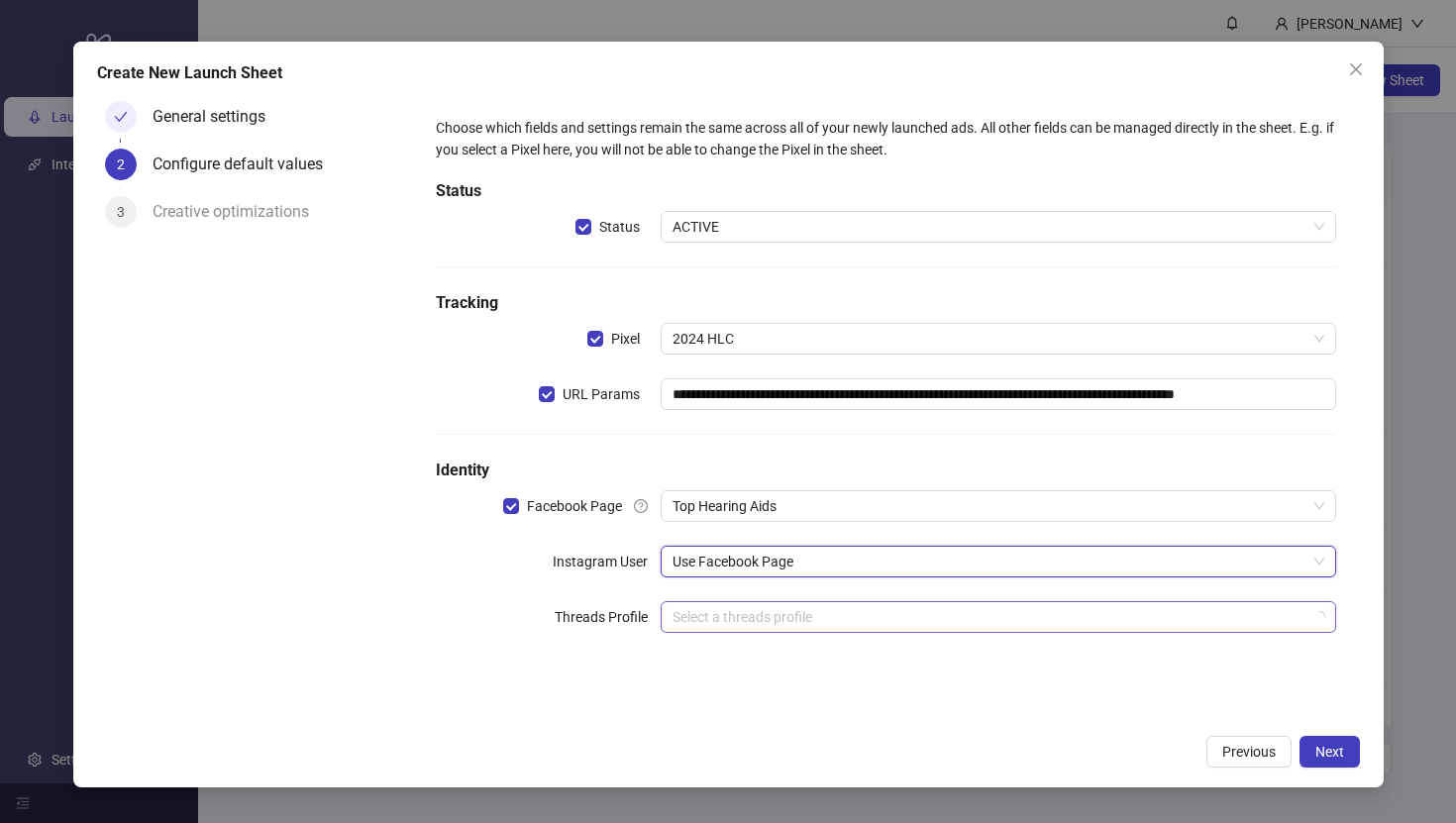 click at bounding box center (988, 617) 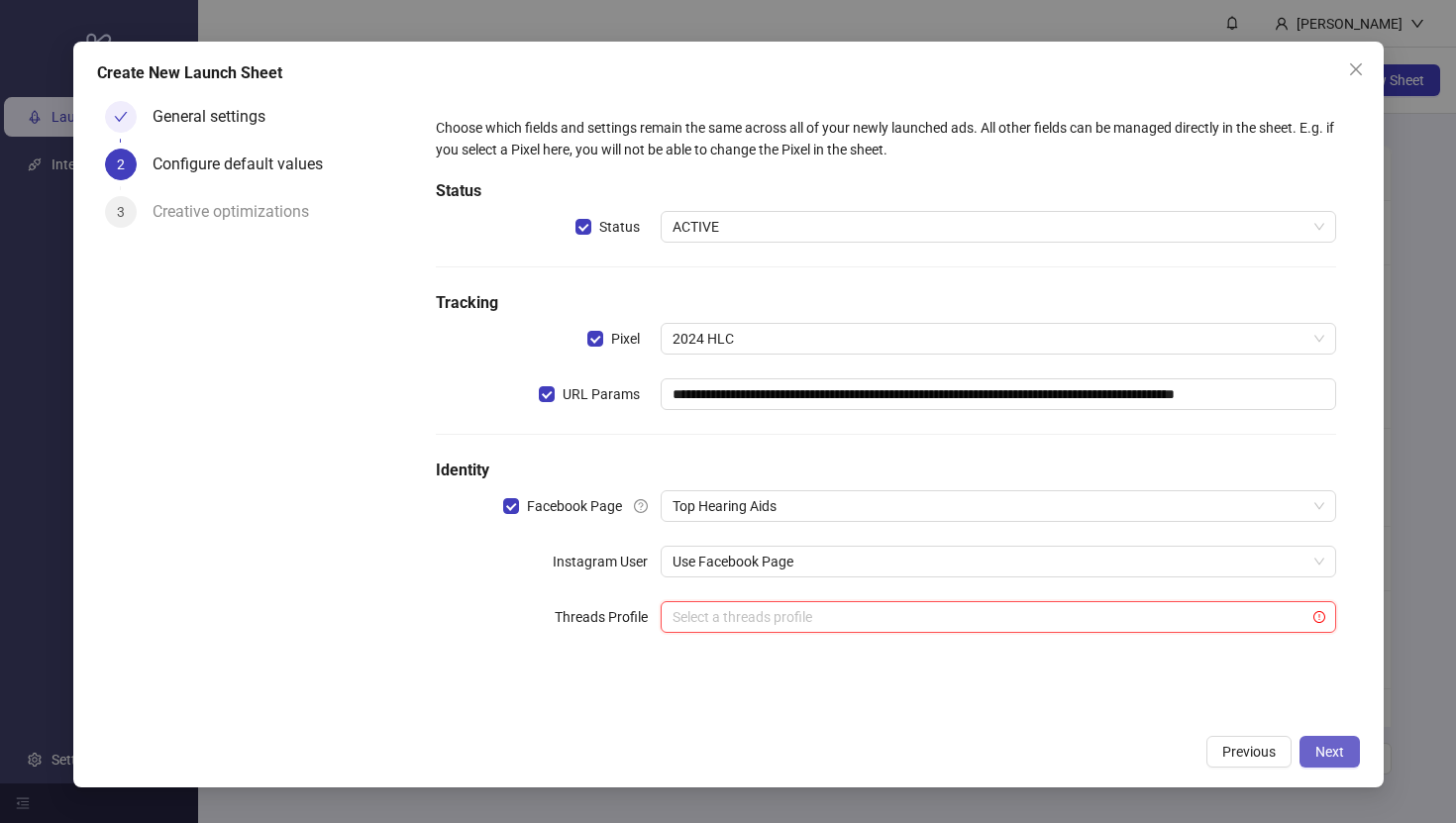 click on "Next" at bounding box center [1329, 752] 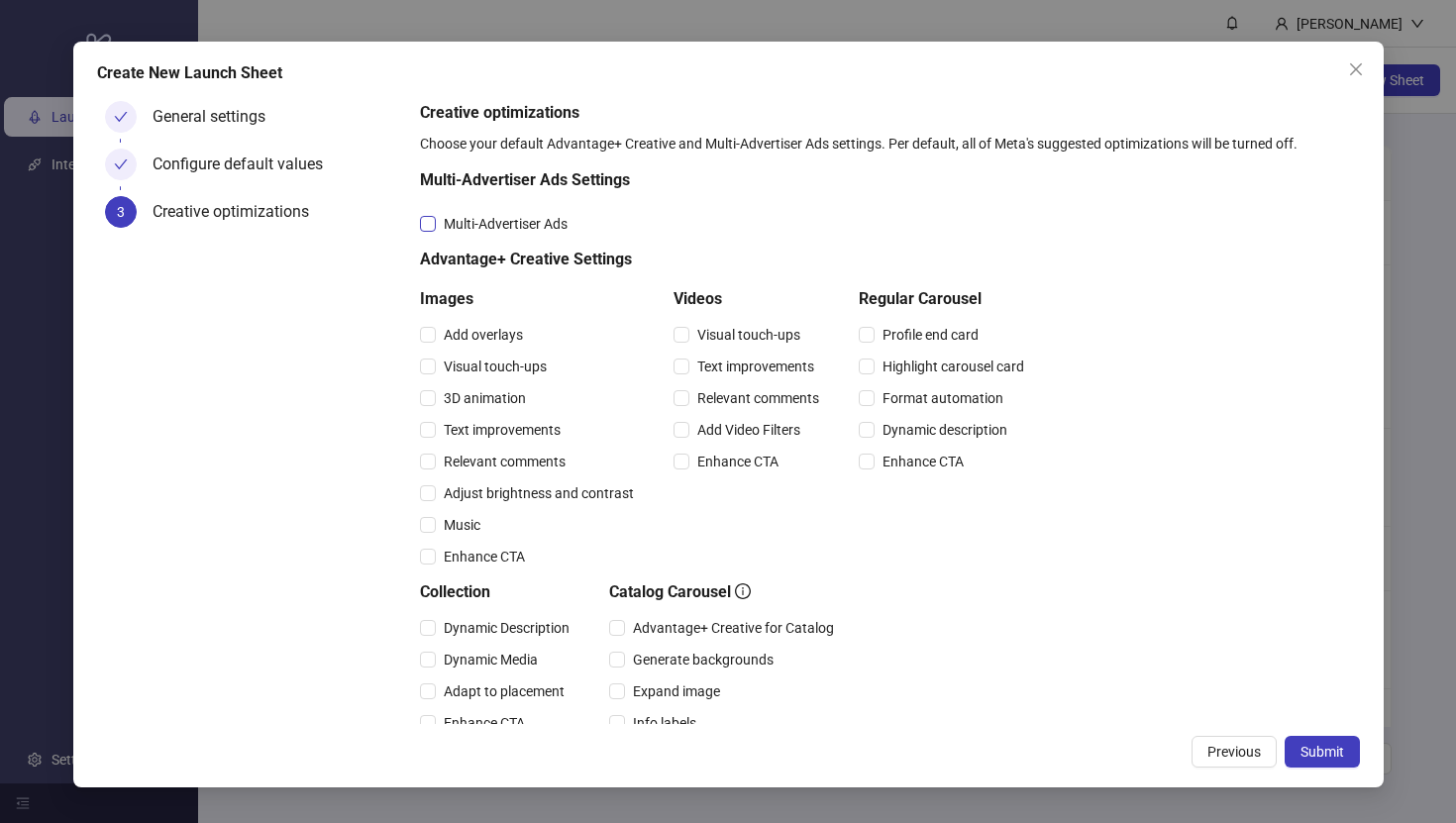 click on "Multi-Advertiser Ads" at bounding box center (505, 224) 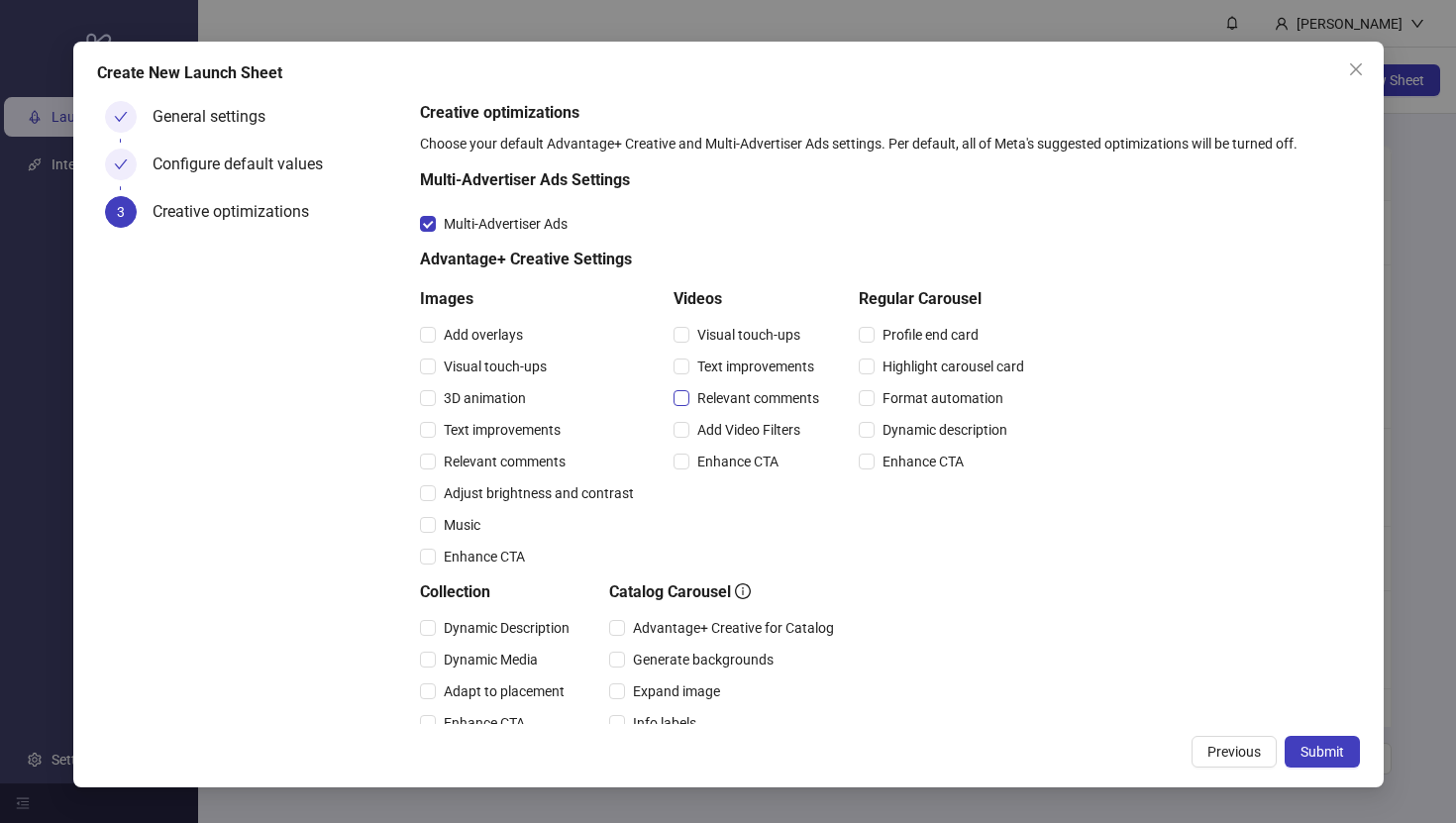 click on "Relevant comments" at bounding box center (758, 398) 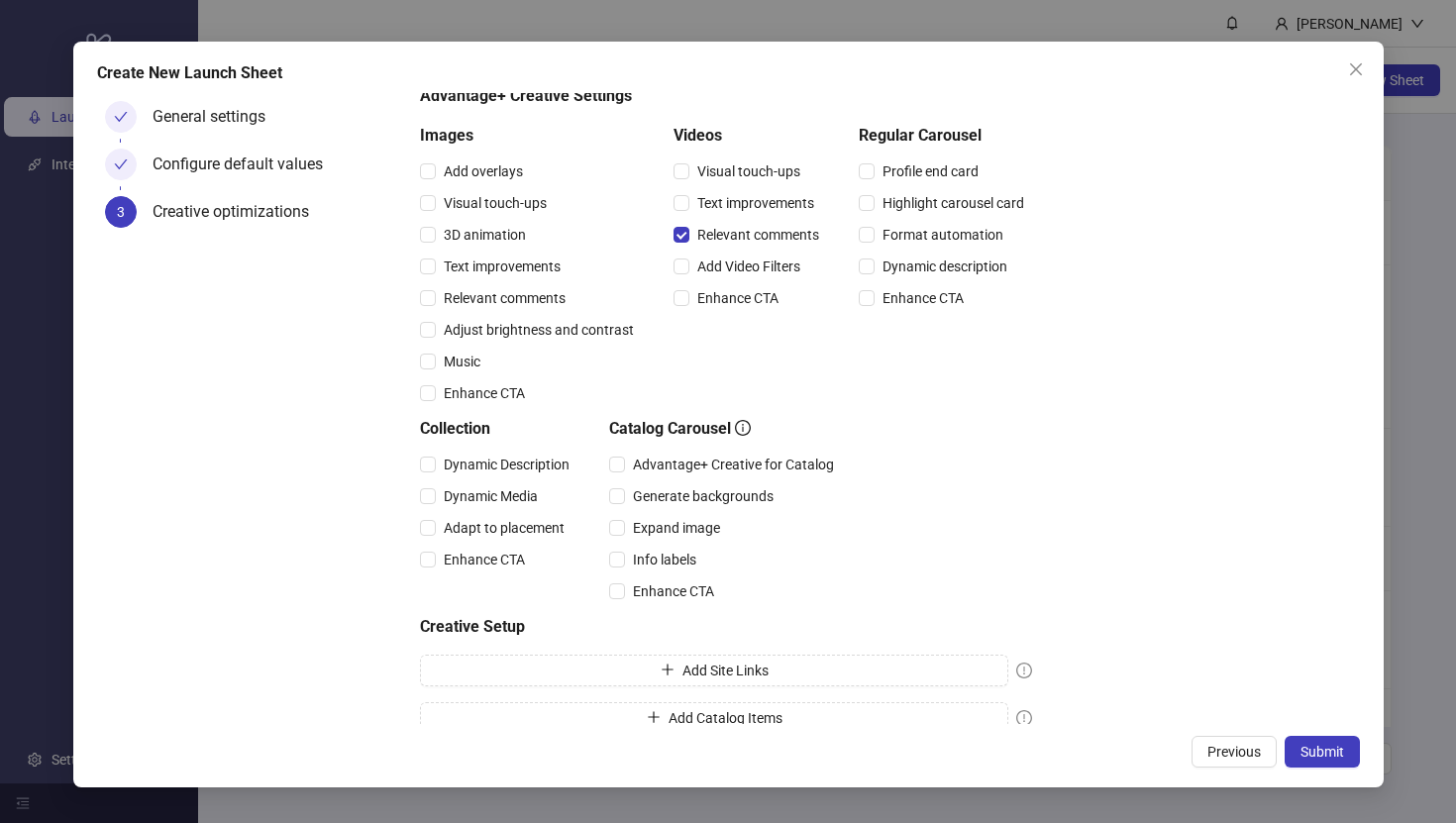 scroll, scrollTop: 188, scrollLeft: 0, axis: vertical 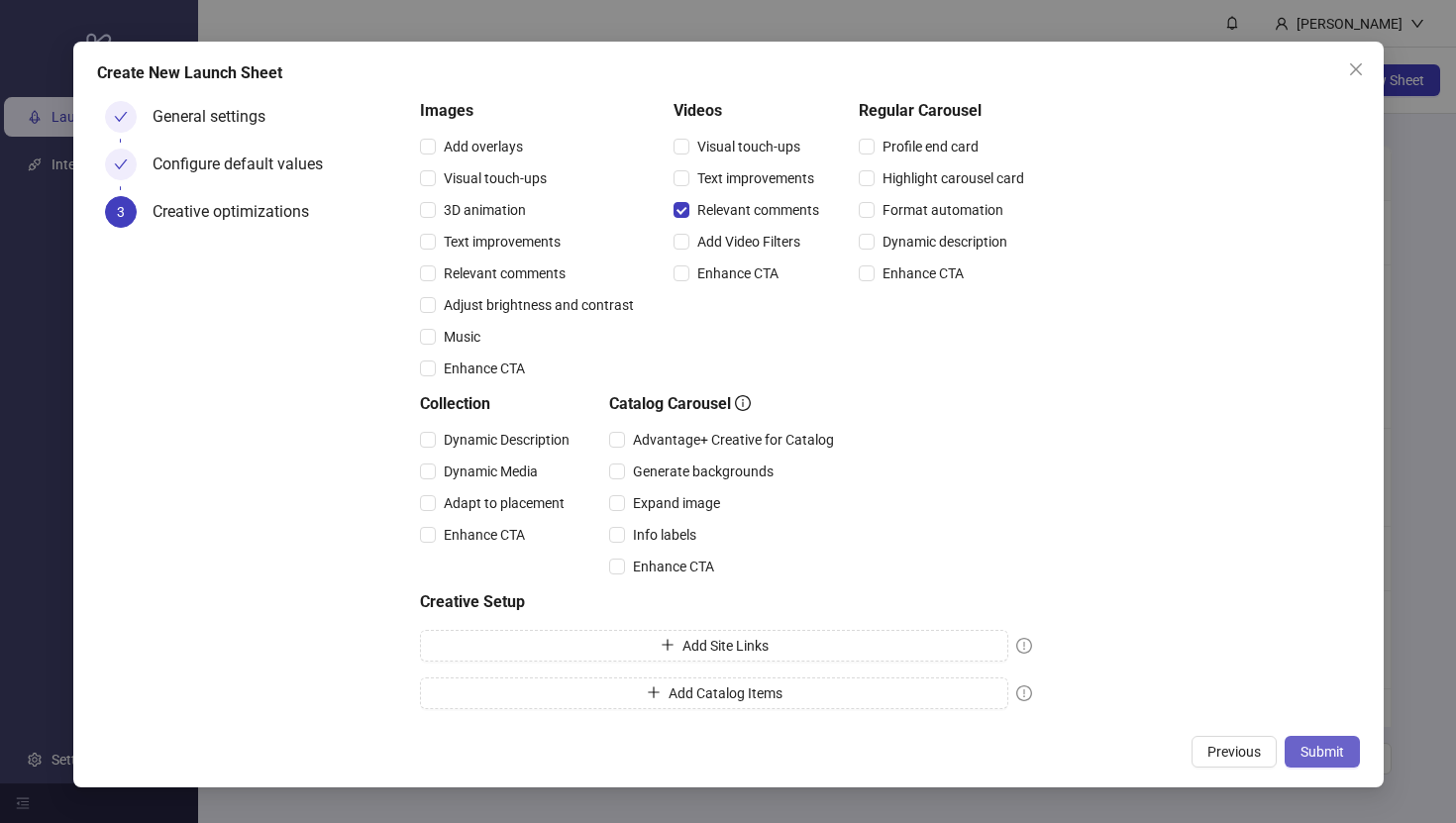 click on "Submit" at bounding box center [1322, 752] 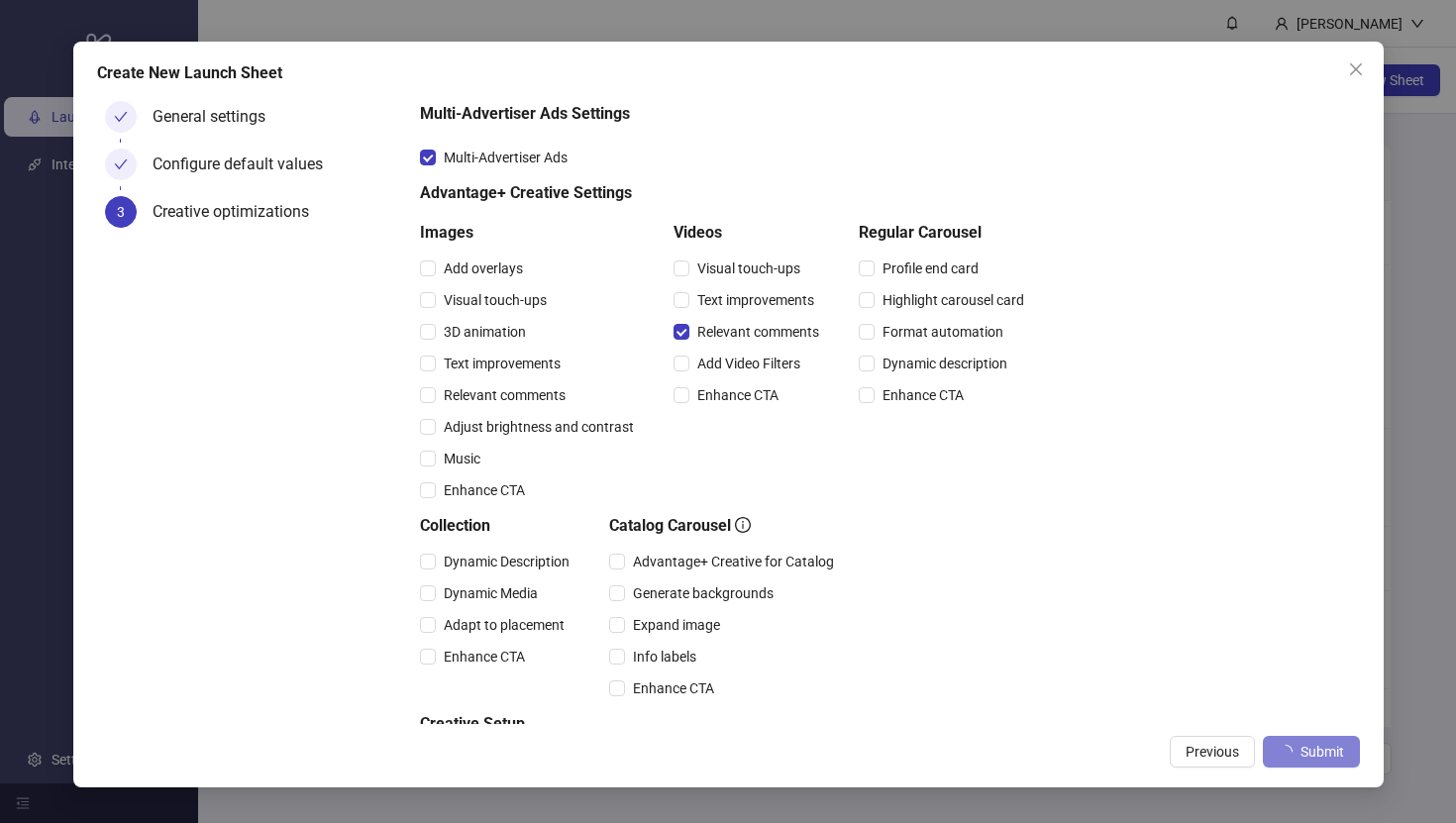 scroll, scrollTop: 0, scrollLeft: 0, axis: both 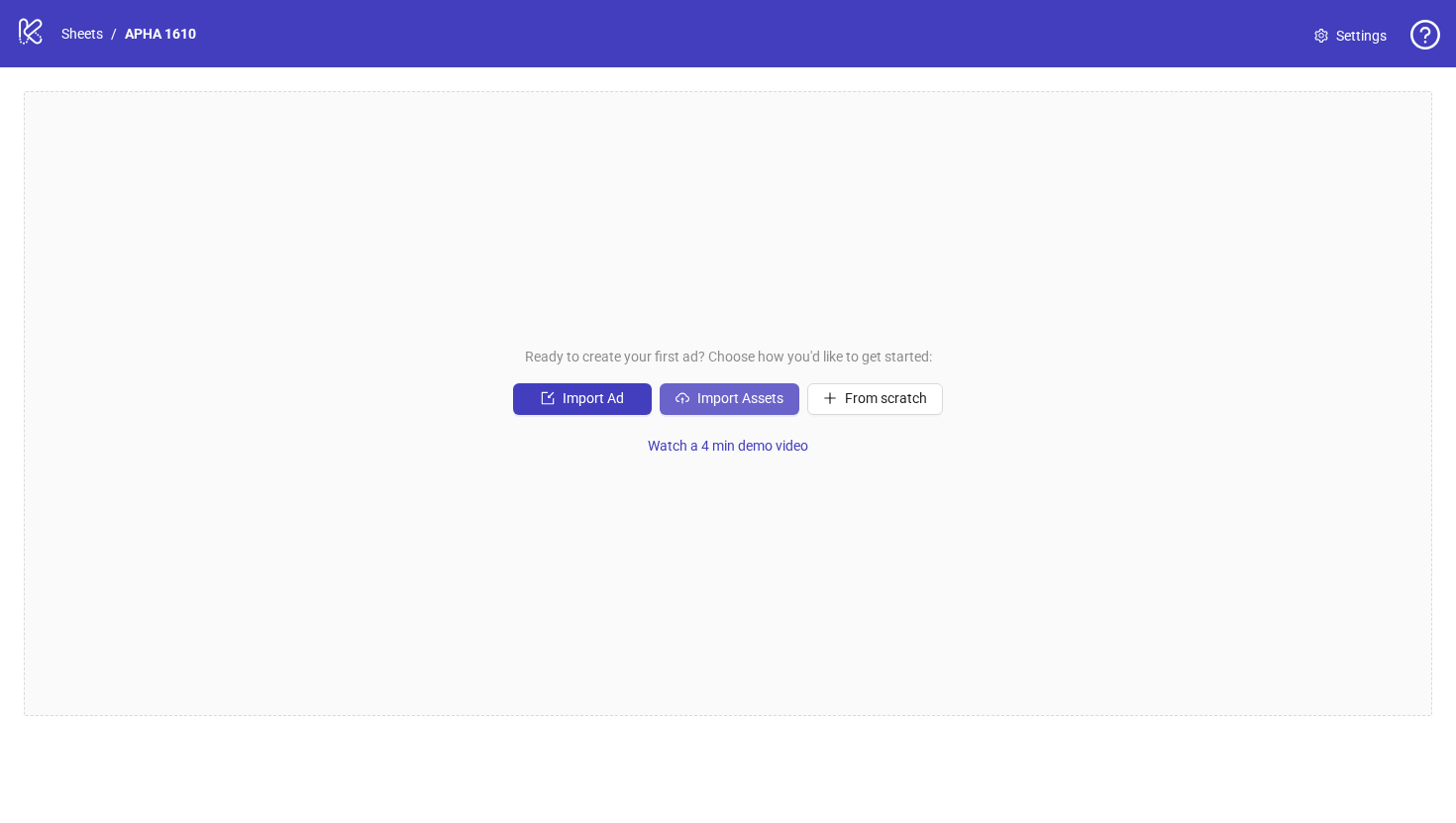 click on "Import Assets" at bounding box center (740, 398) 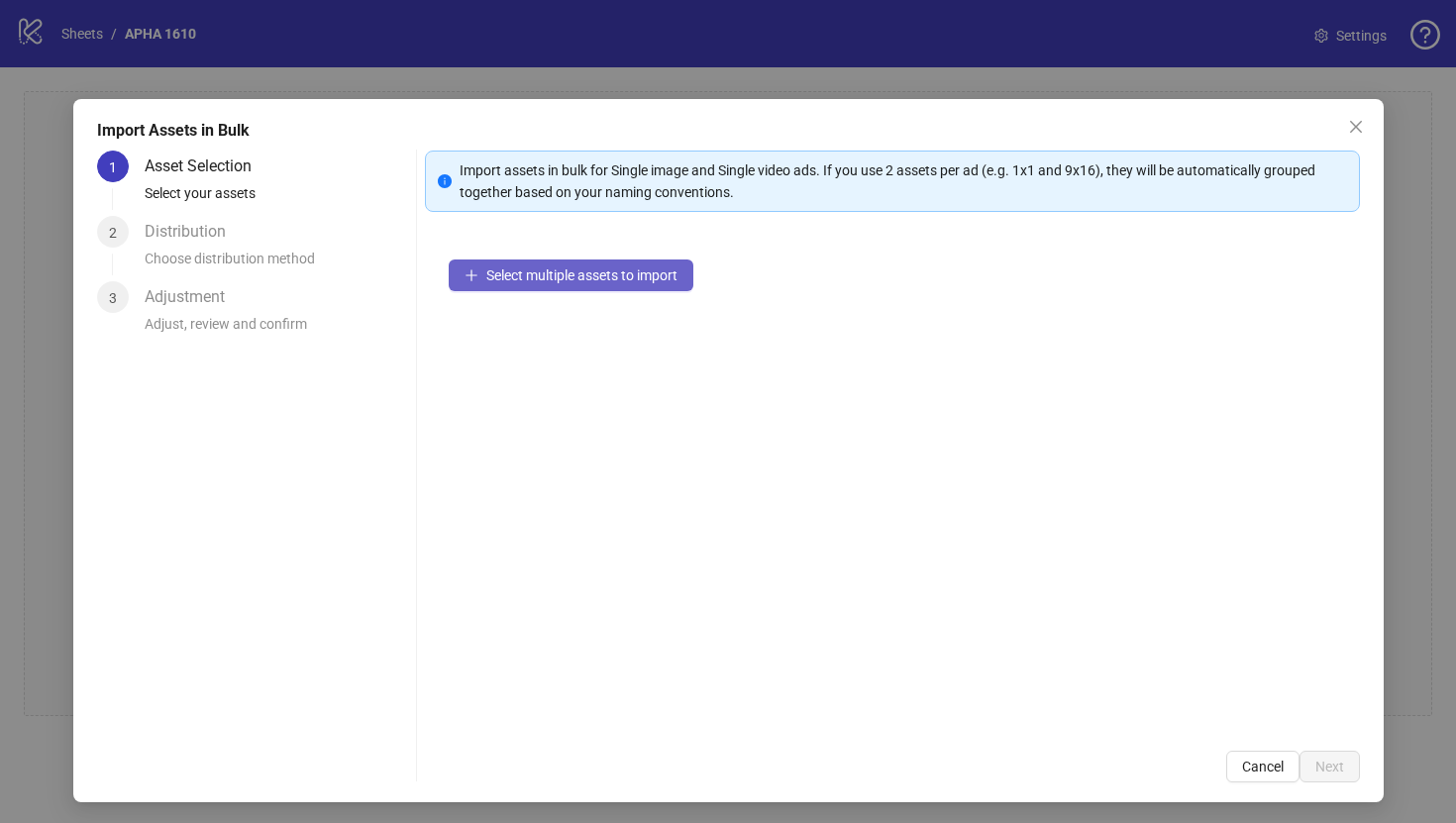 click on "Select multiple assets to import" at bounding box center (571, 275) 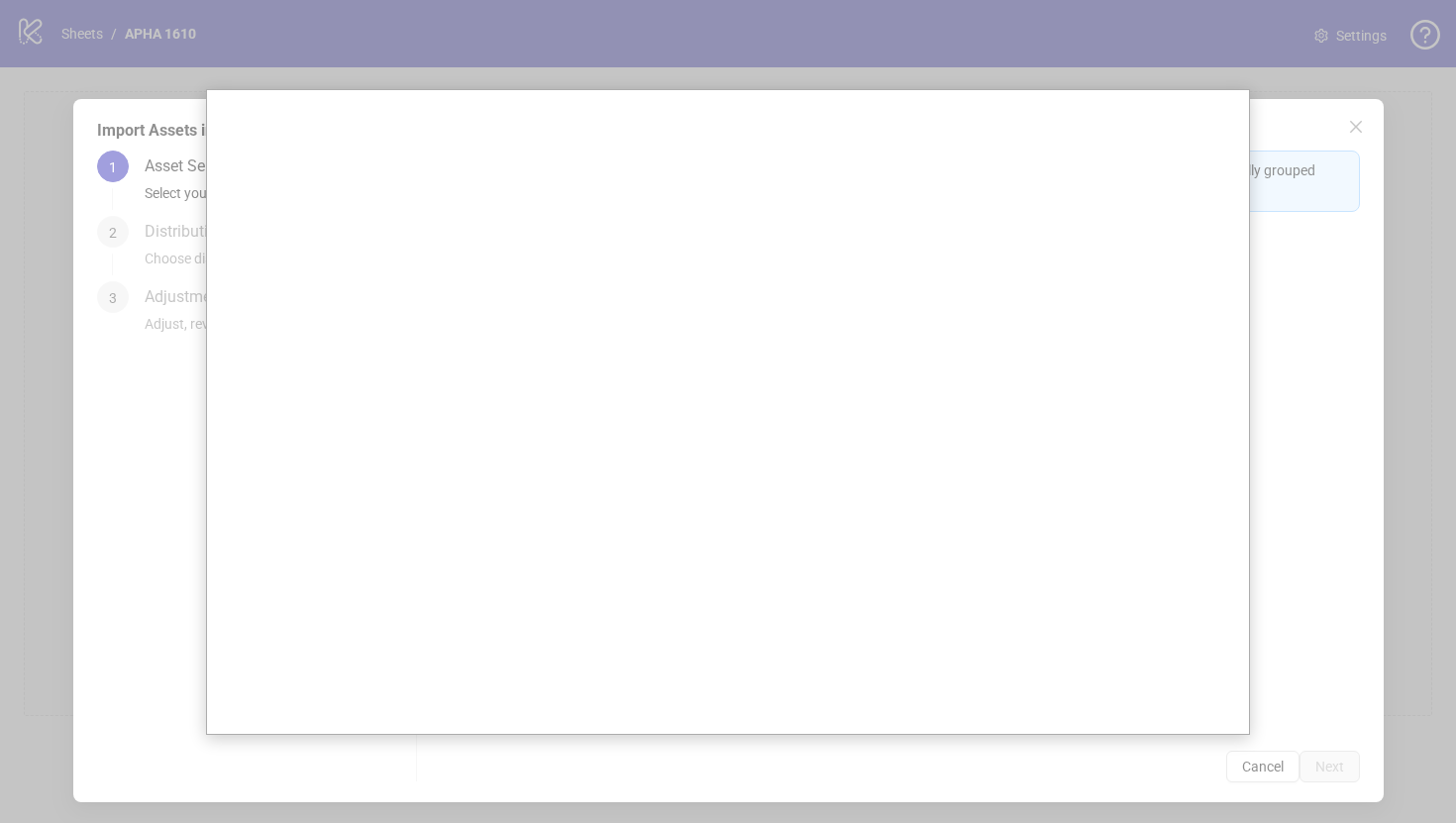 type 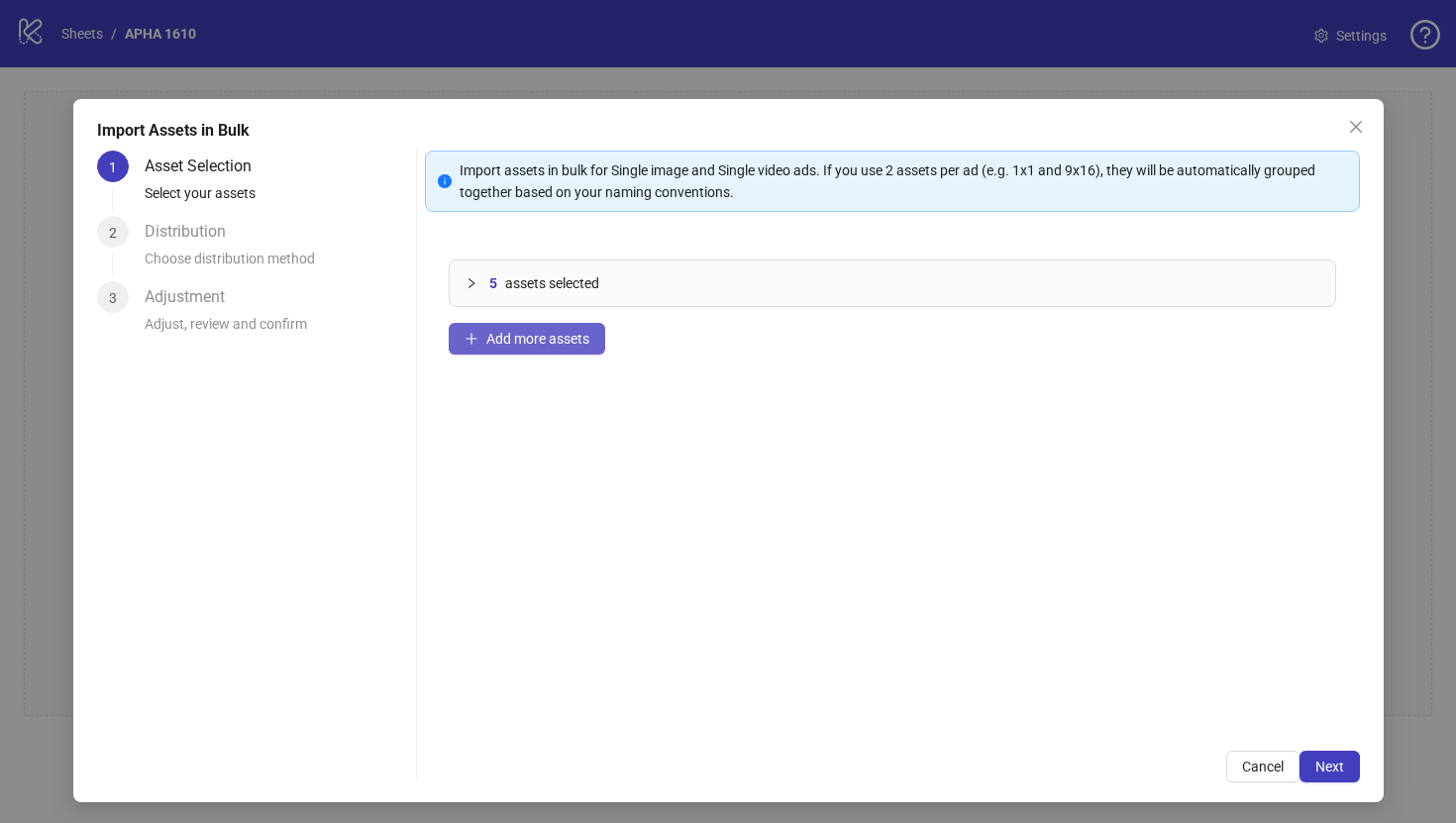 click on "Add more assets" at bounding box center (538, 339) 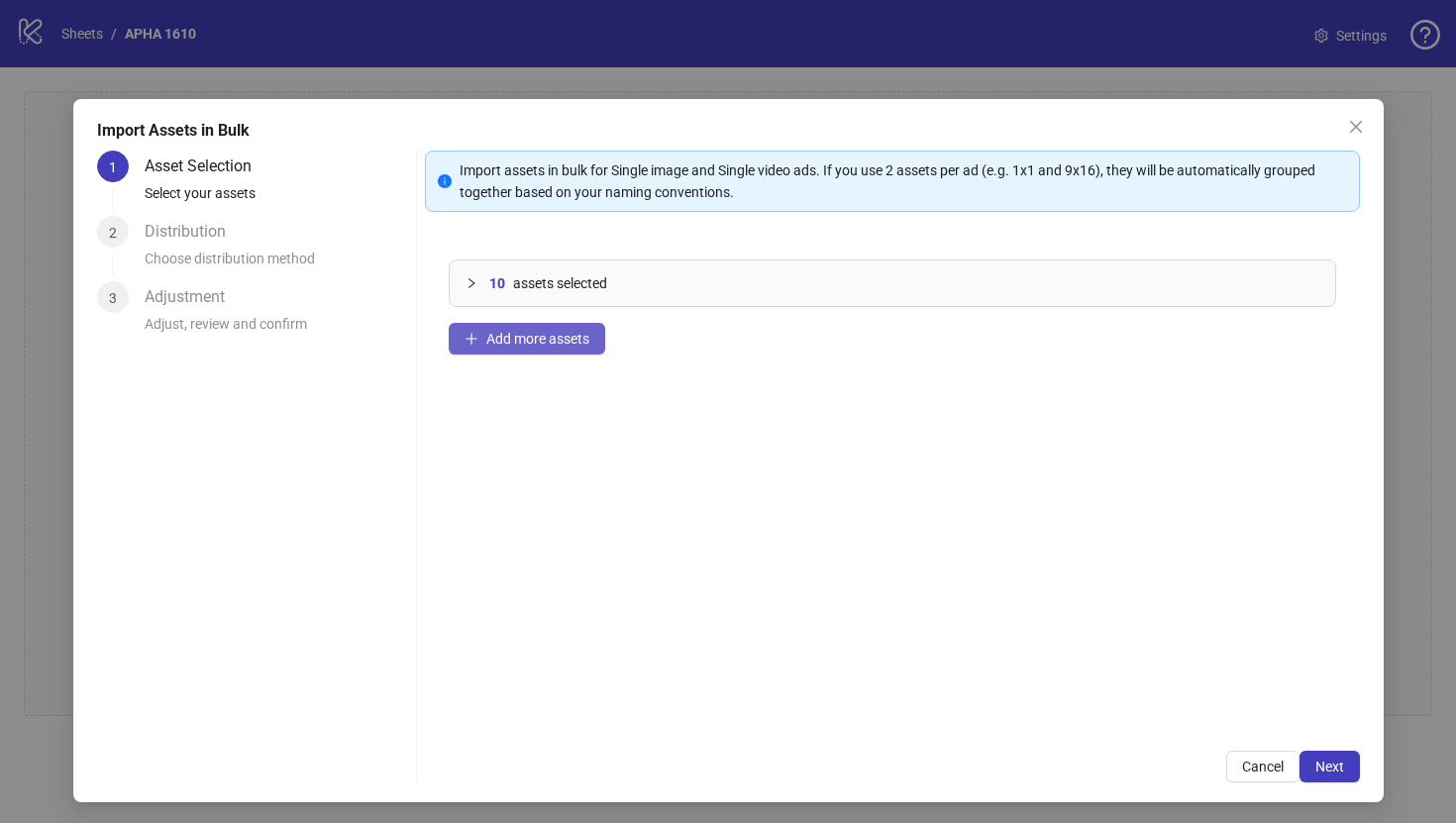 click on "Add more assets" at bounding box center (538, 339) 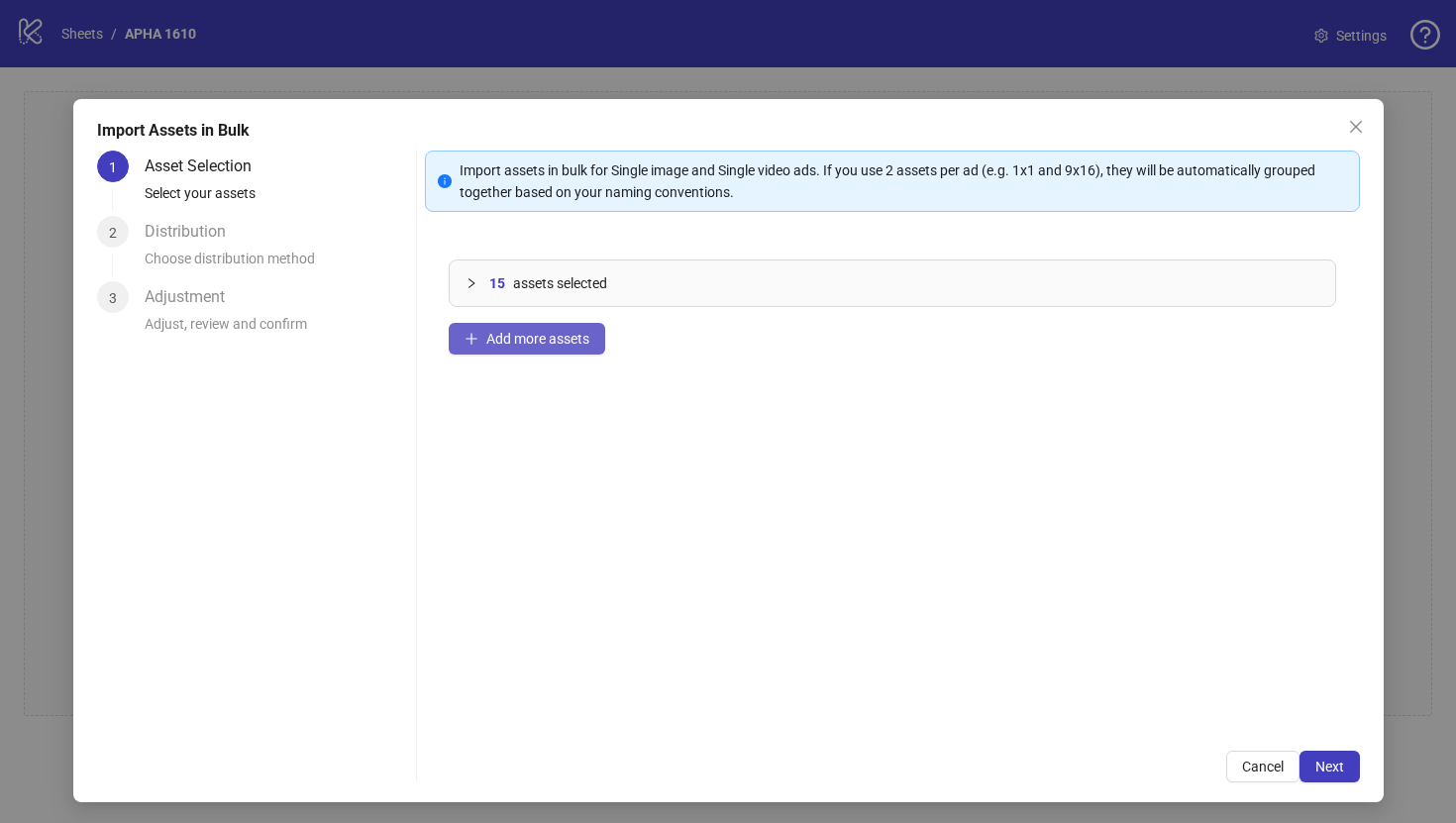 click on "Add more assets" at bounding box center (527, 339) 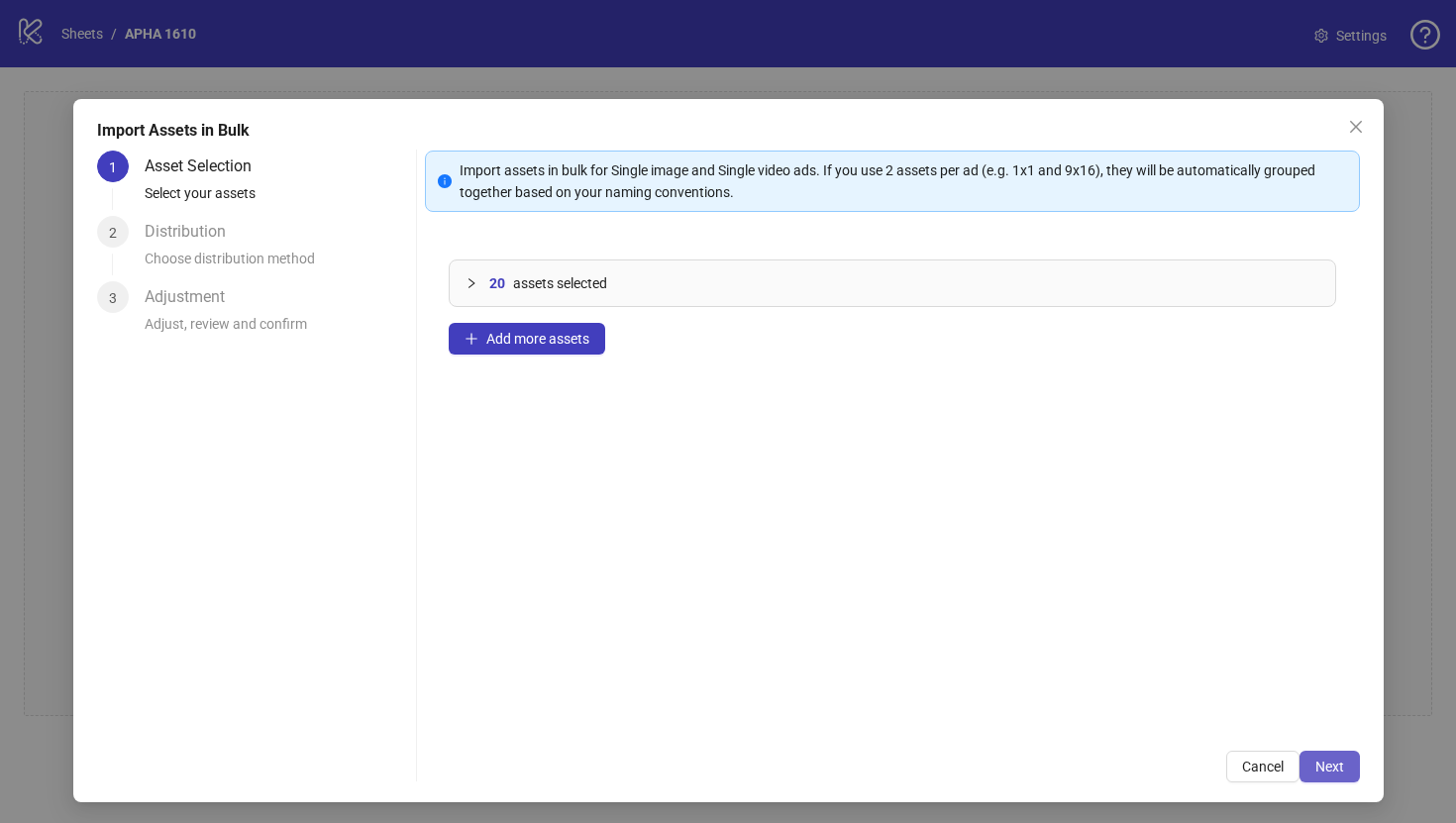 click on "Next" at bounding box center (1329, 767) 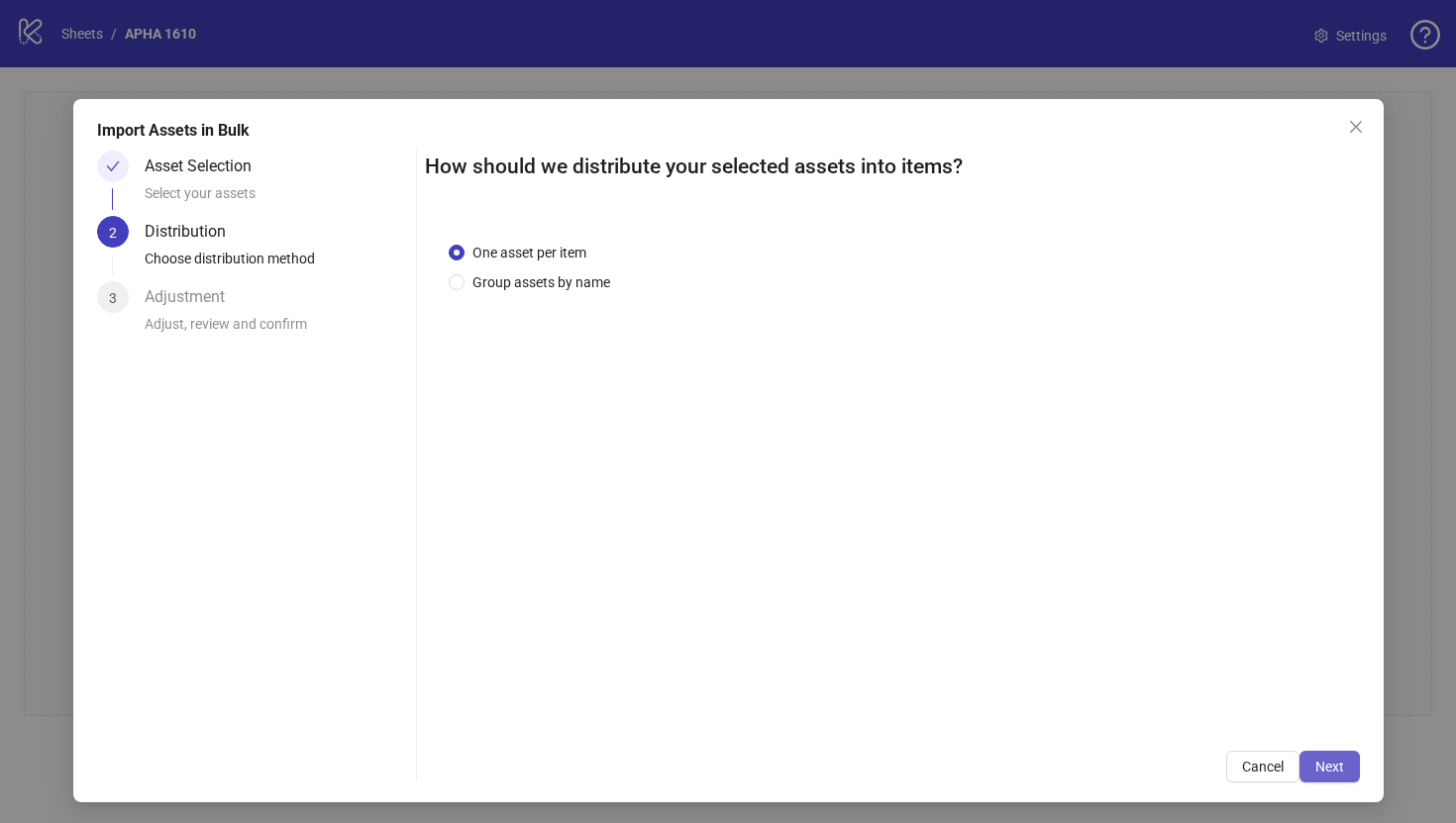 click on "Next" at bounding box center [1329, 767] 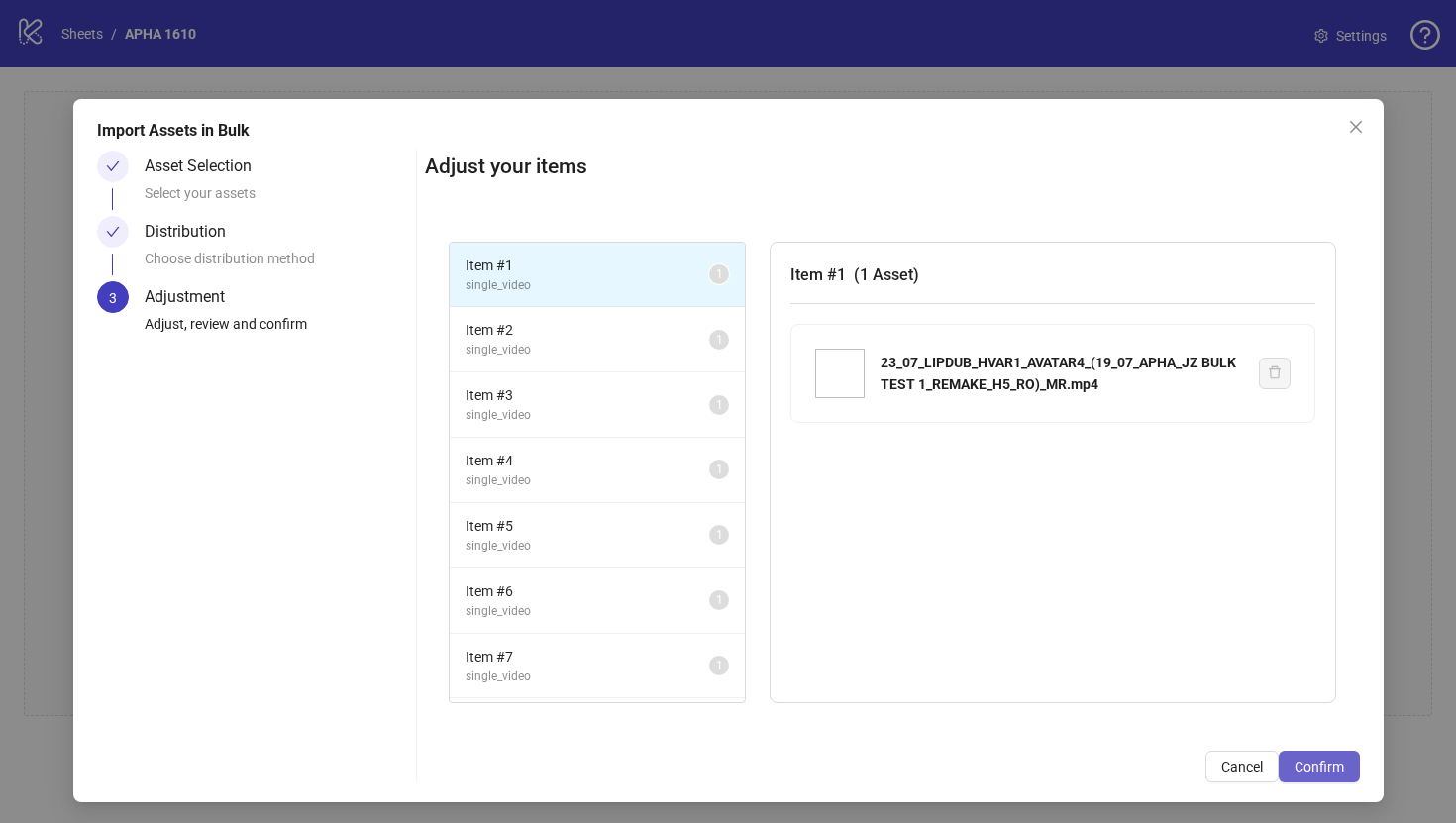 click on "Confirm" at bounding box center [1319, 767] 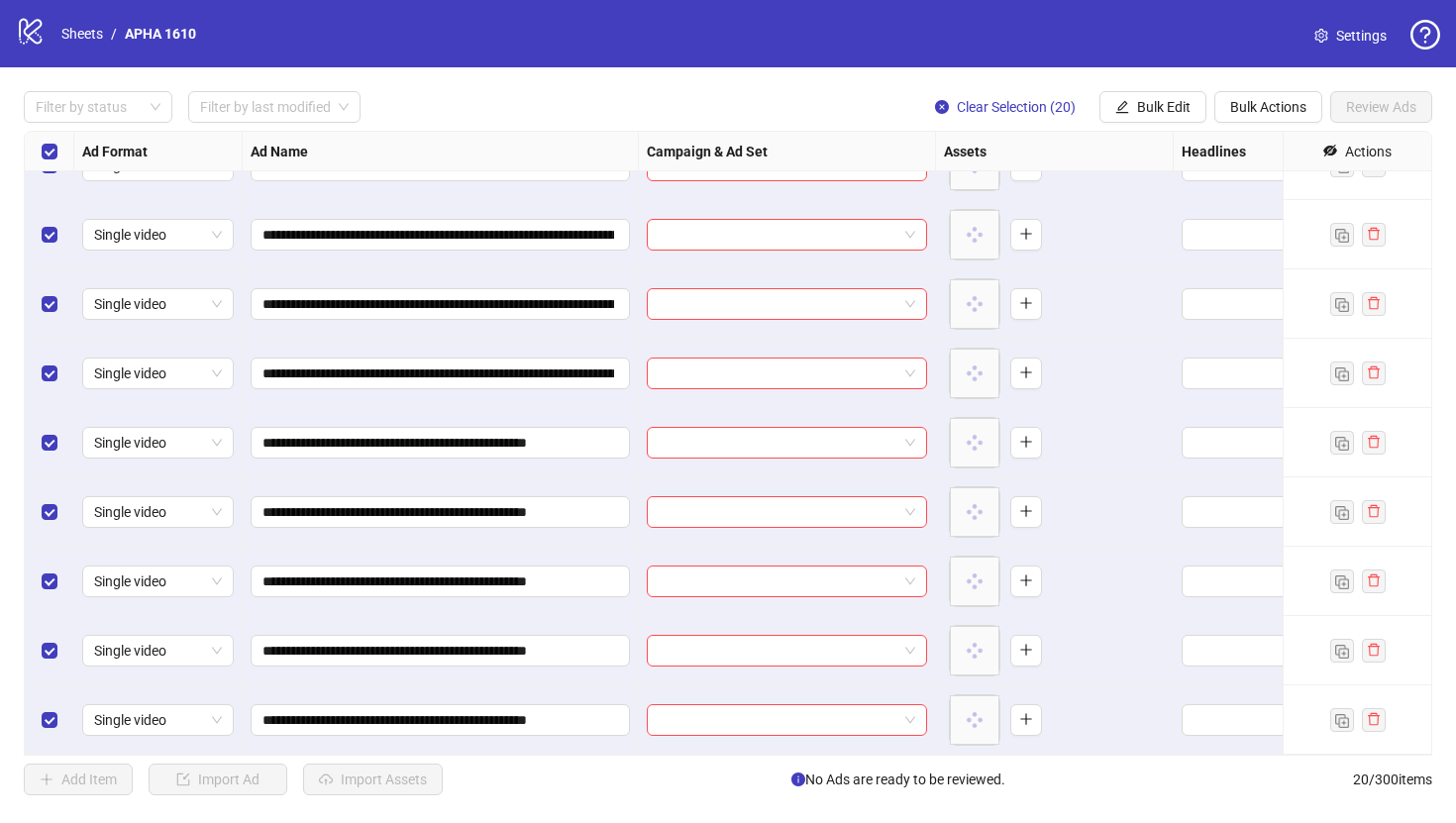 scroll, scrollTop: 0, scrollLeft: 0, axis: both 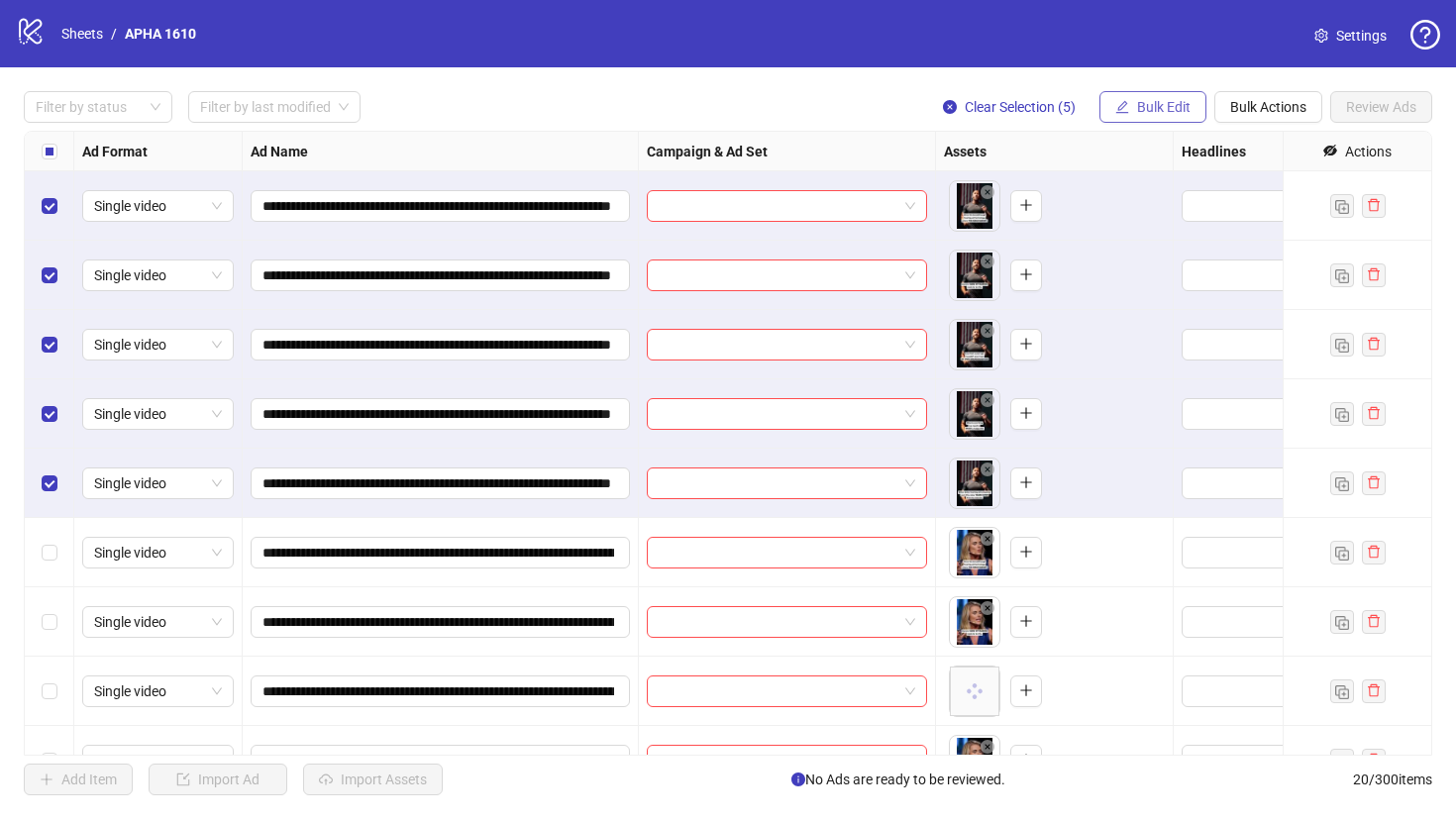 click on "Bulk Edit" at bounding box center [1164, 107] 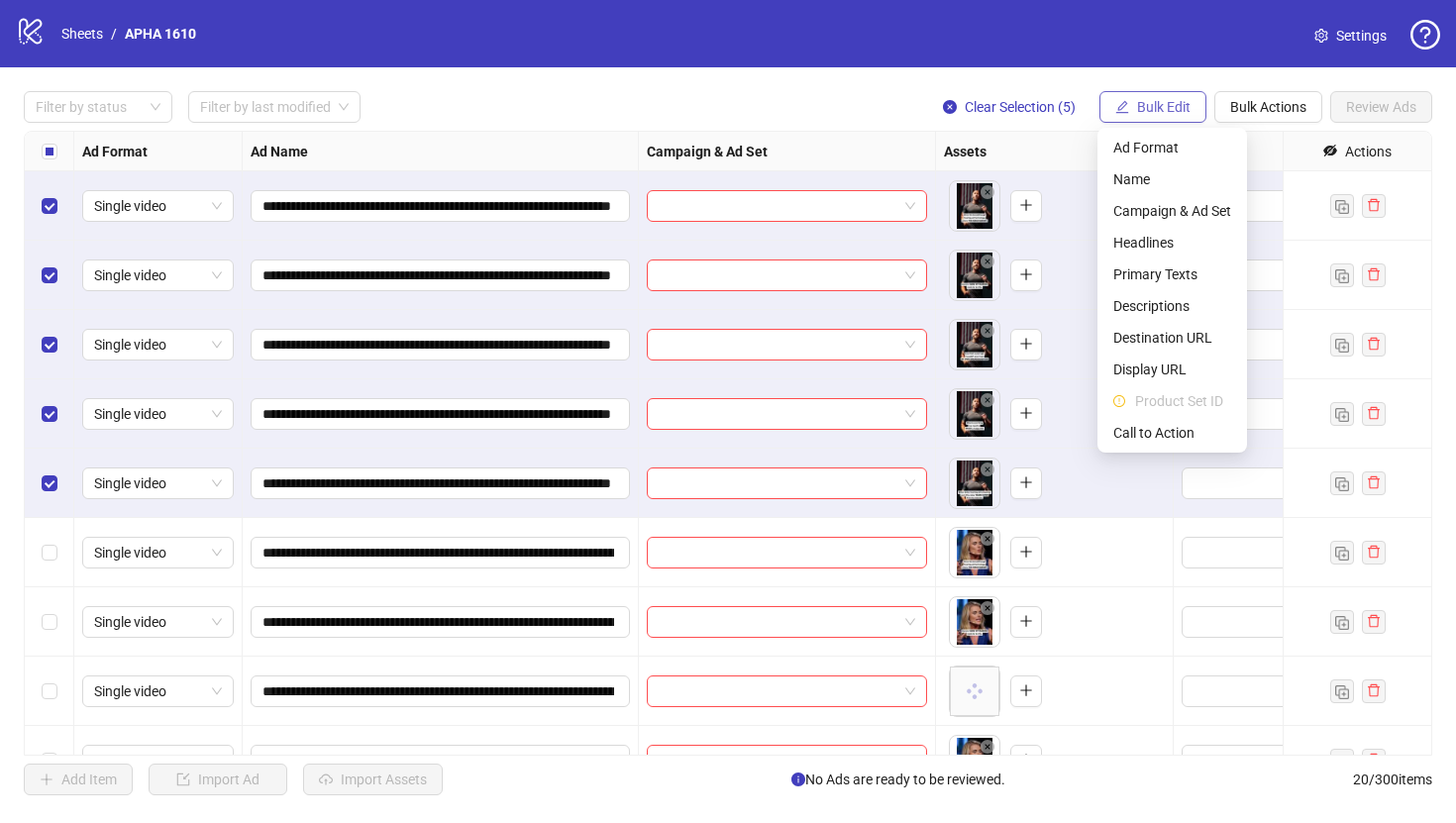 type 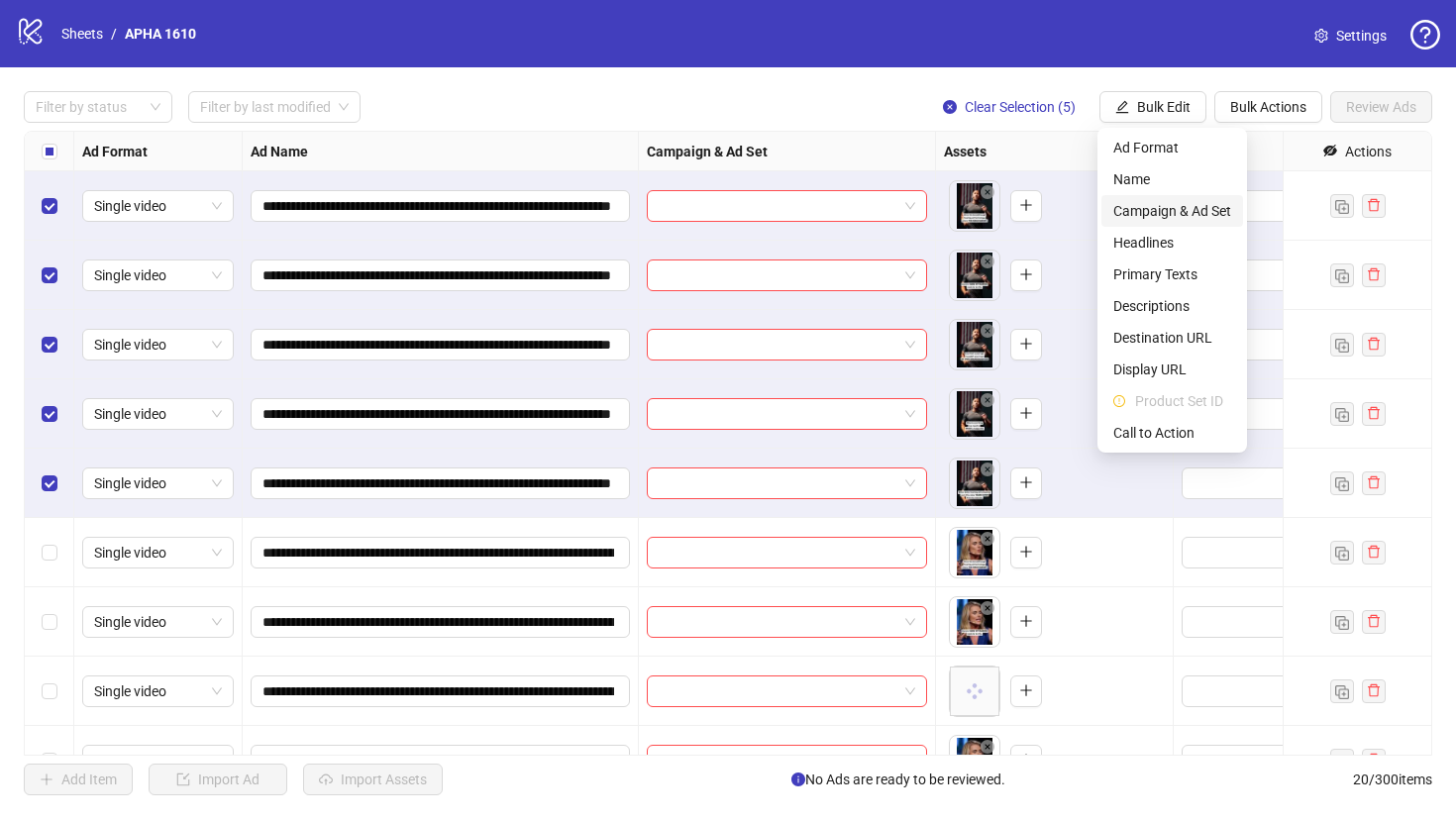click on "Campaign & Ad Set" at bounding box center (1172, 211) 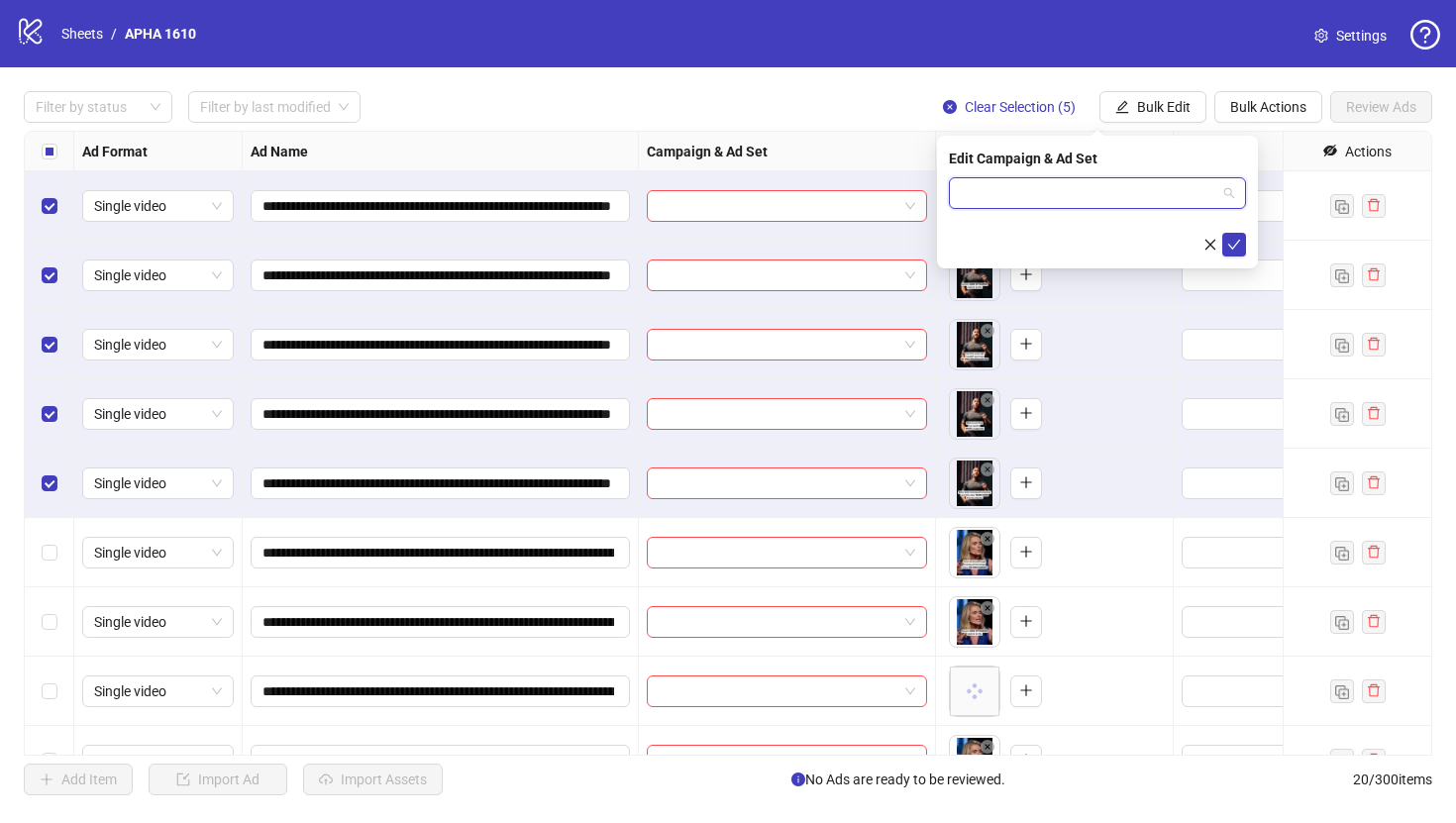 click at bounding box center [1089, 193] 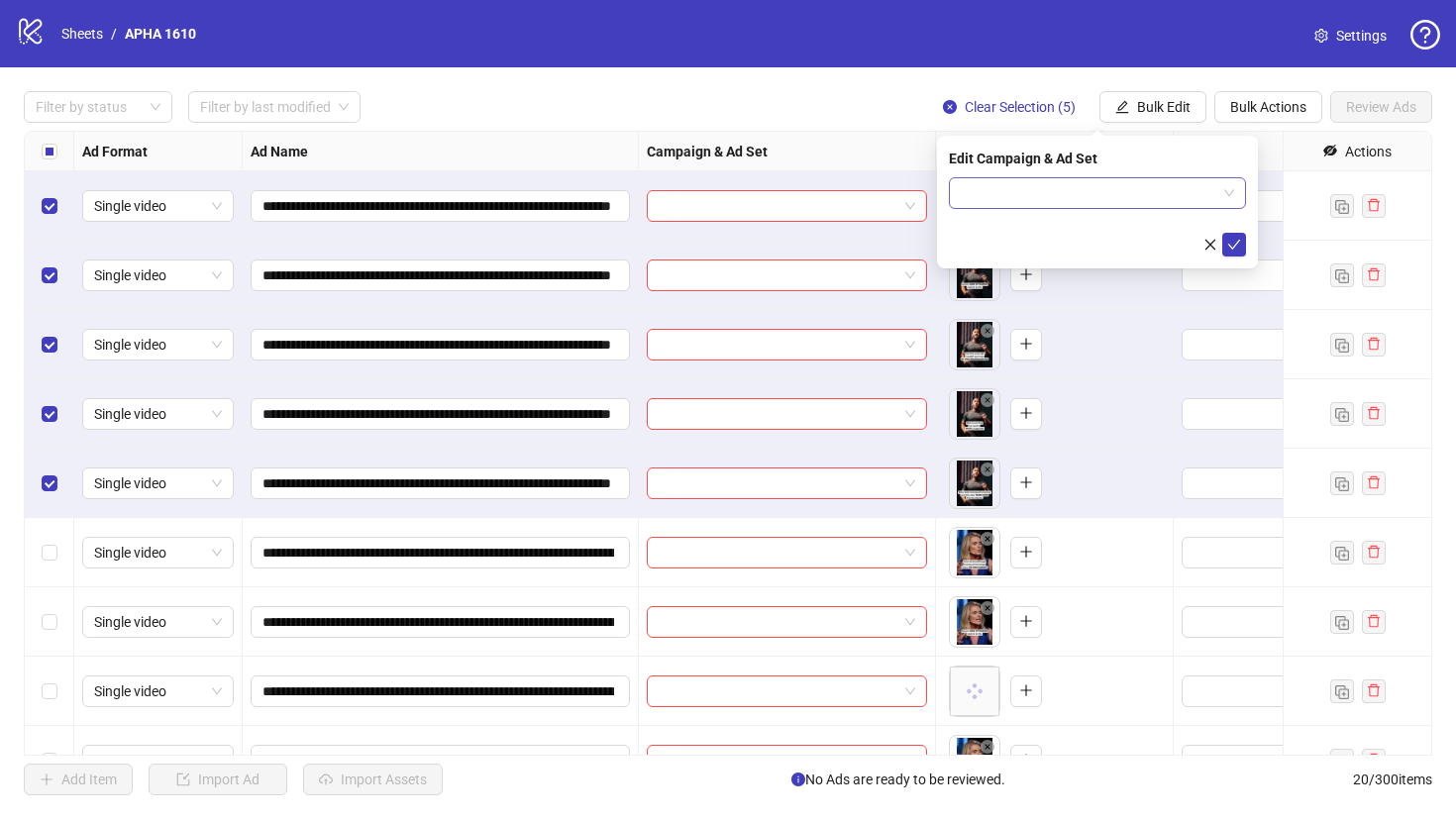 click at bounding box center (1089, 193) 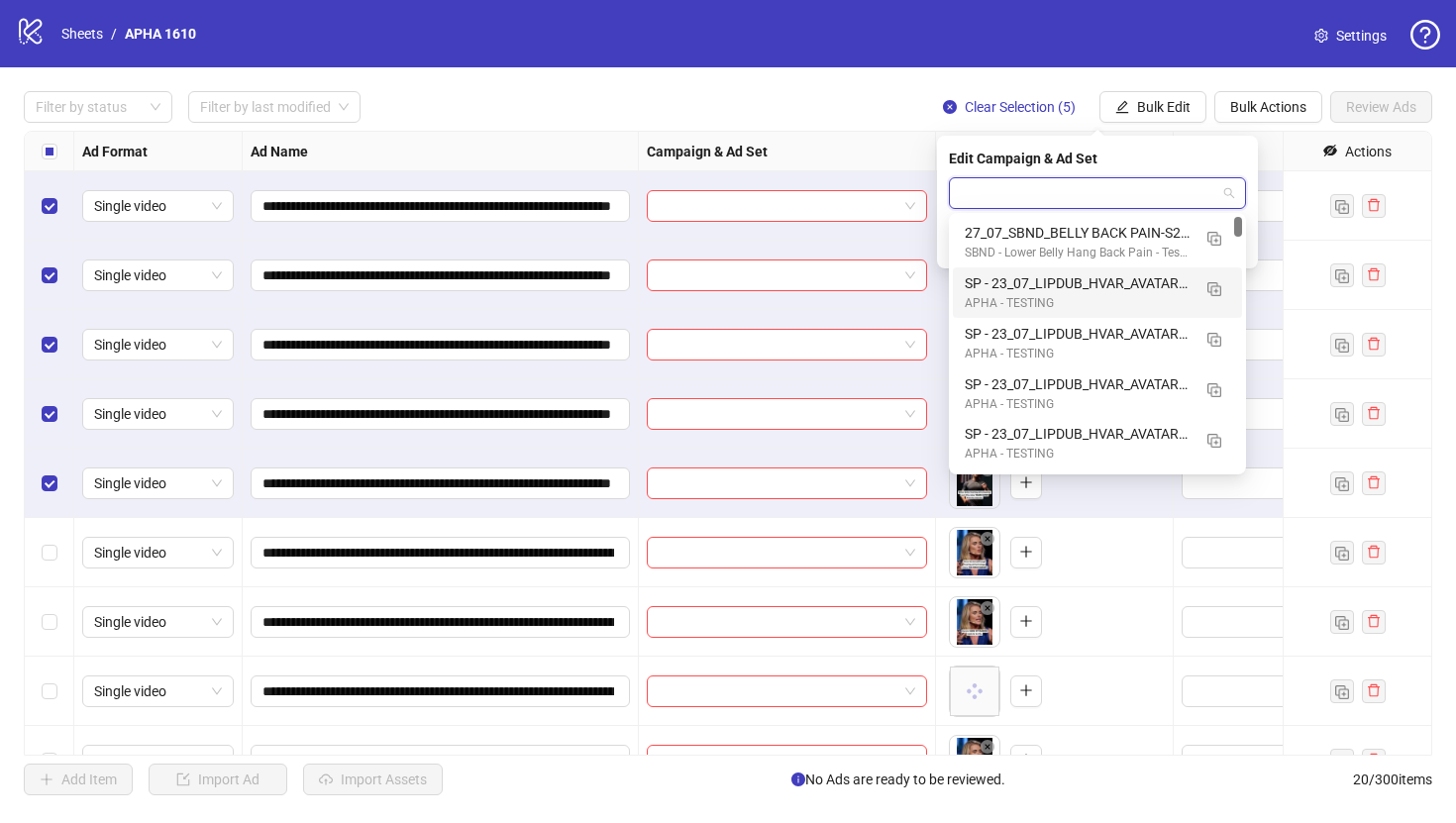 paste on "**********" 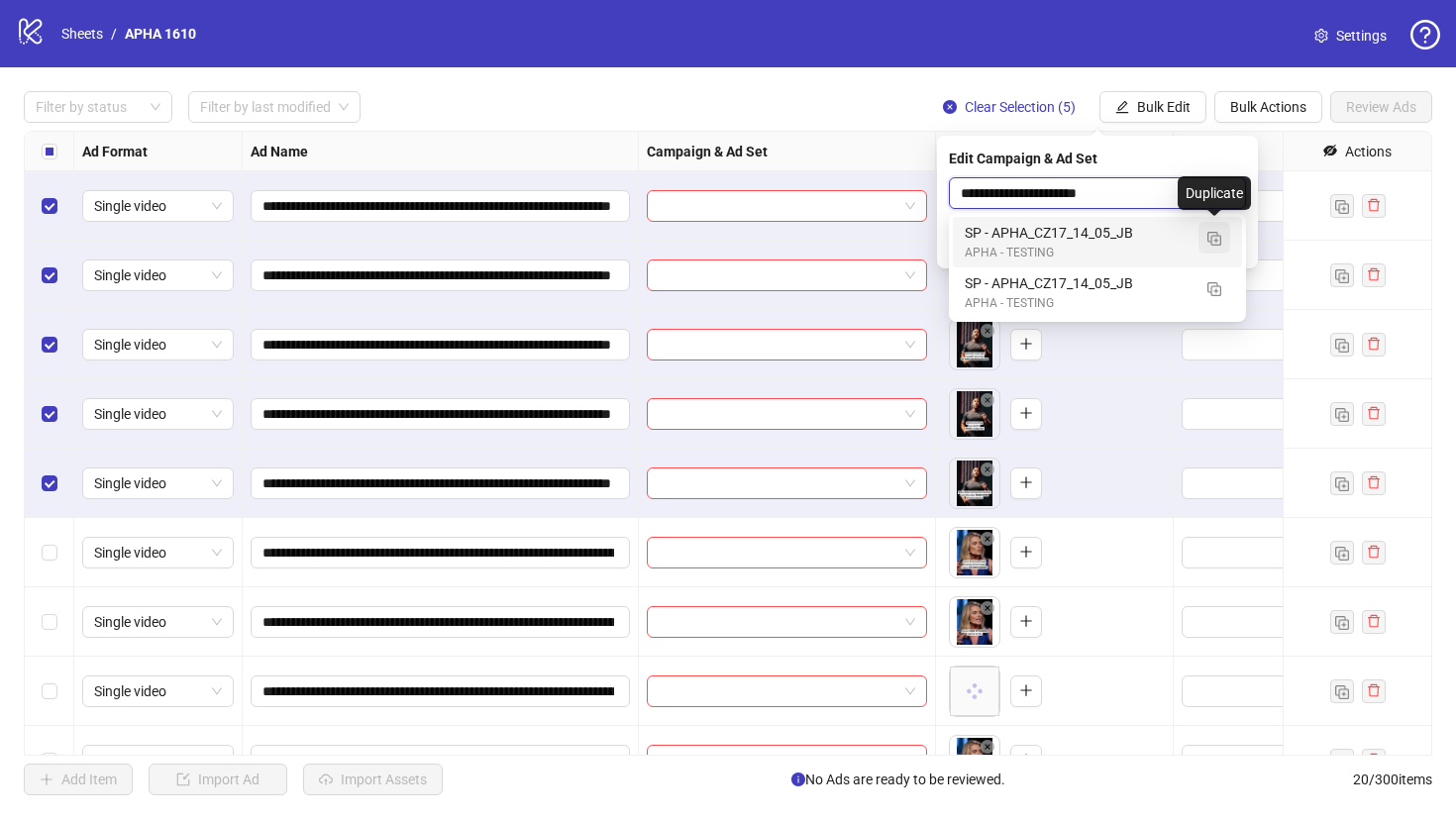 click at bounding box center (1214, 238) 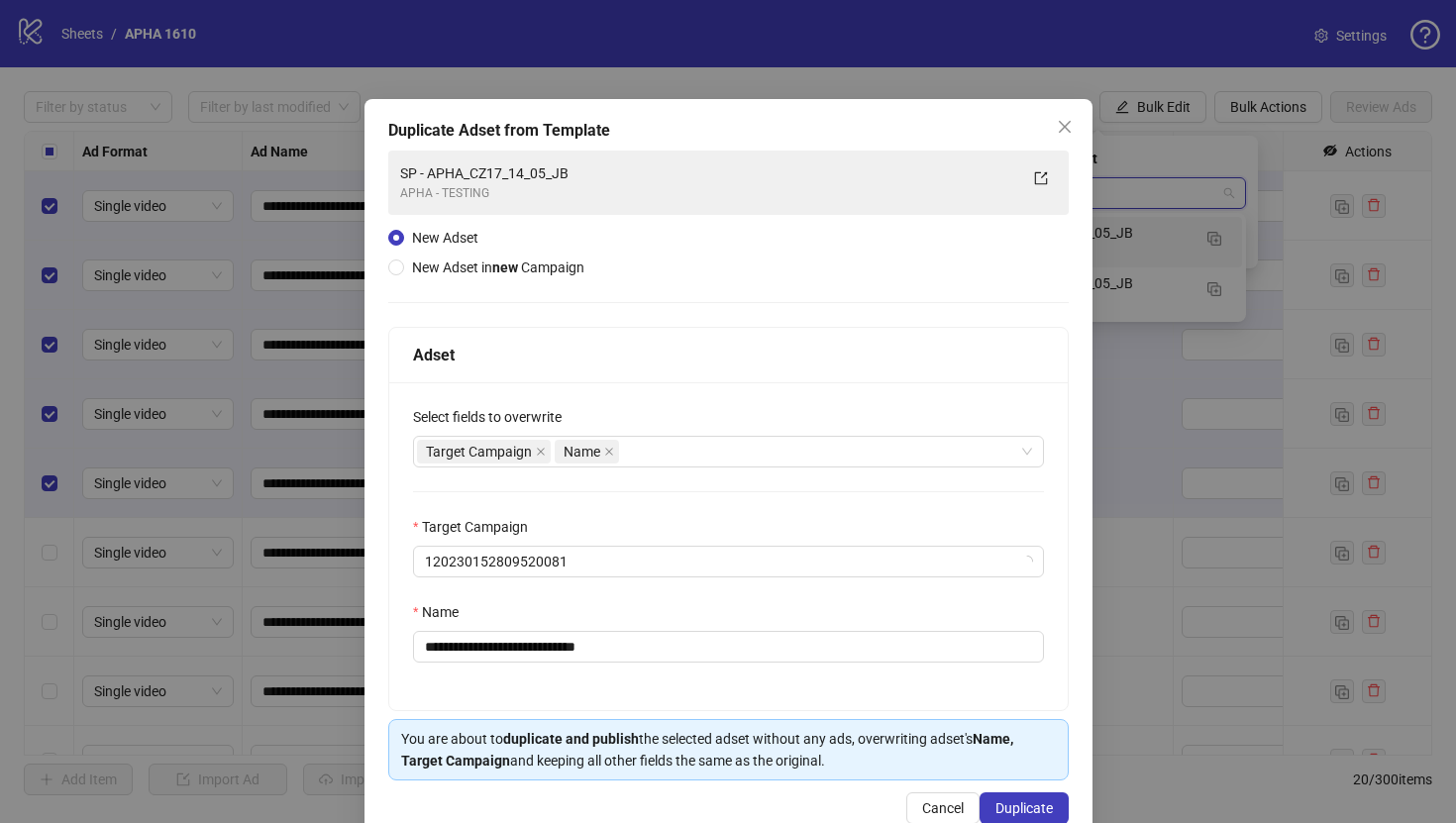 type on "**********" 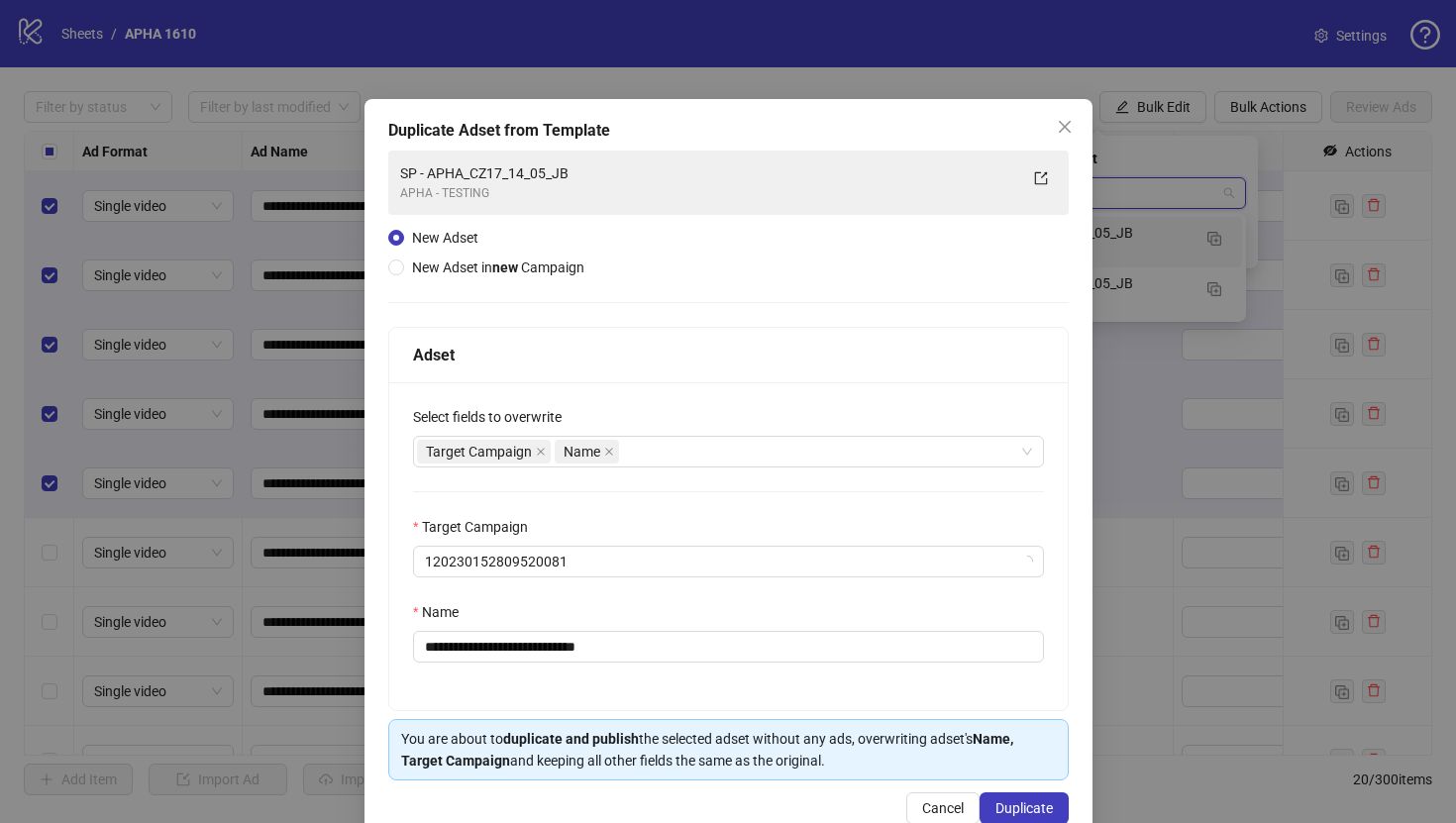 type 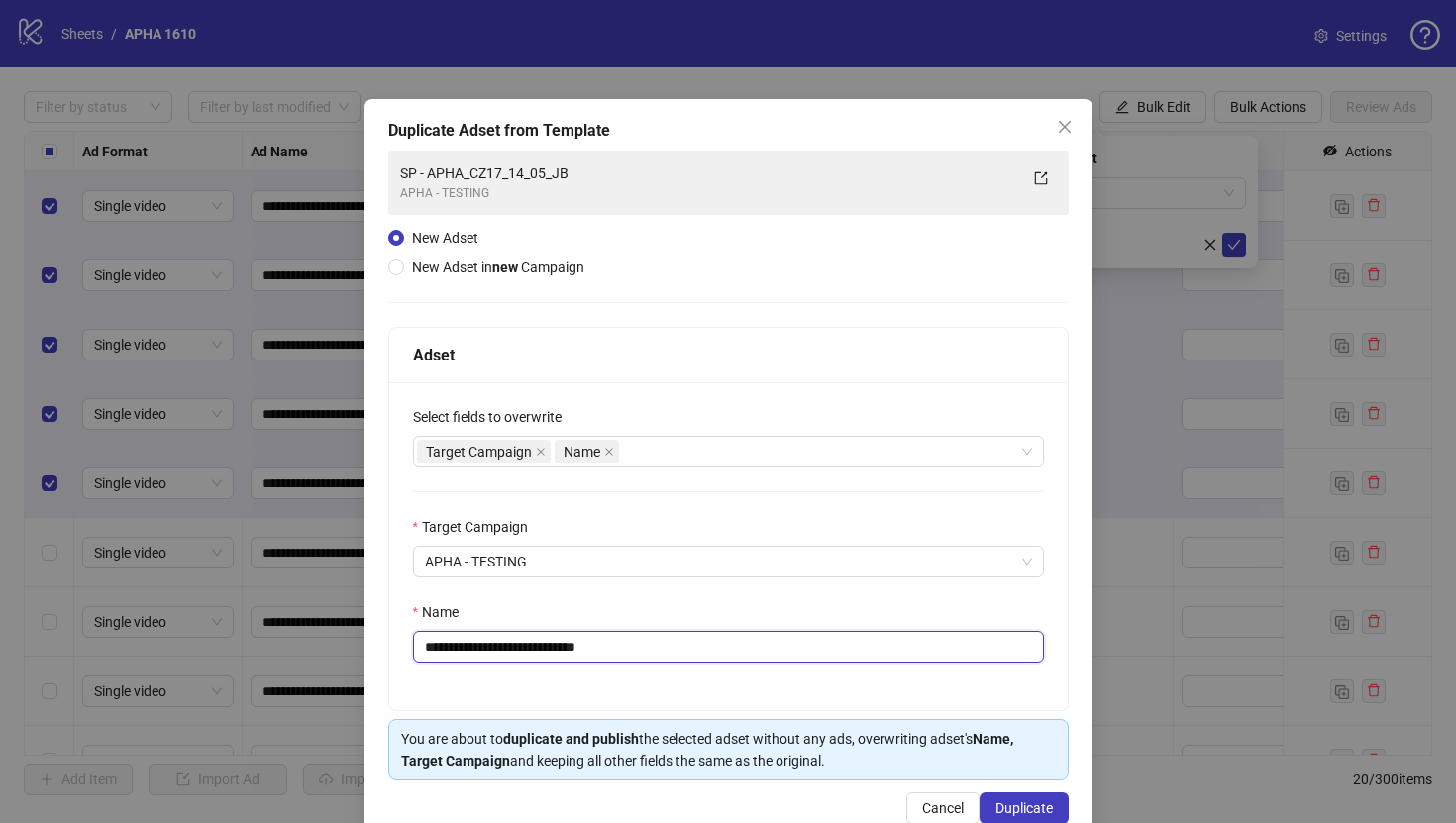 click on "**********" at bounding box center (728, 647) 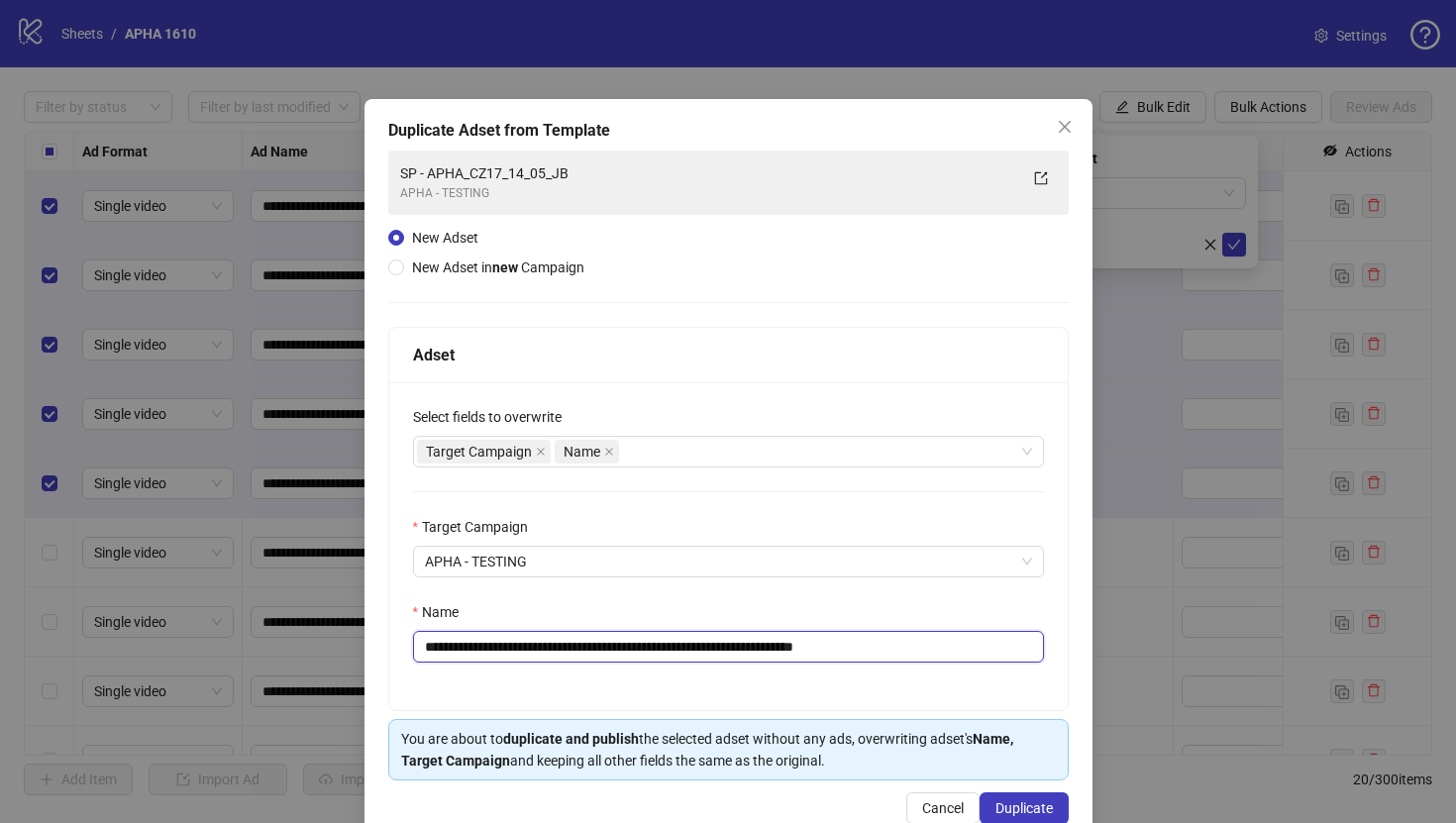 scroll, scrollTop: 46, scrollLeft: 0, axis: vertical 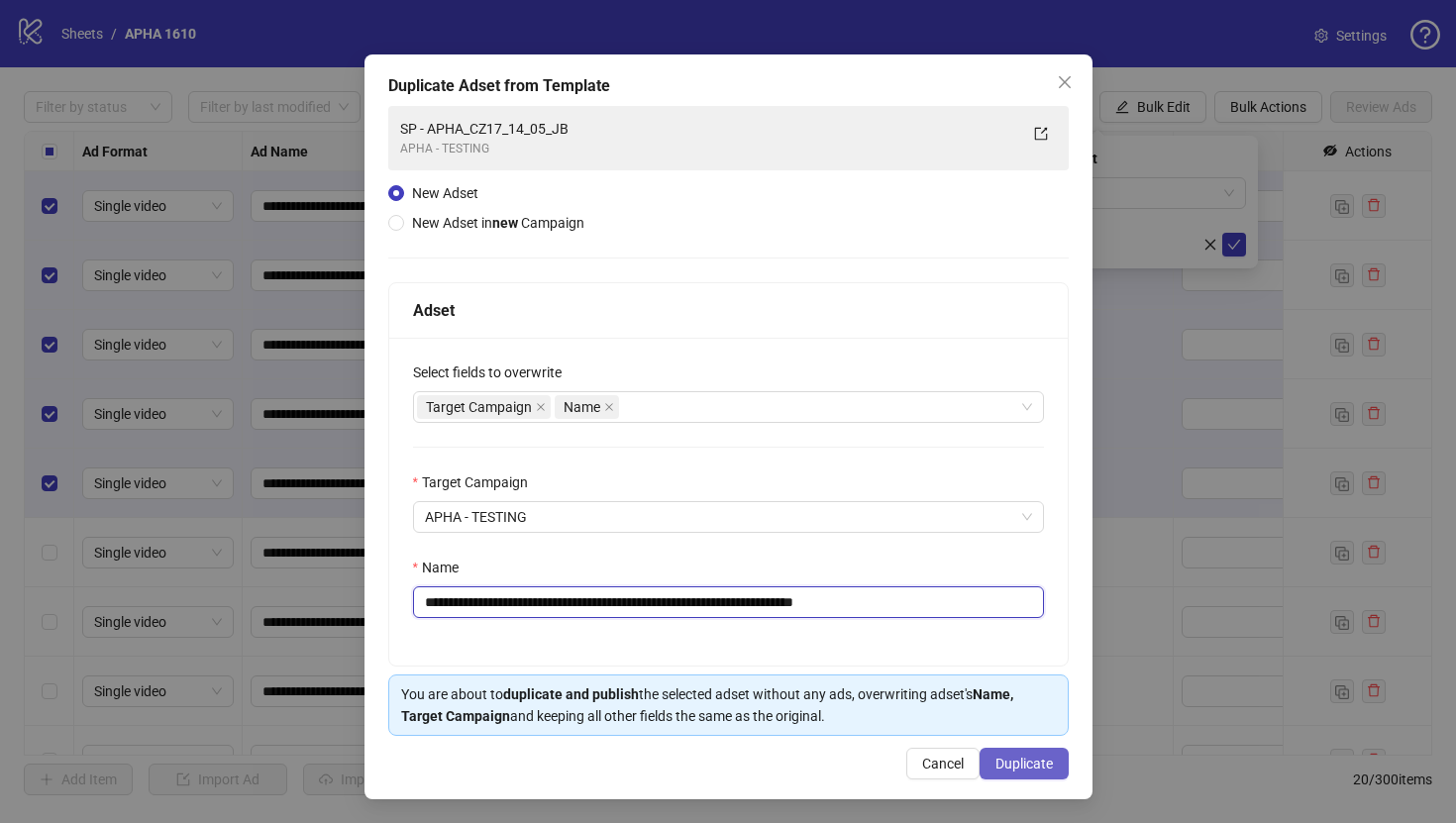 type on "**********" 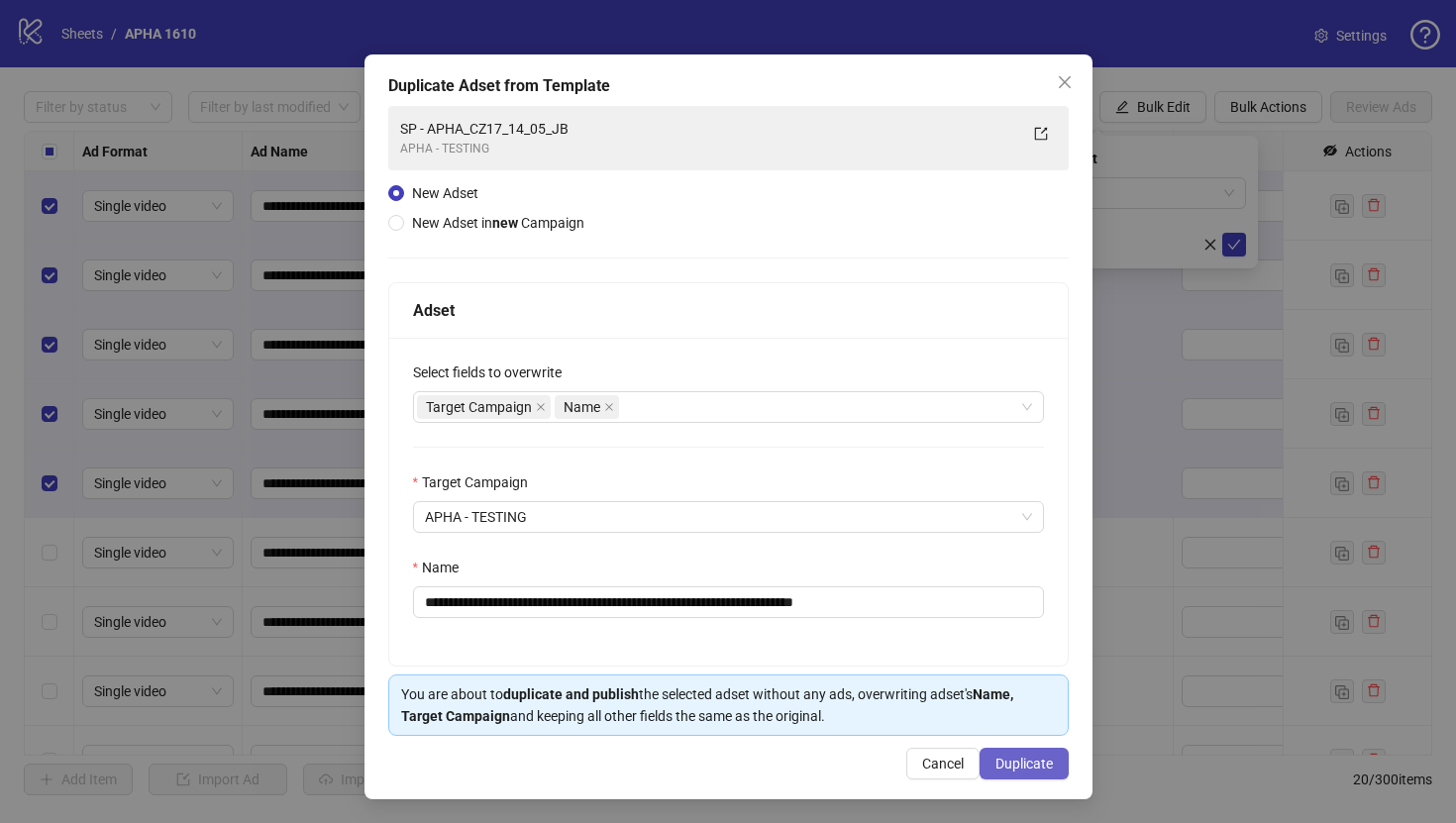 click on "Duplicate" at bounding box center (1024, 764) 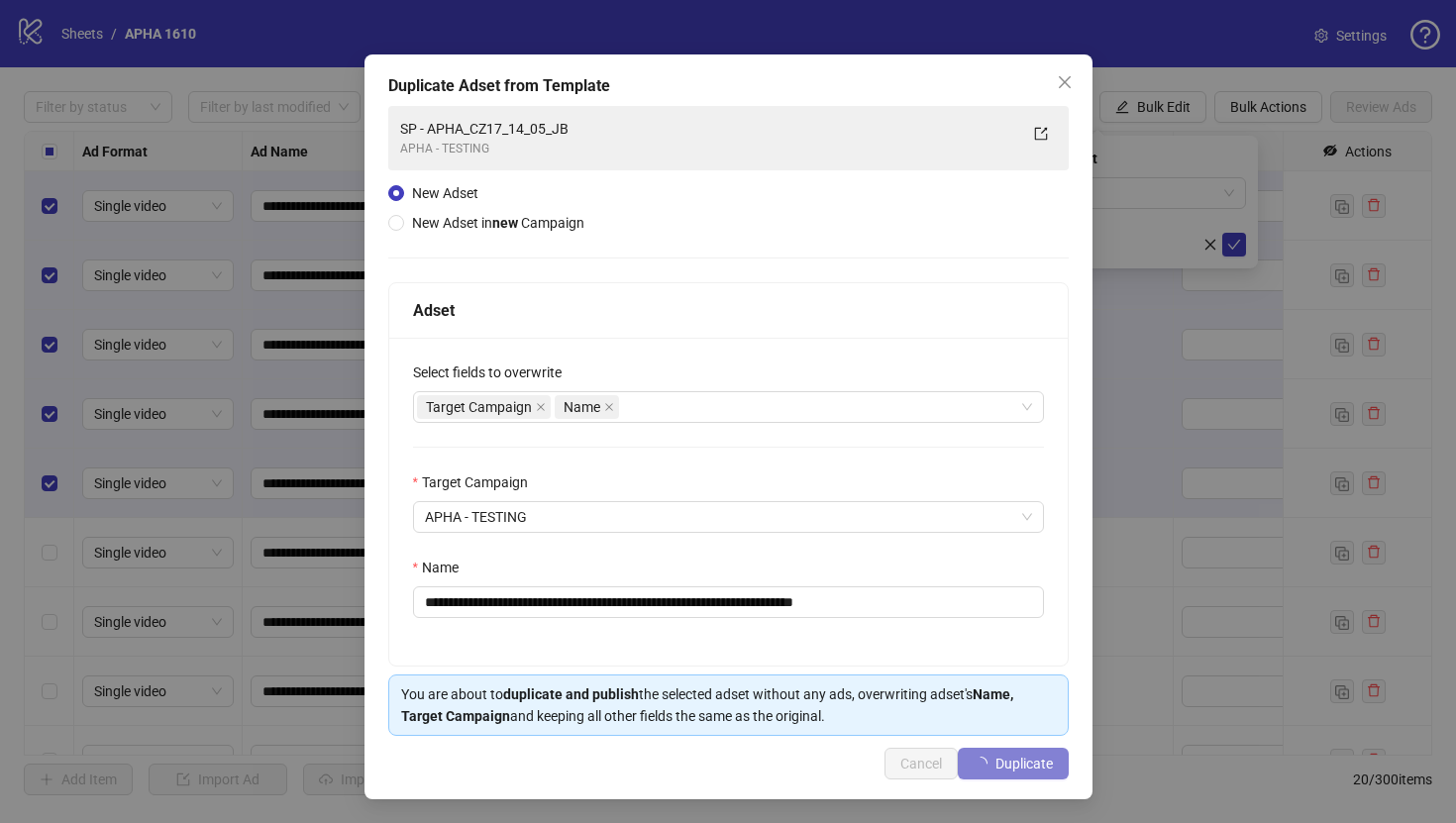 type 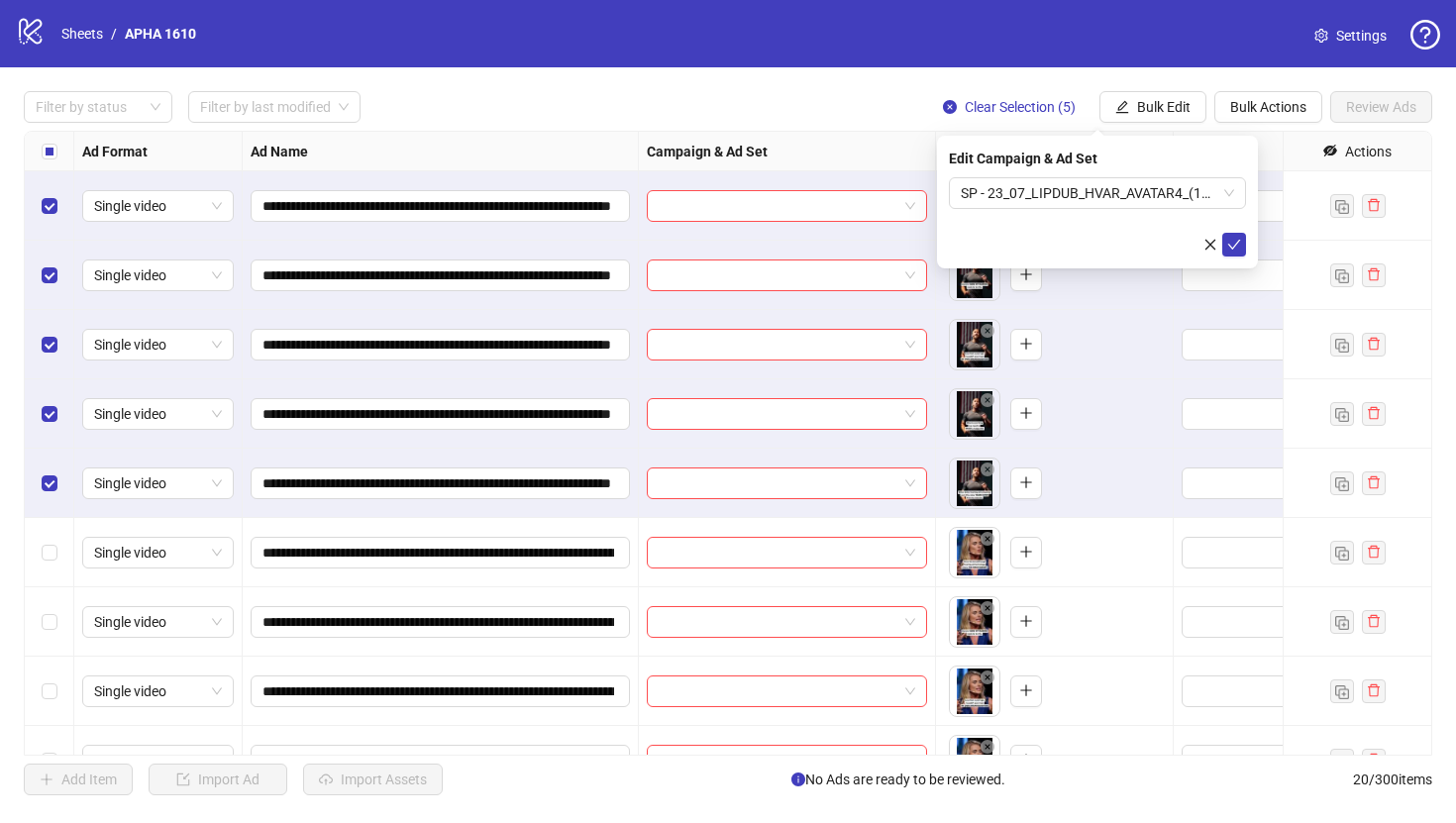 click 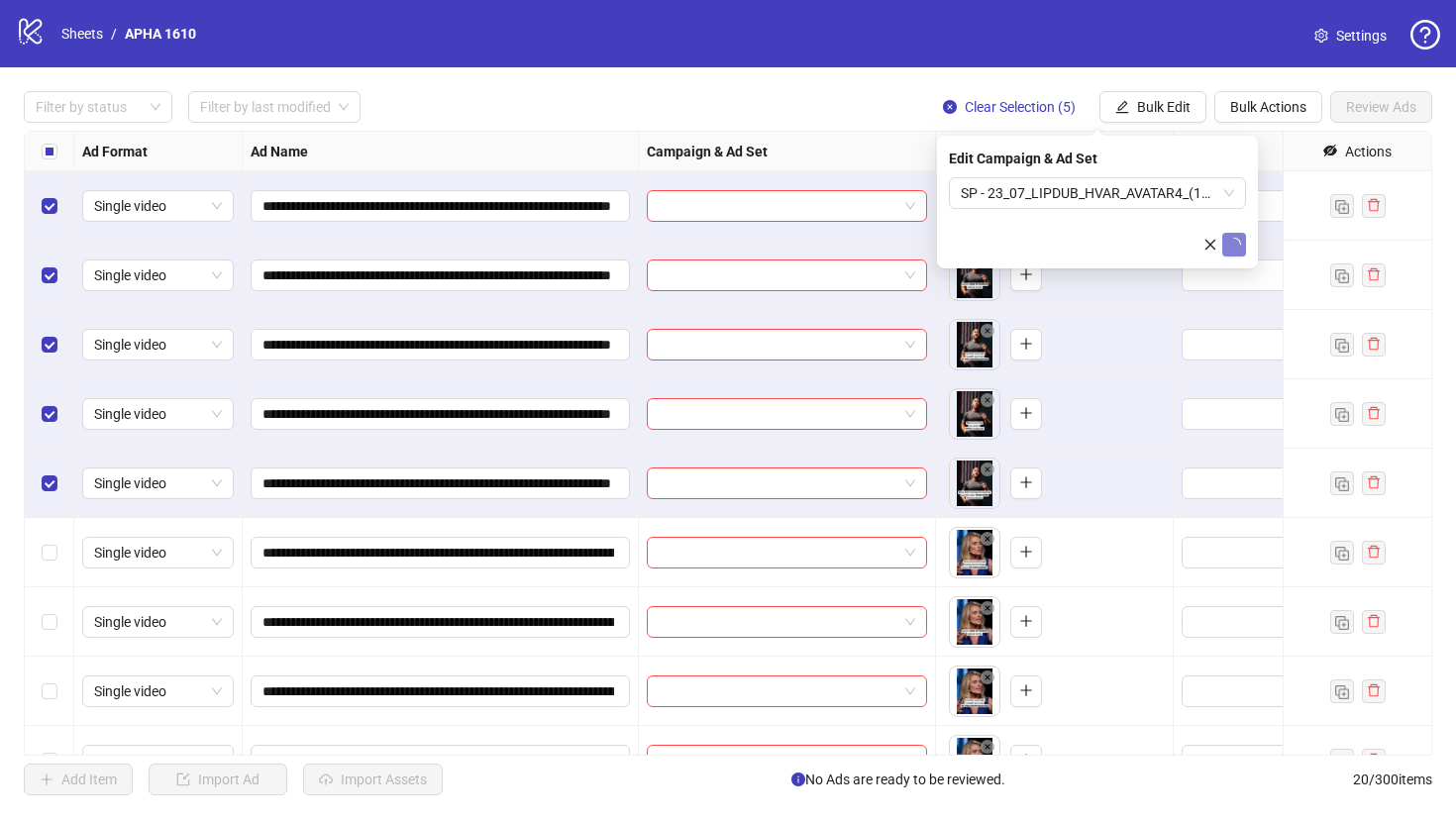 type 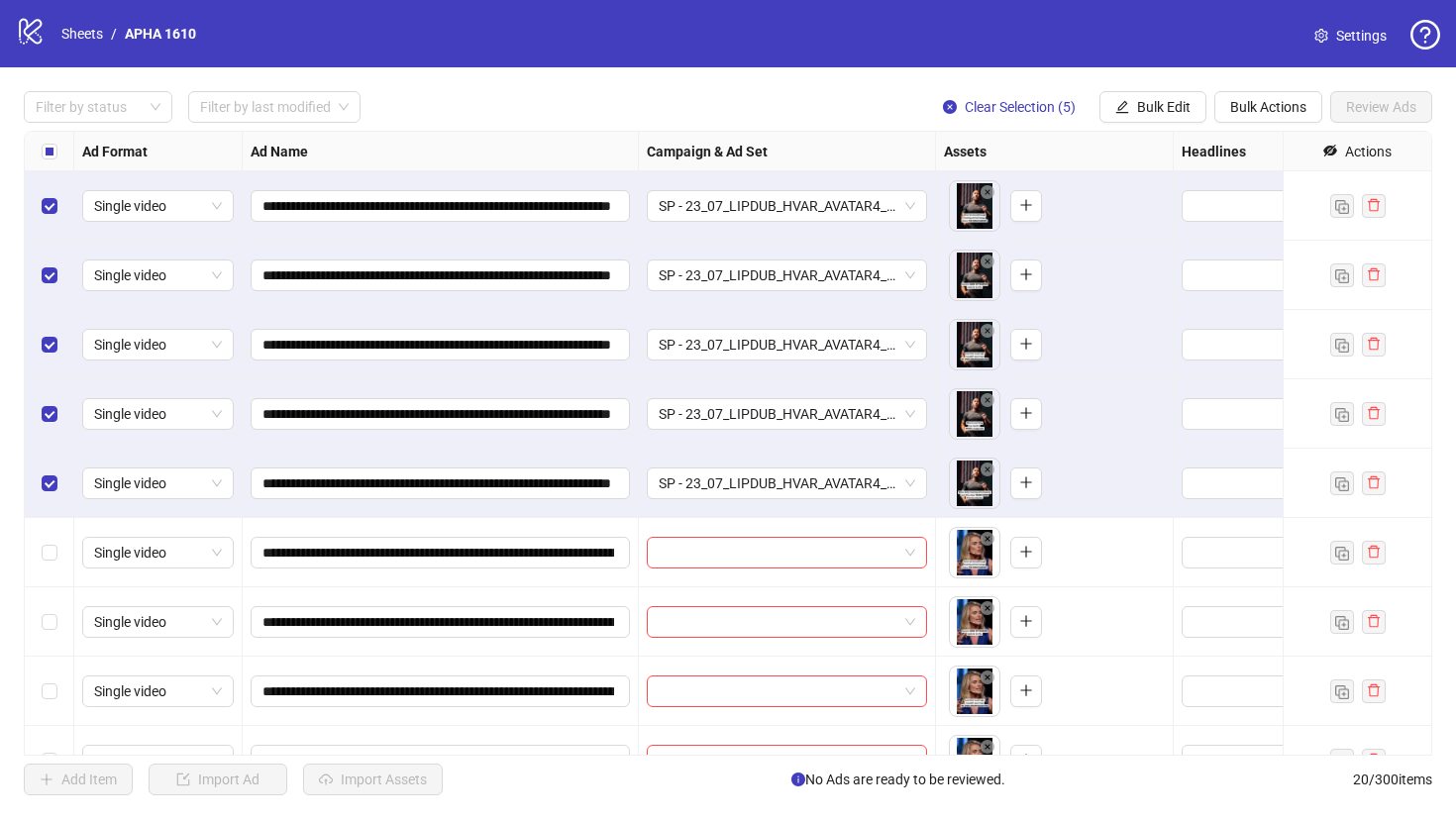 click at bounding box center (50, 152) 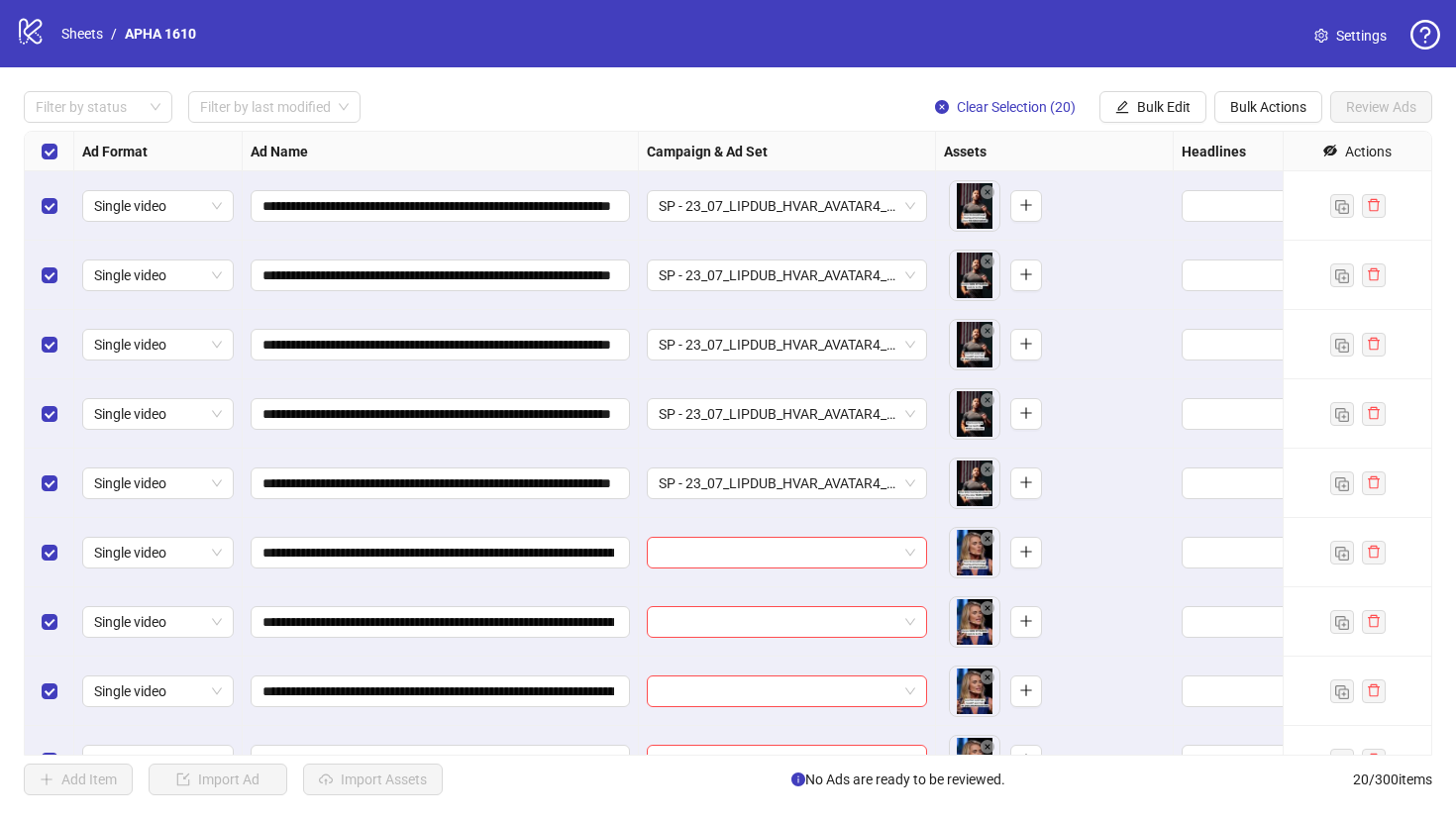 click at bounding box center (50, 152) 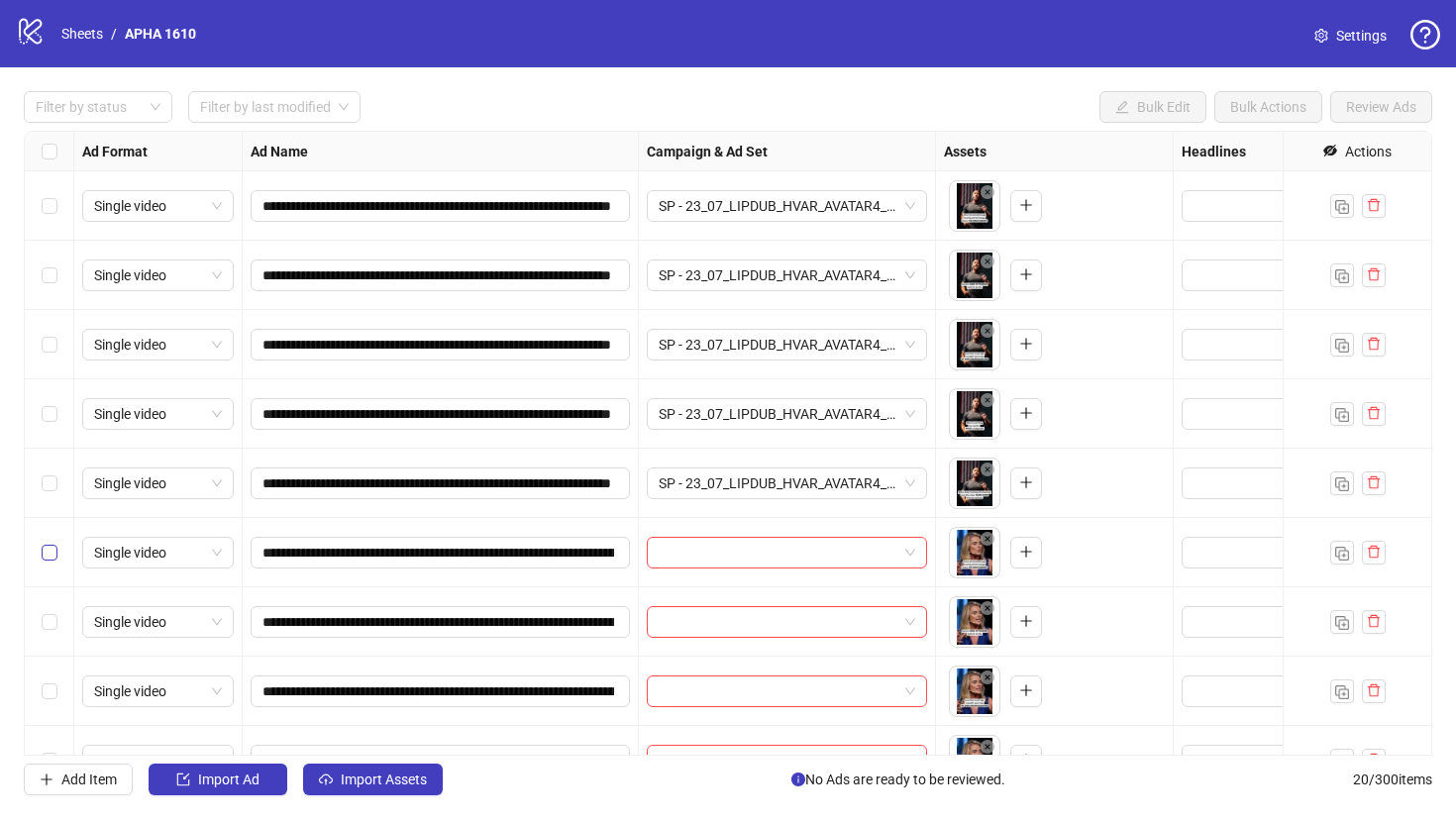click at bounding box center (50, 553) 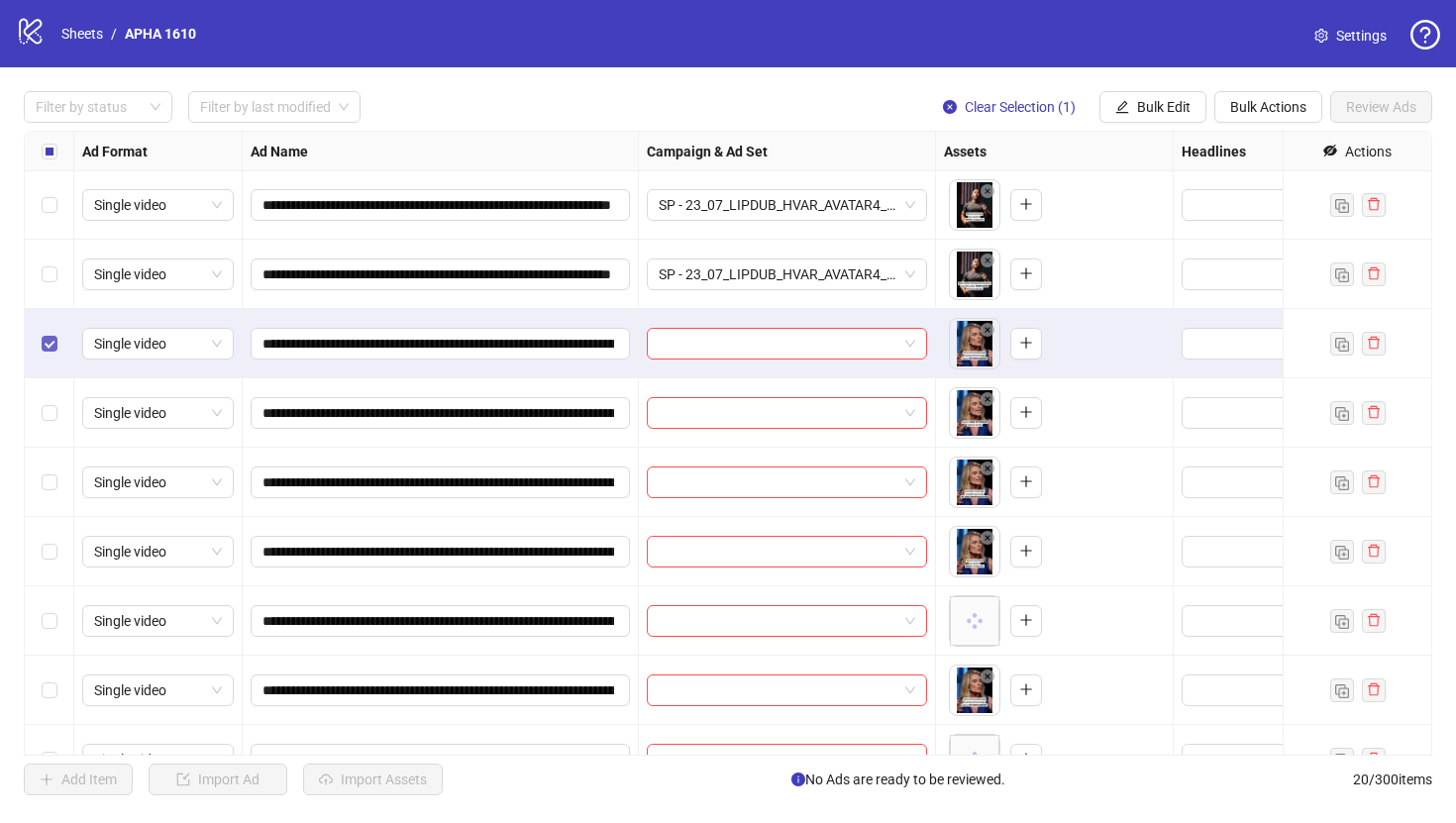 scroll, scrollTop: 214, scrollLeft: 0, axis: vertical 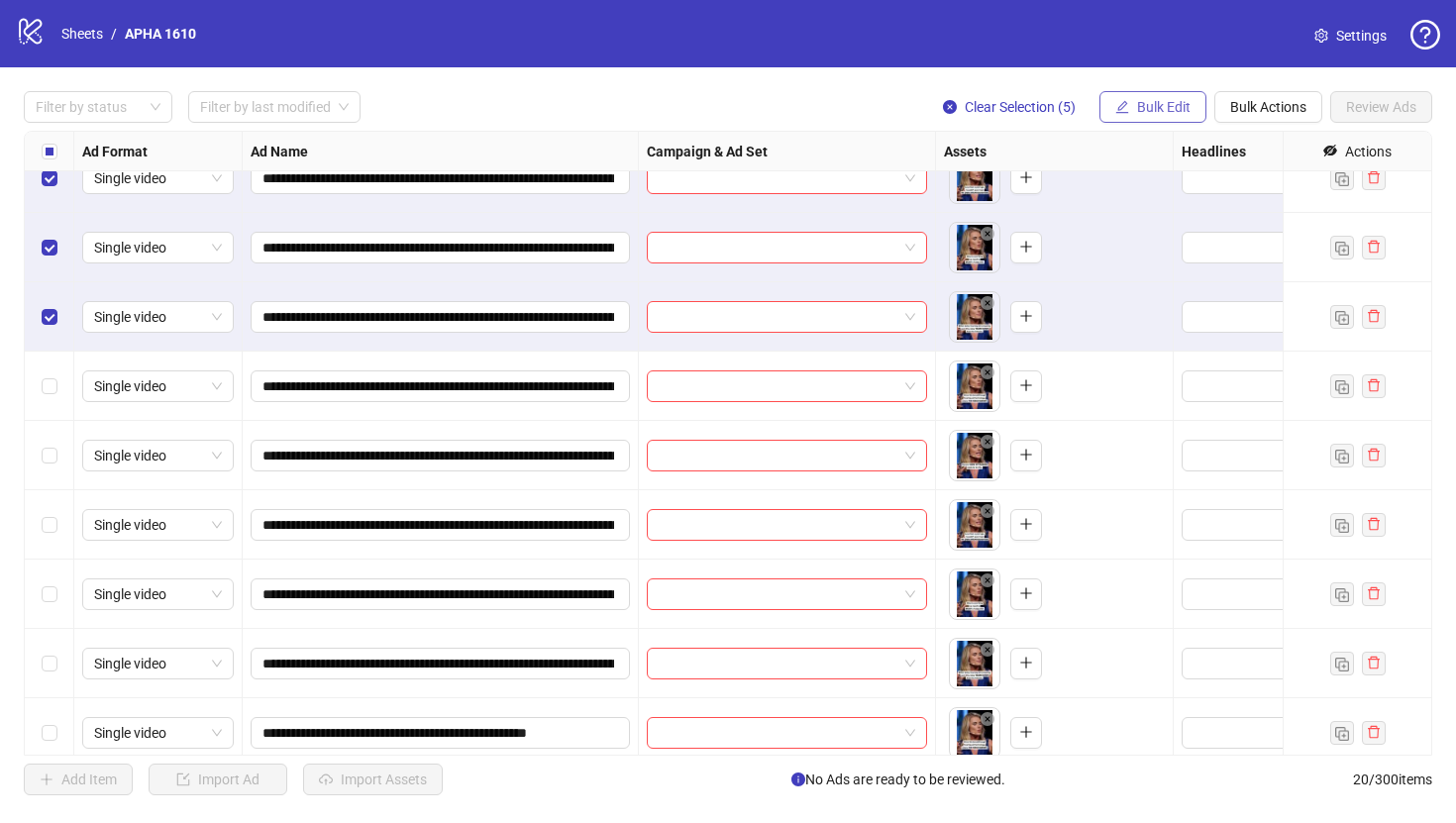 click on "Bulk Edit" at bounding box center [1164, 107] 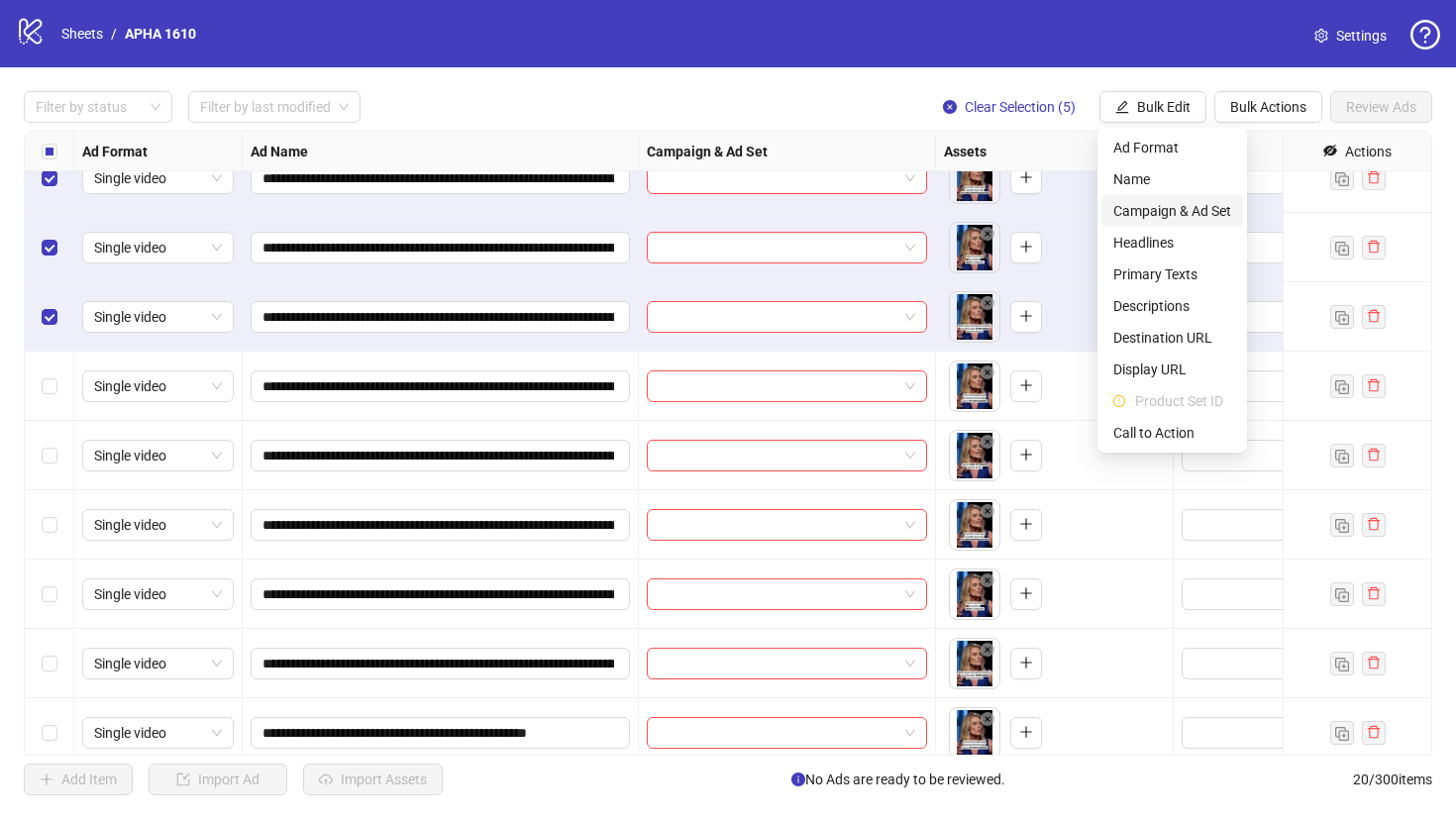 click on "Campaign & Ad Set" at bounding box center (1172, 211) 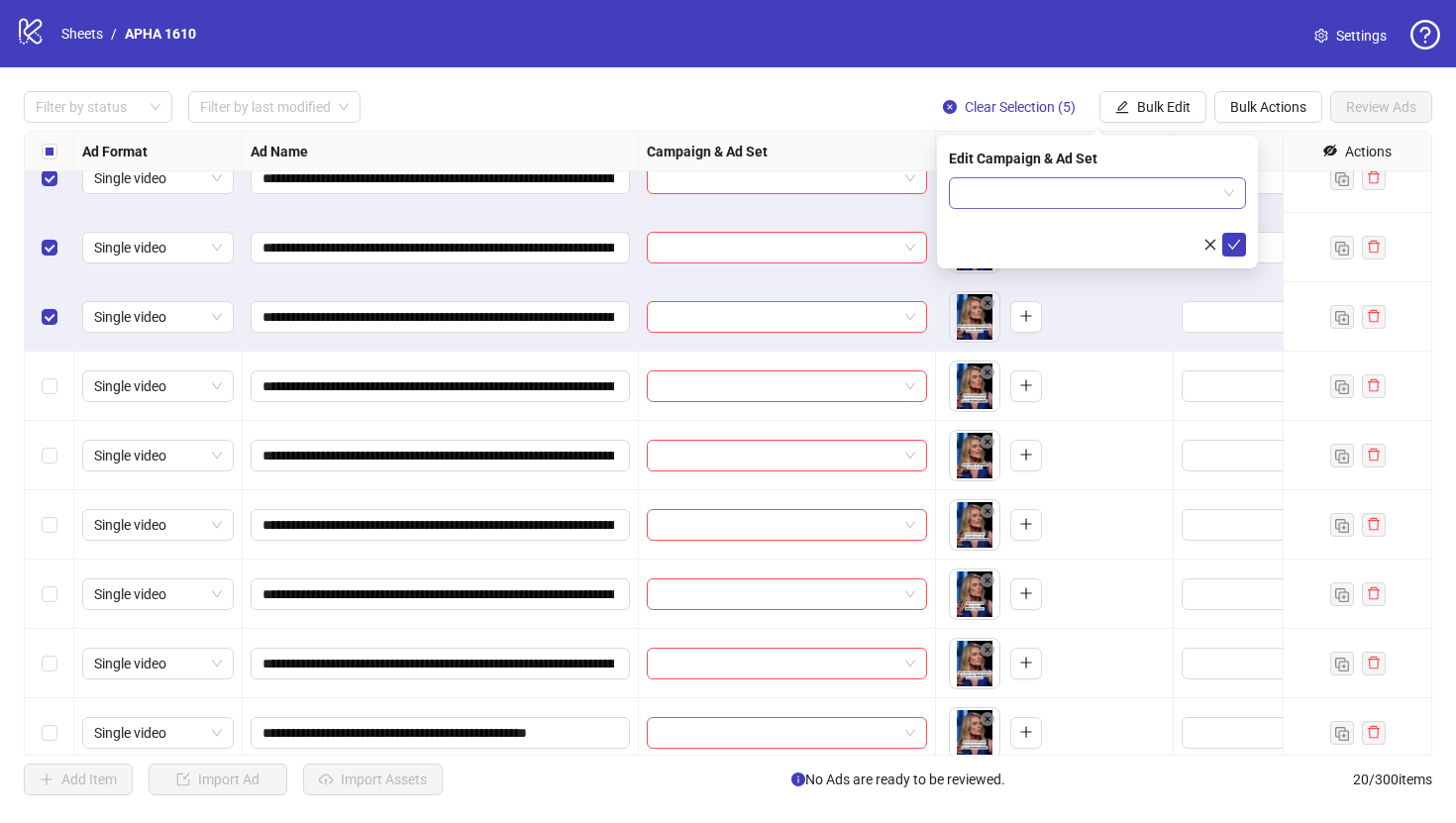 click at bounding box center (1089, 193) 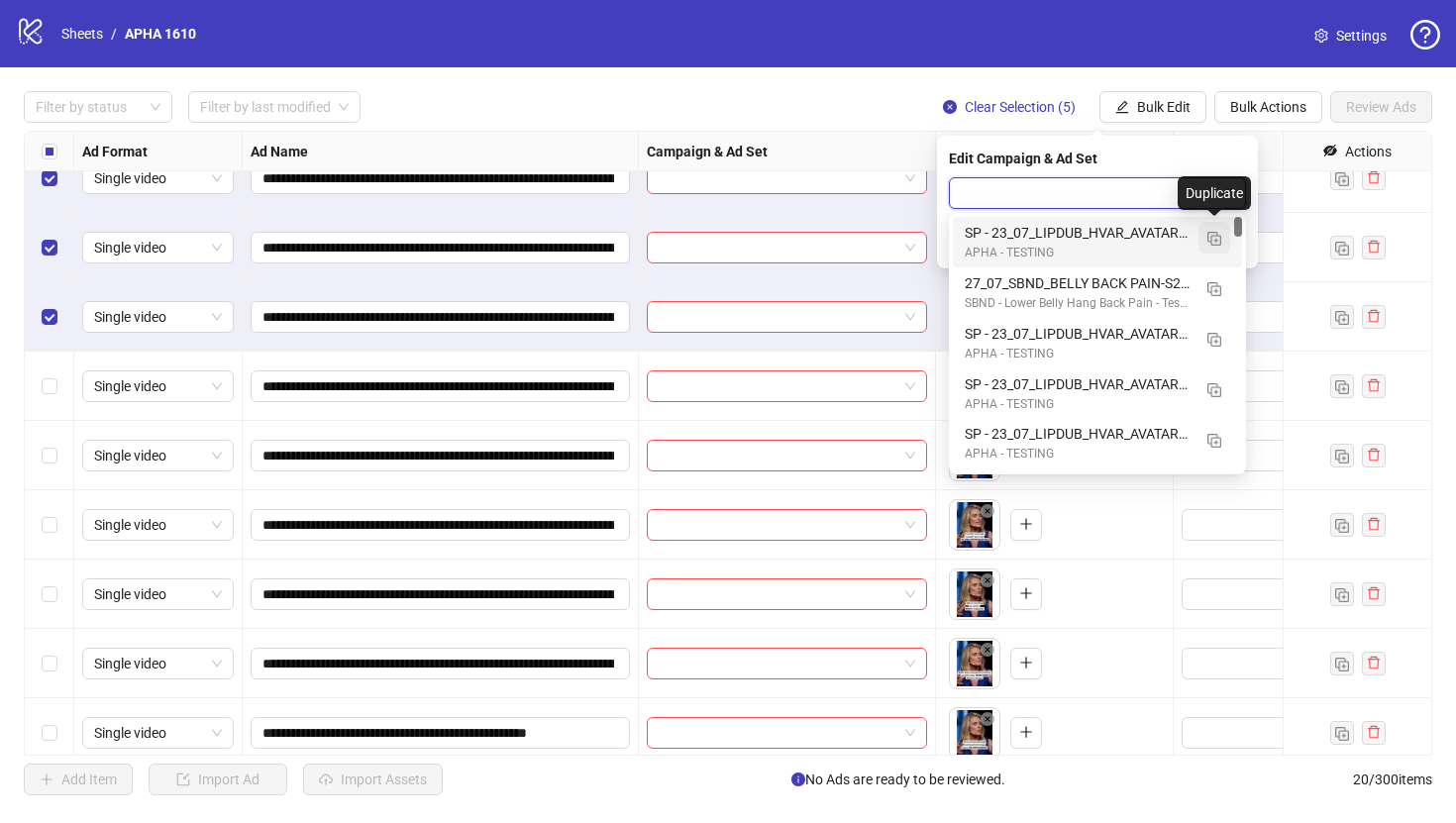click at bounding box center (1214, 239) 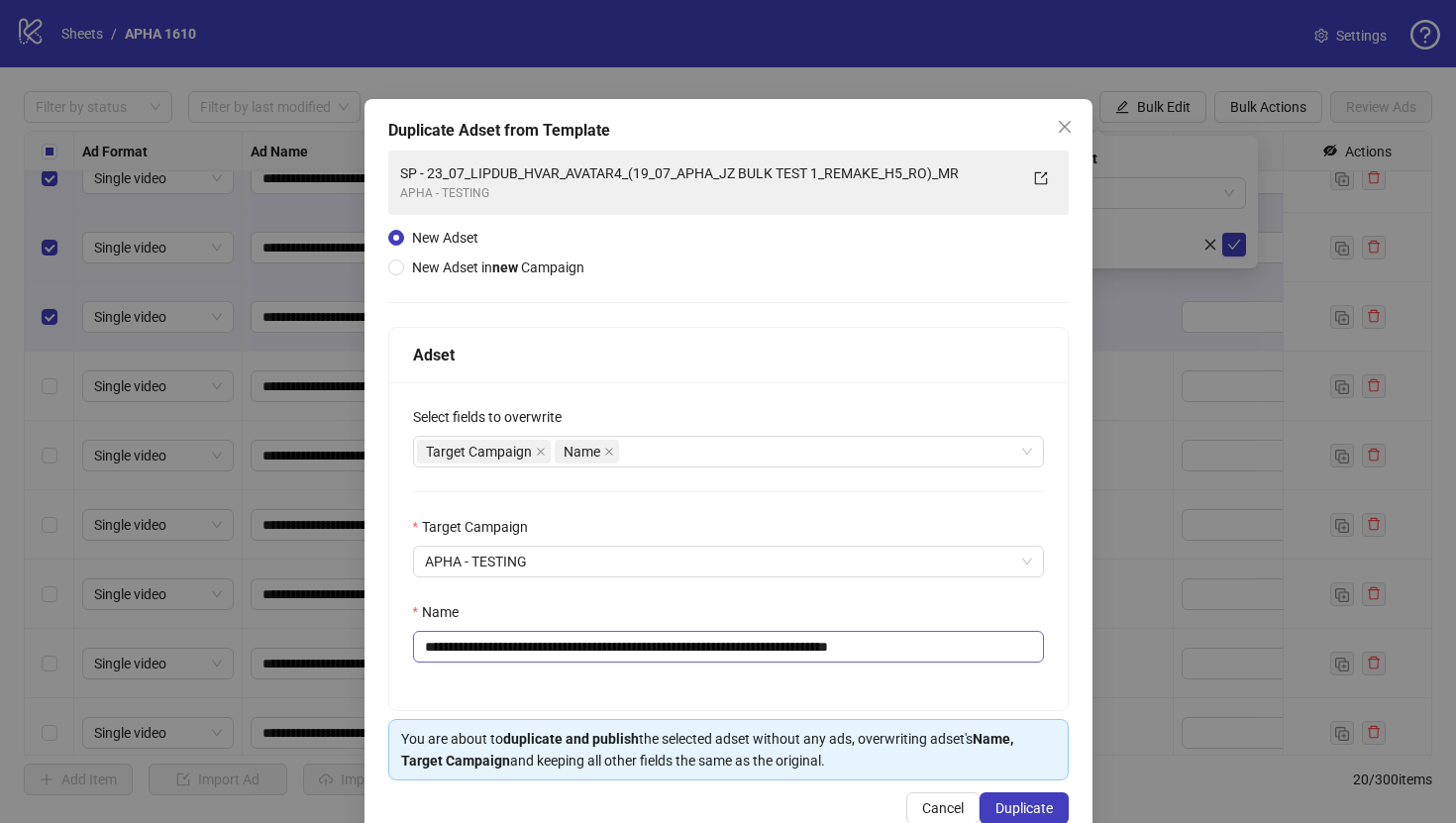 scroll, scrollTop: 46, scrollLeft: 0, axis: vertical 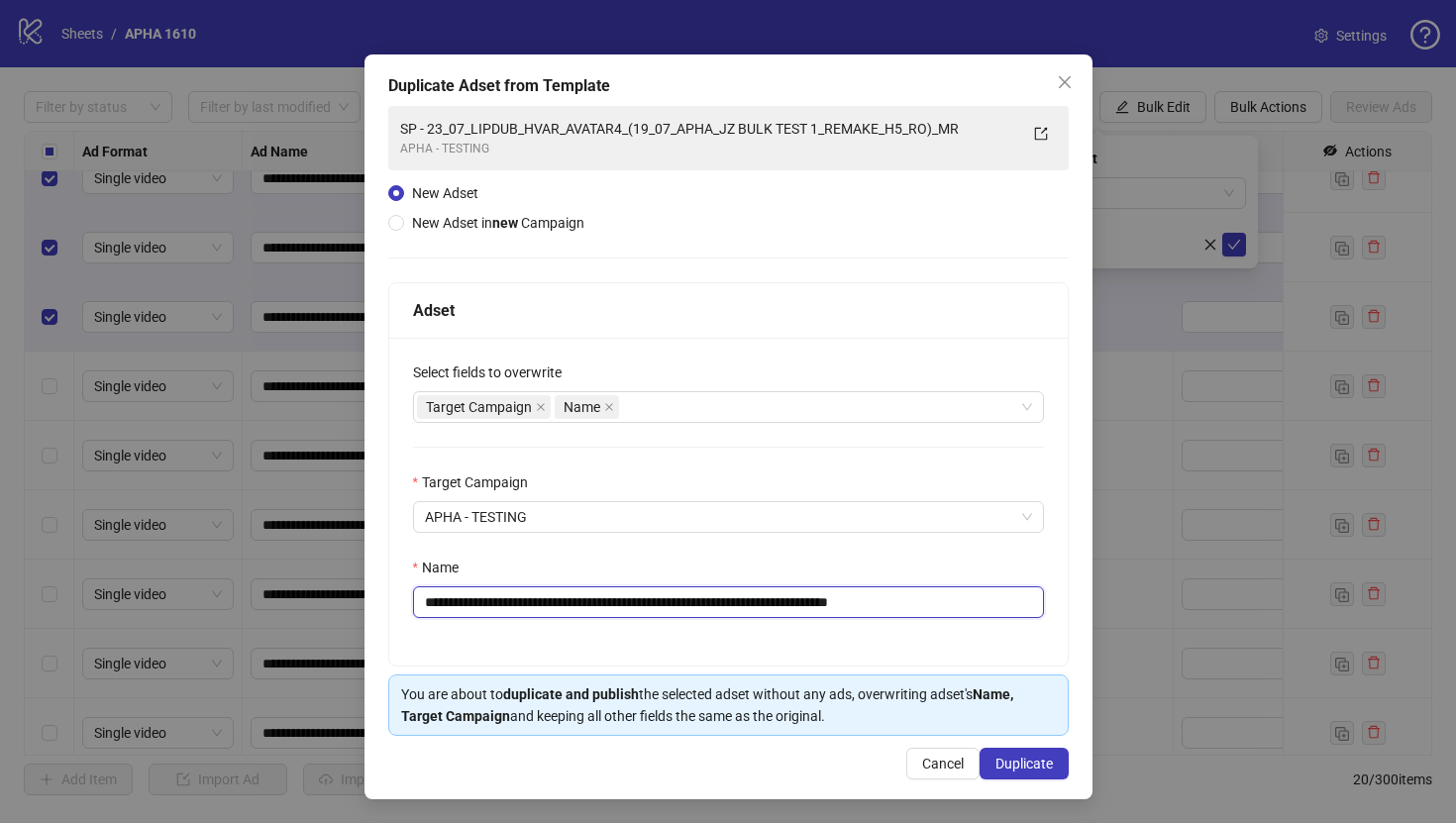 click on "**********" at bounding box center [728, 602] 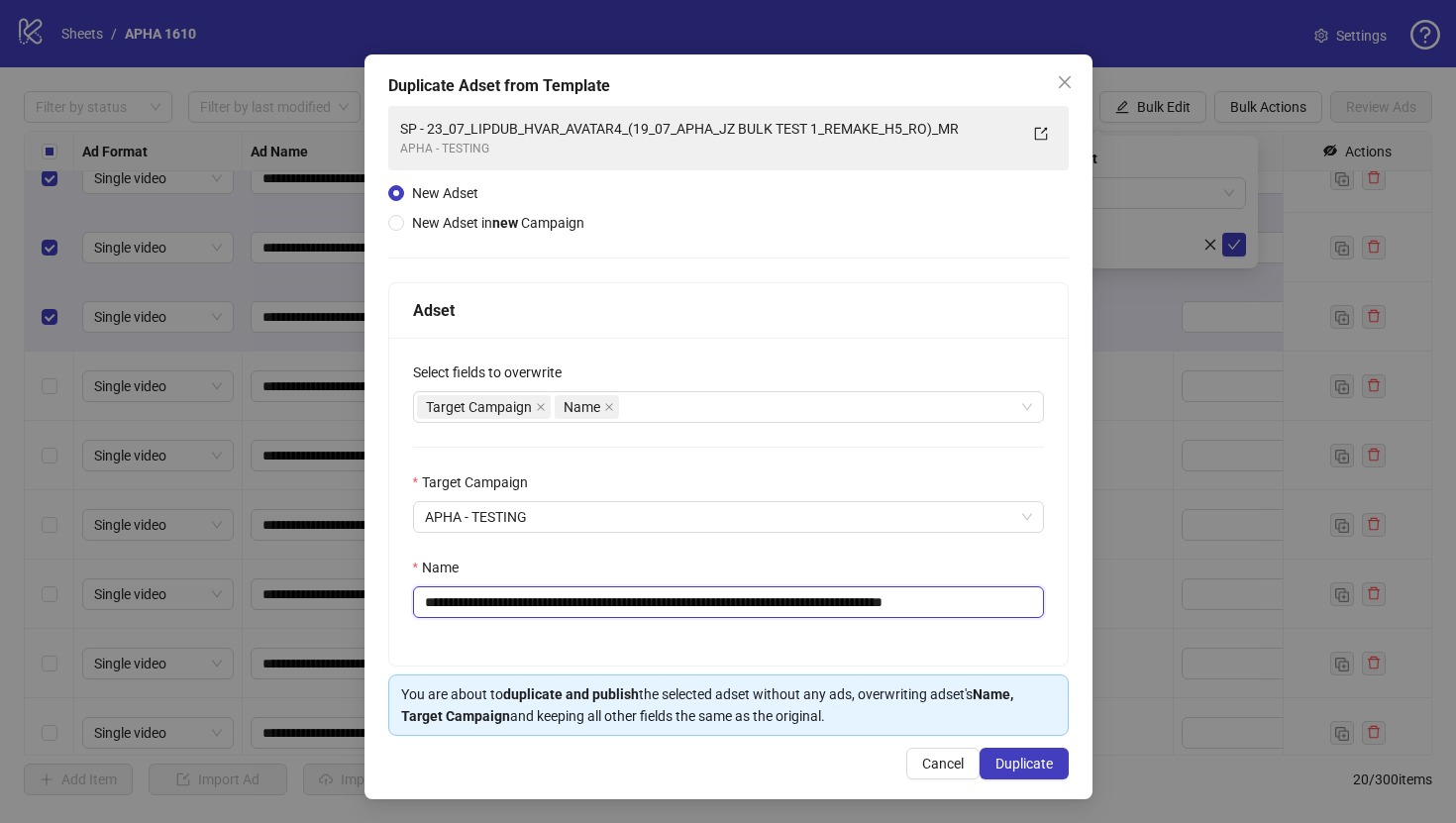 scroll, scrollTop: 0, scrollLeft: 0, axis: both 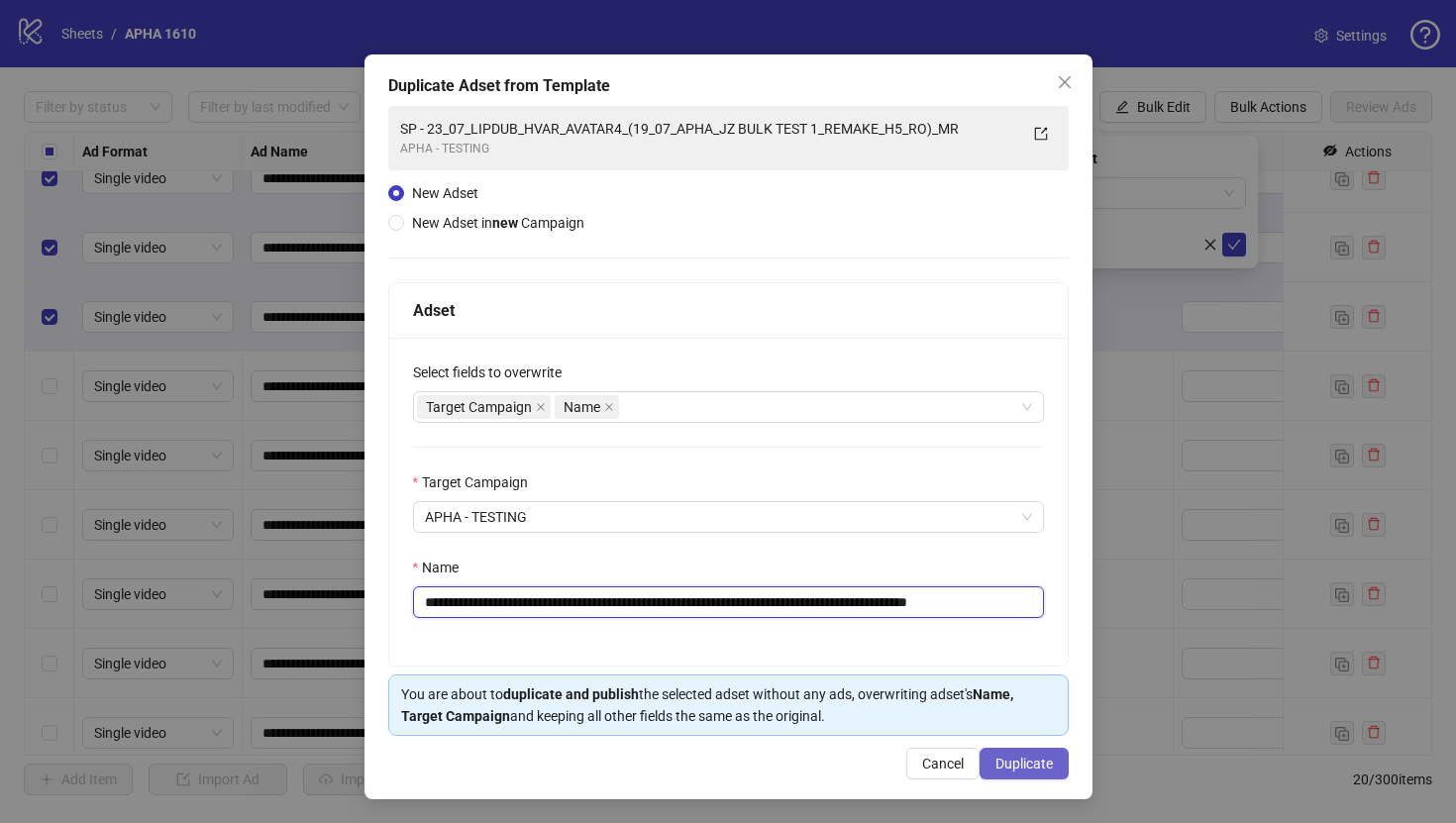 type on "**********" 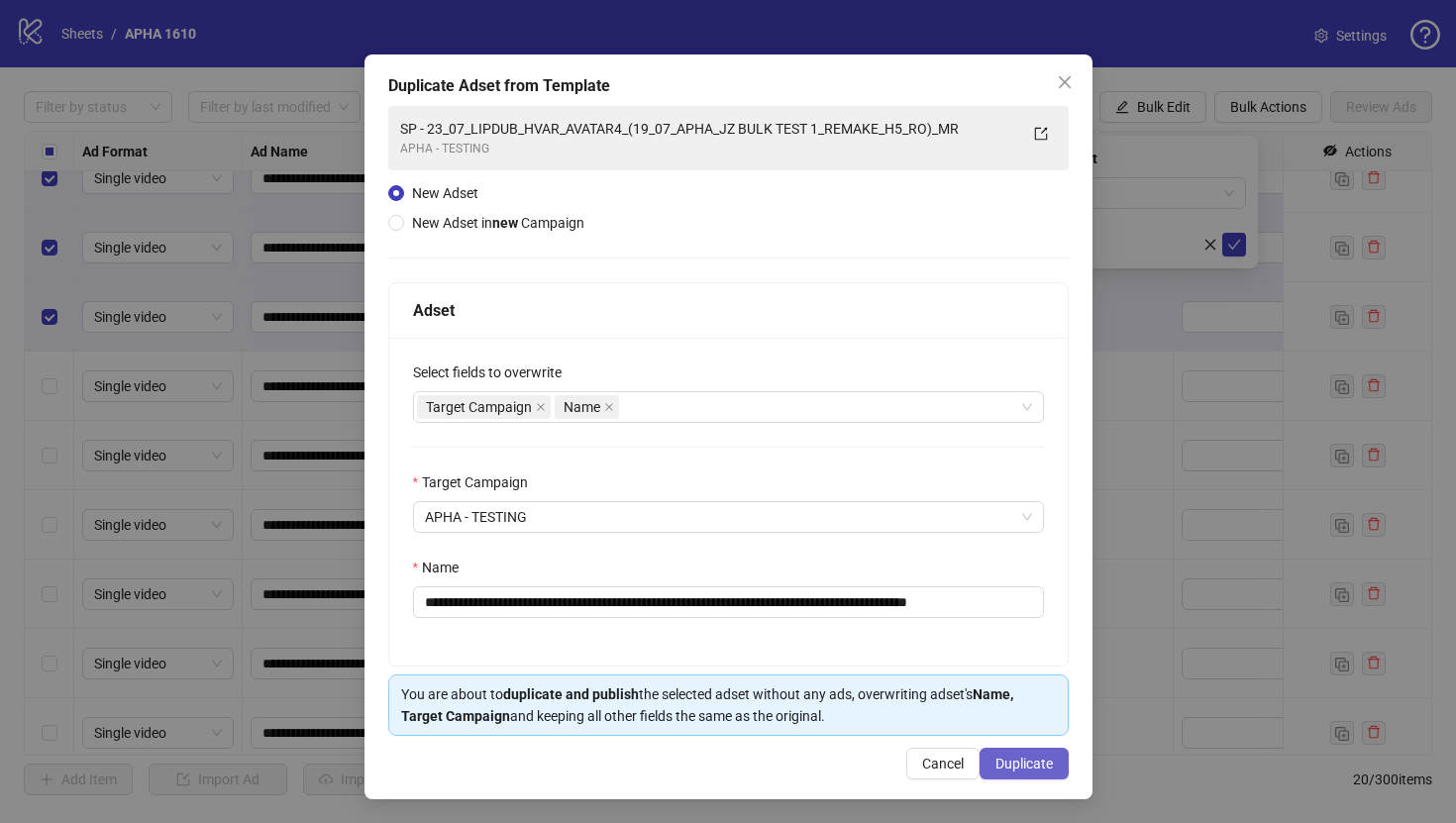 click on "Duplicate" at bounding box center [1024, 764] 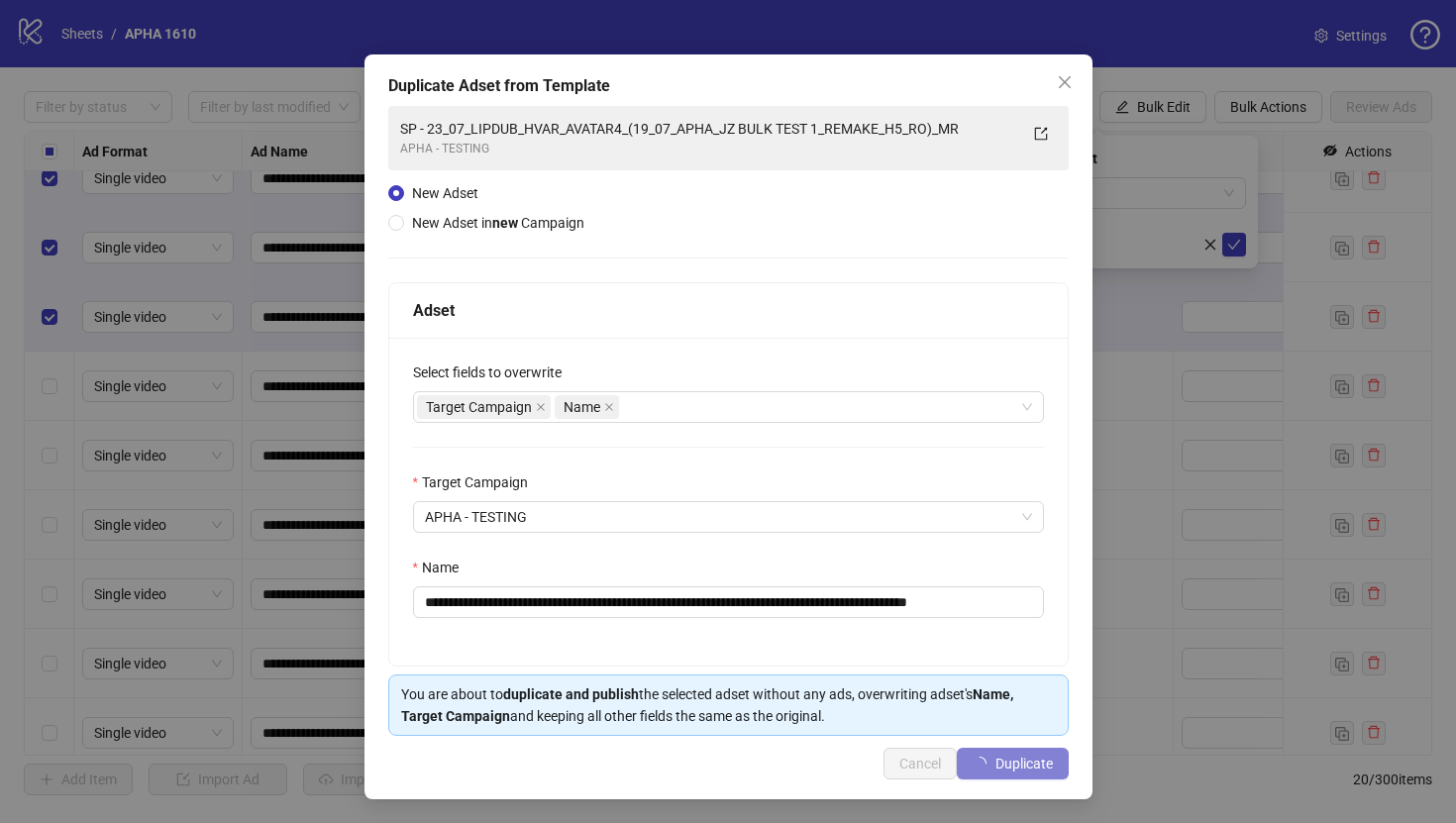 type 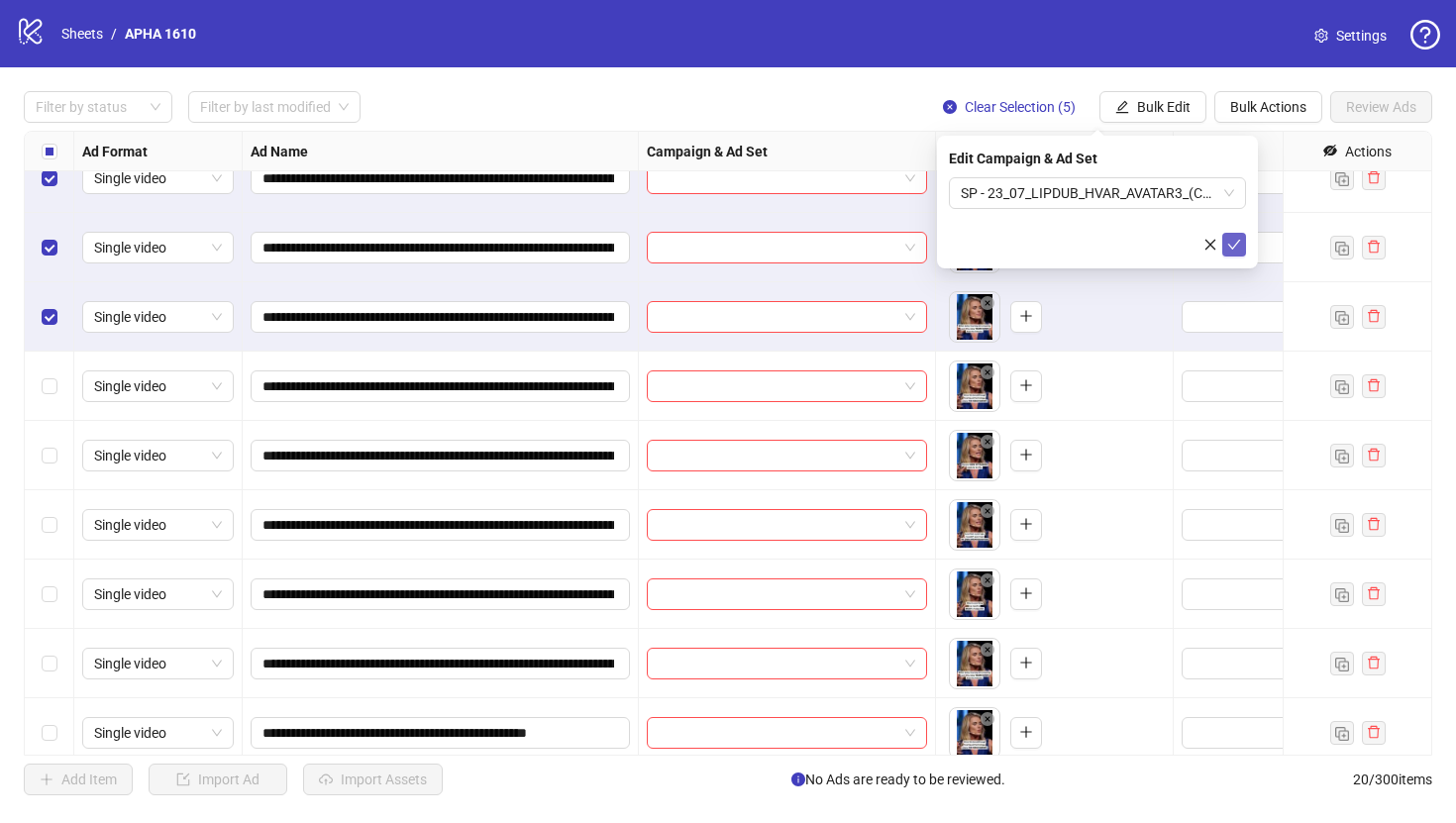 click 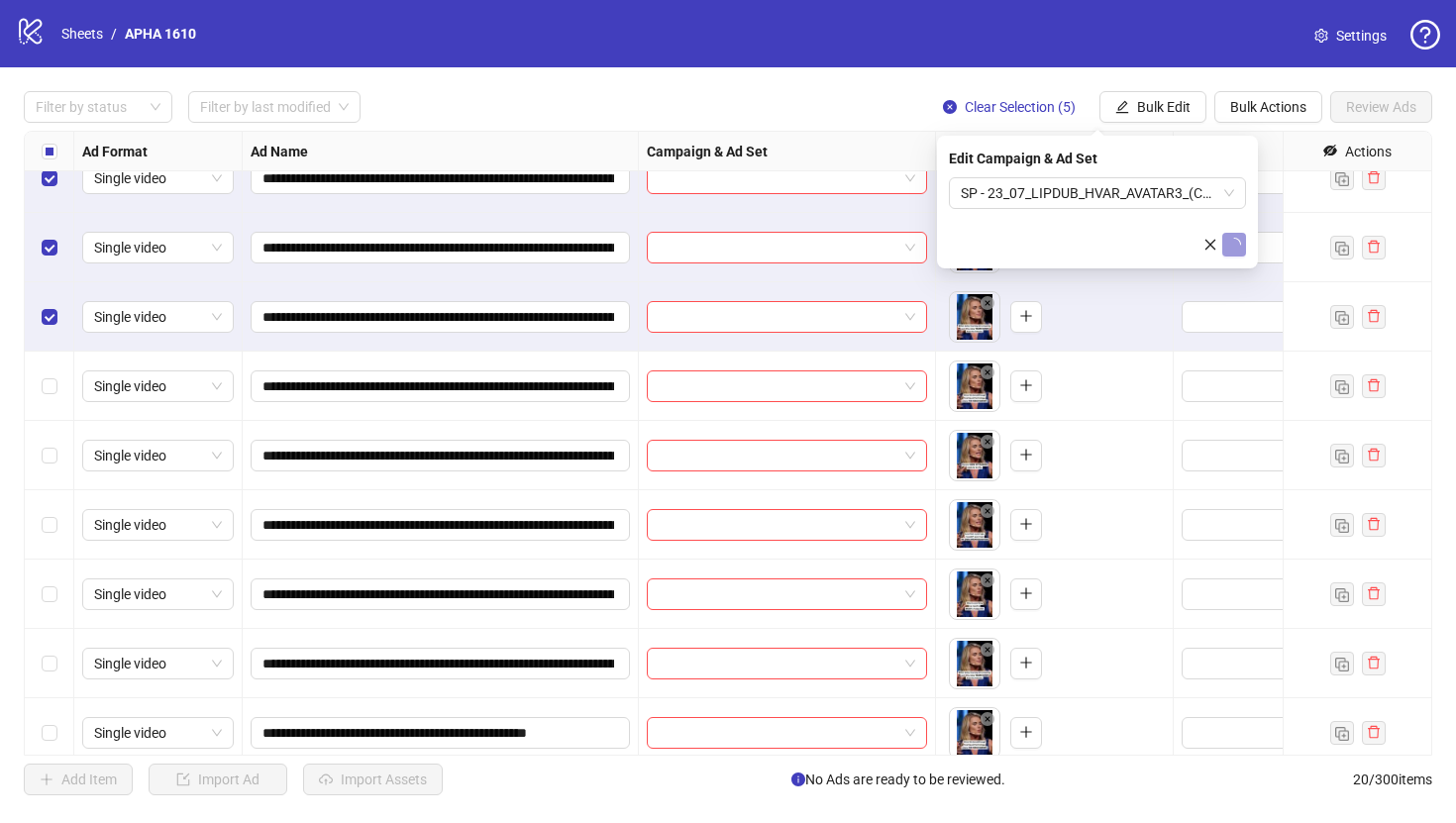 type 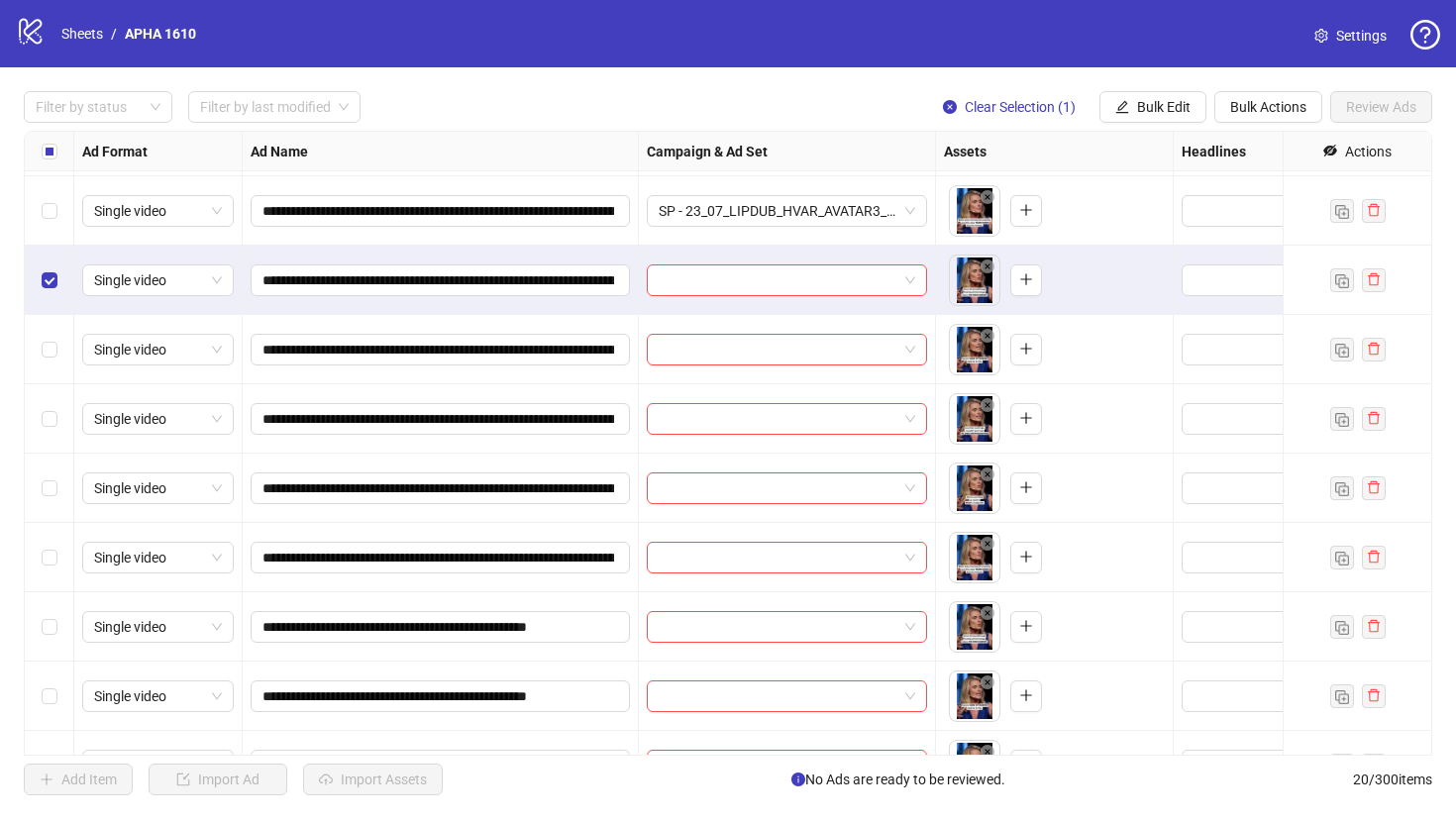 scroll, scrollTop: 620, scrollLeft: 0, axis: vertical 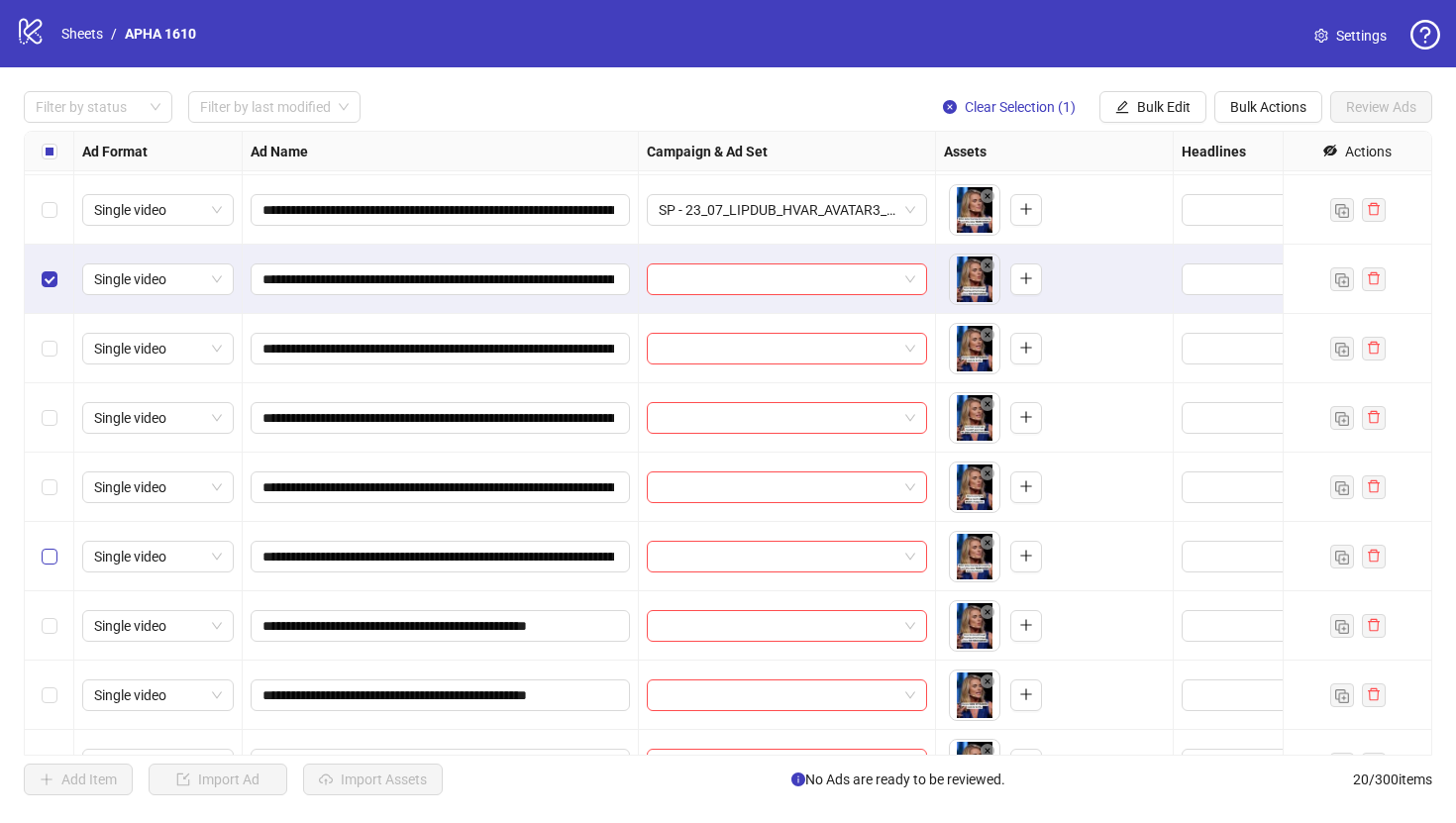 click at bounding box center (50, 557) 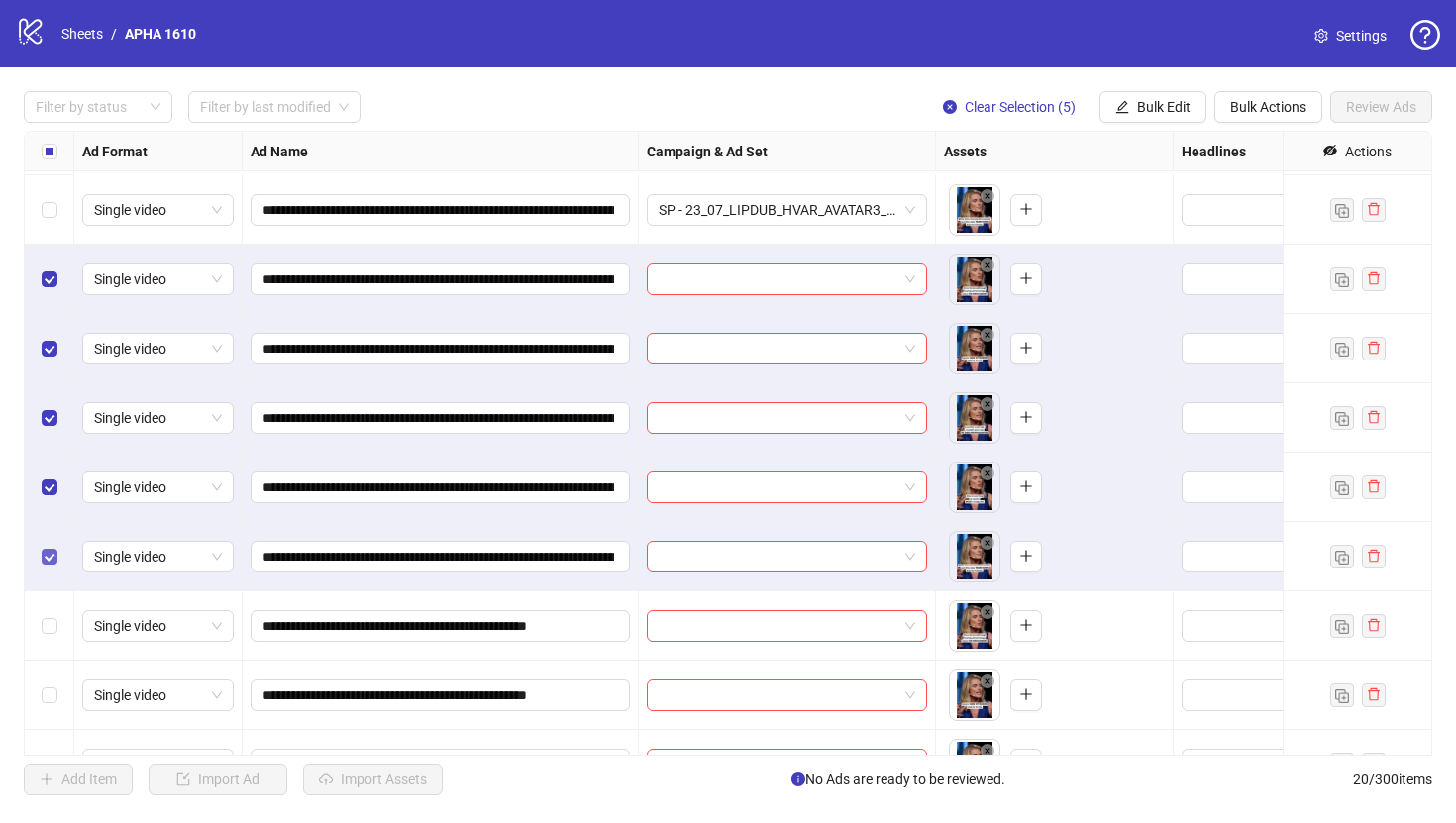 scroll, scrollTop: 803, scrollLeft: 0, axis: vertical 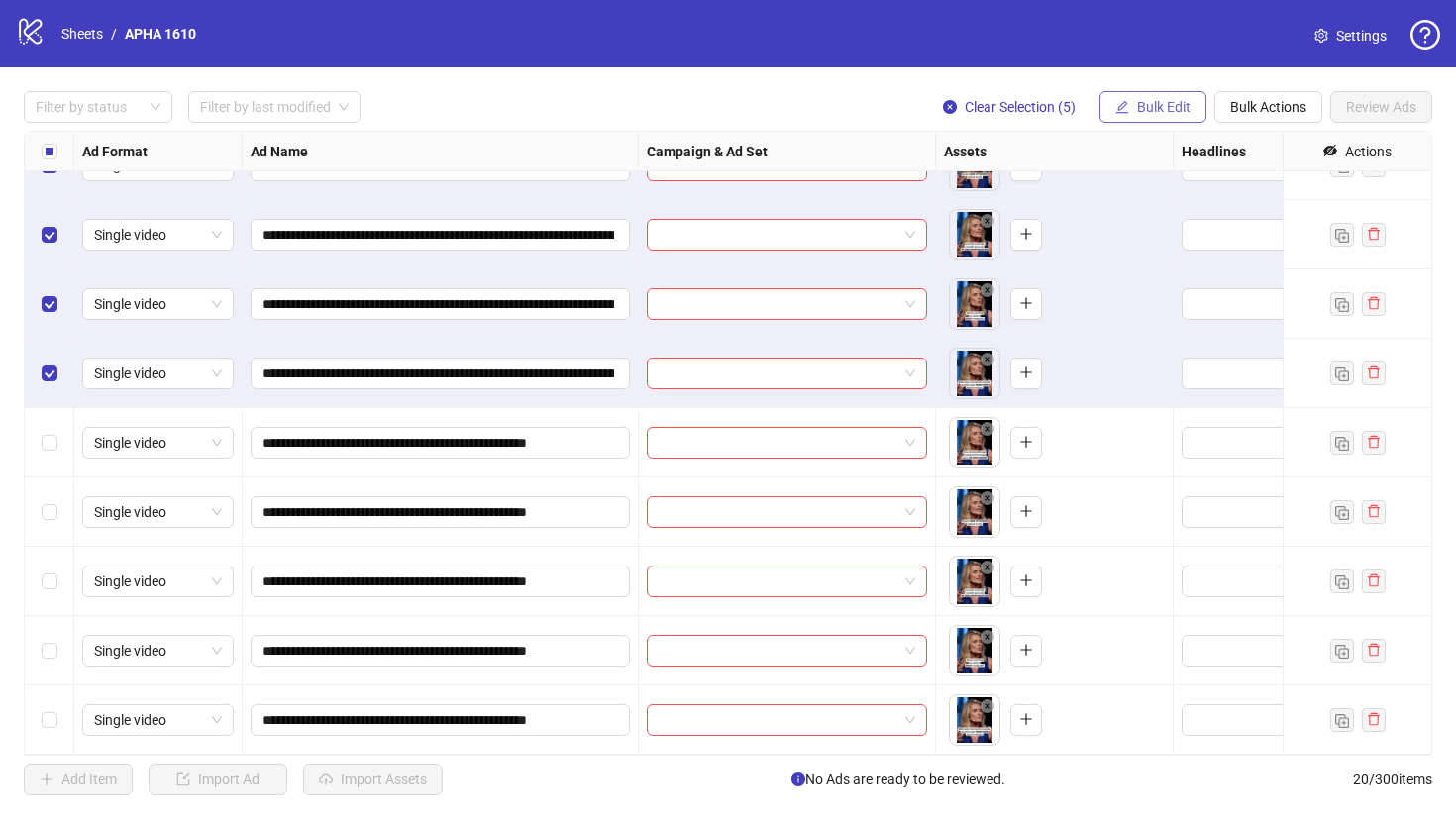click on "Bulk Edit" at bounding box center [1153, 107] 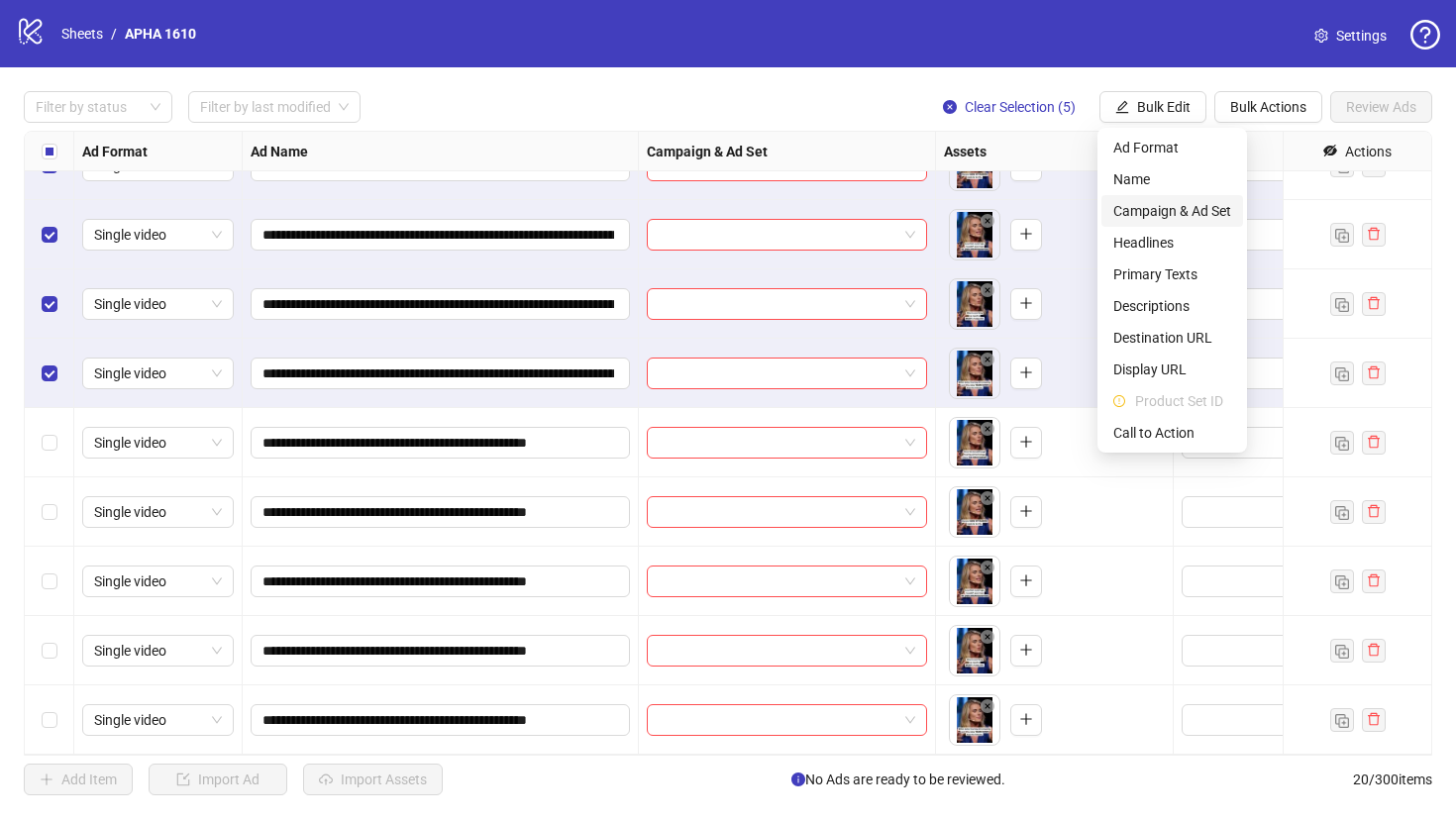 click on "Campaign & Ad Set" at bounding box center [1172, 211] 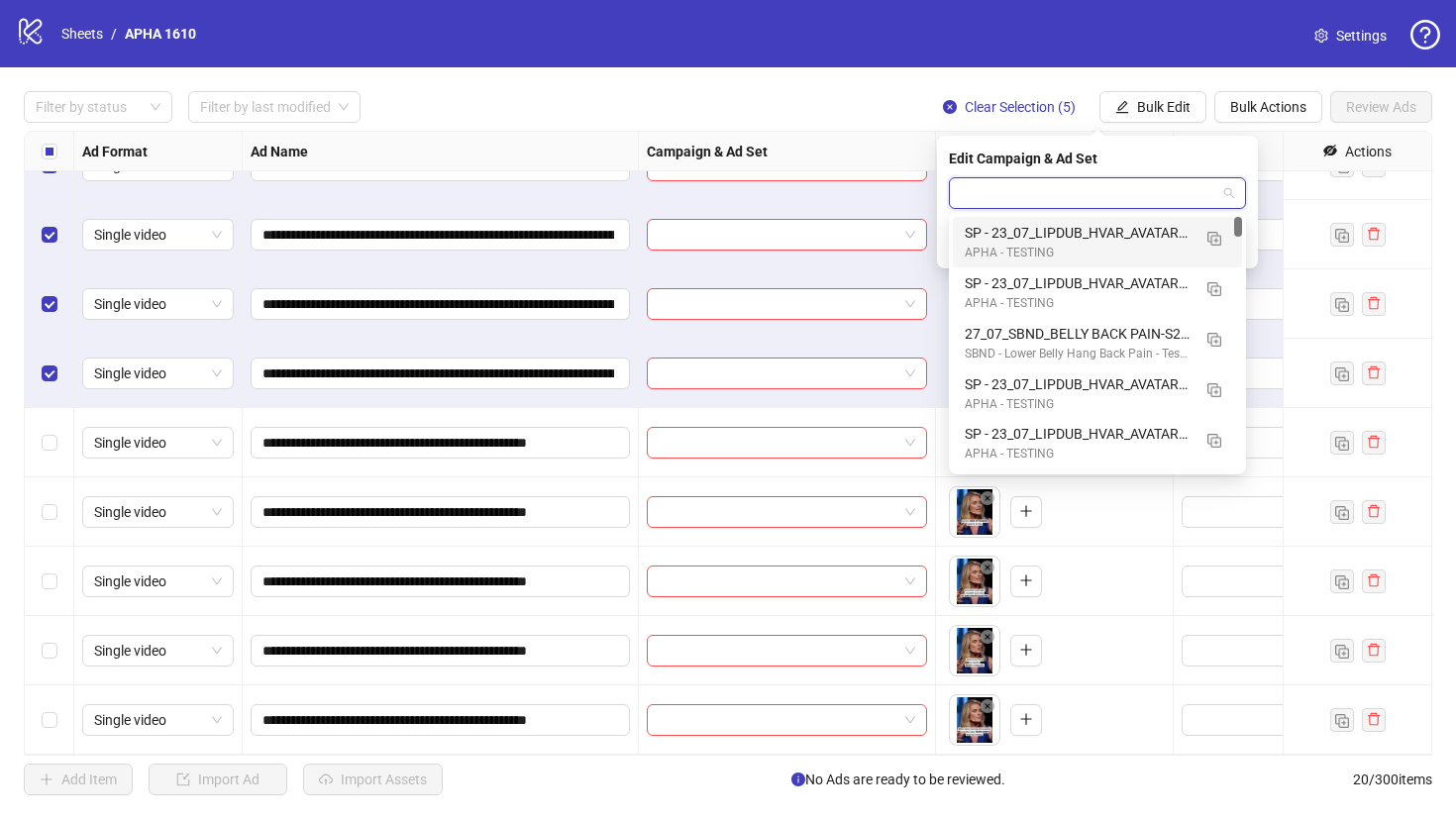 click at bounding box center [1089, 193] 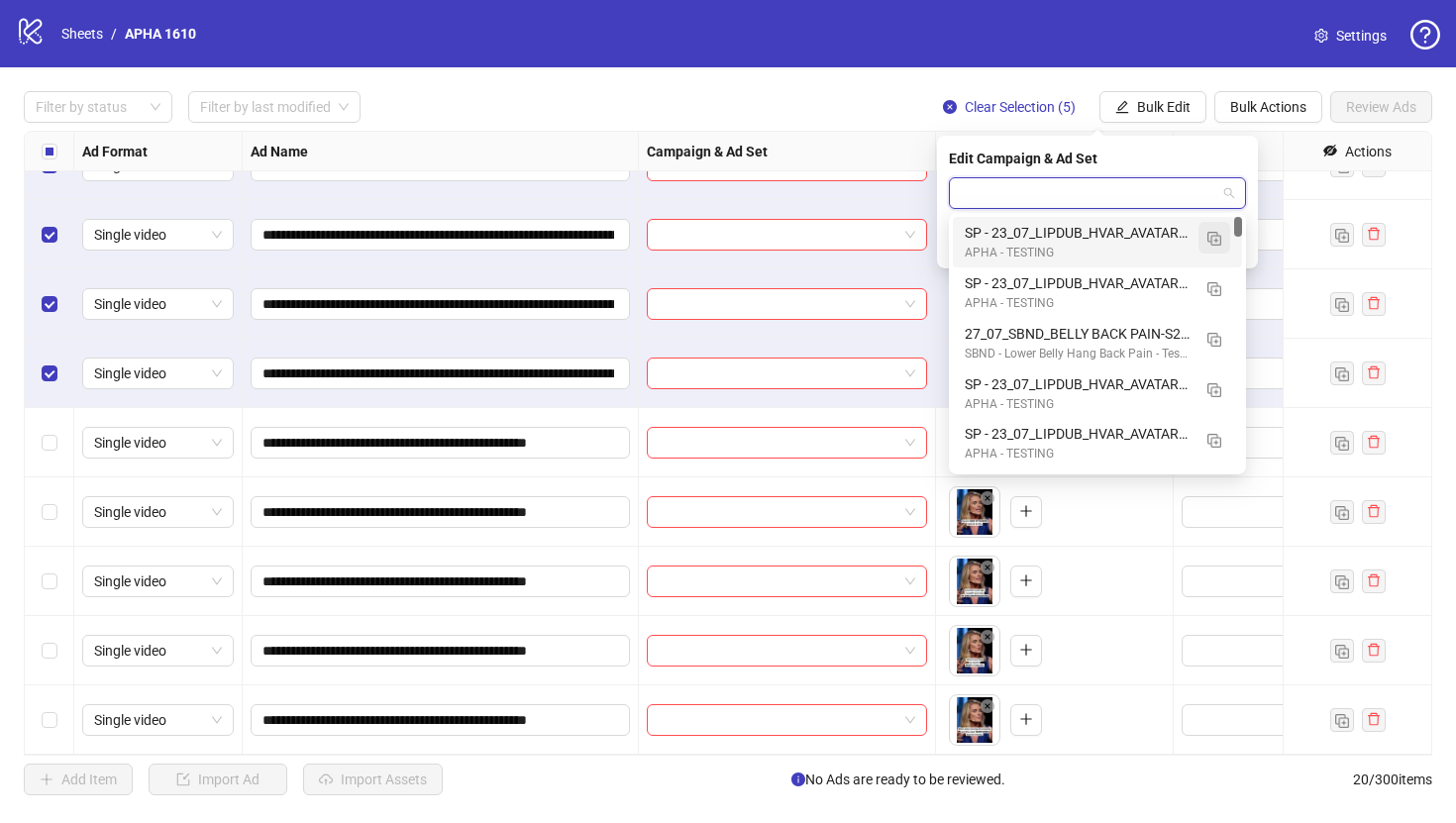 click at bounding box center (1214, 239) 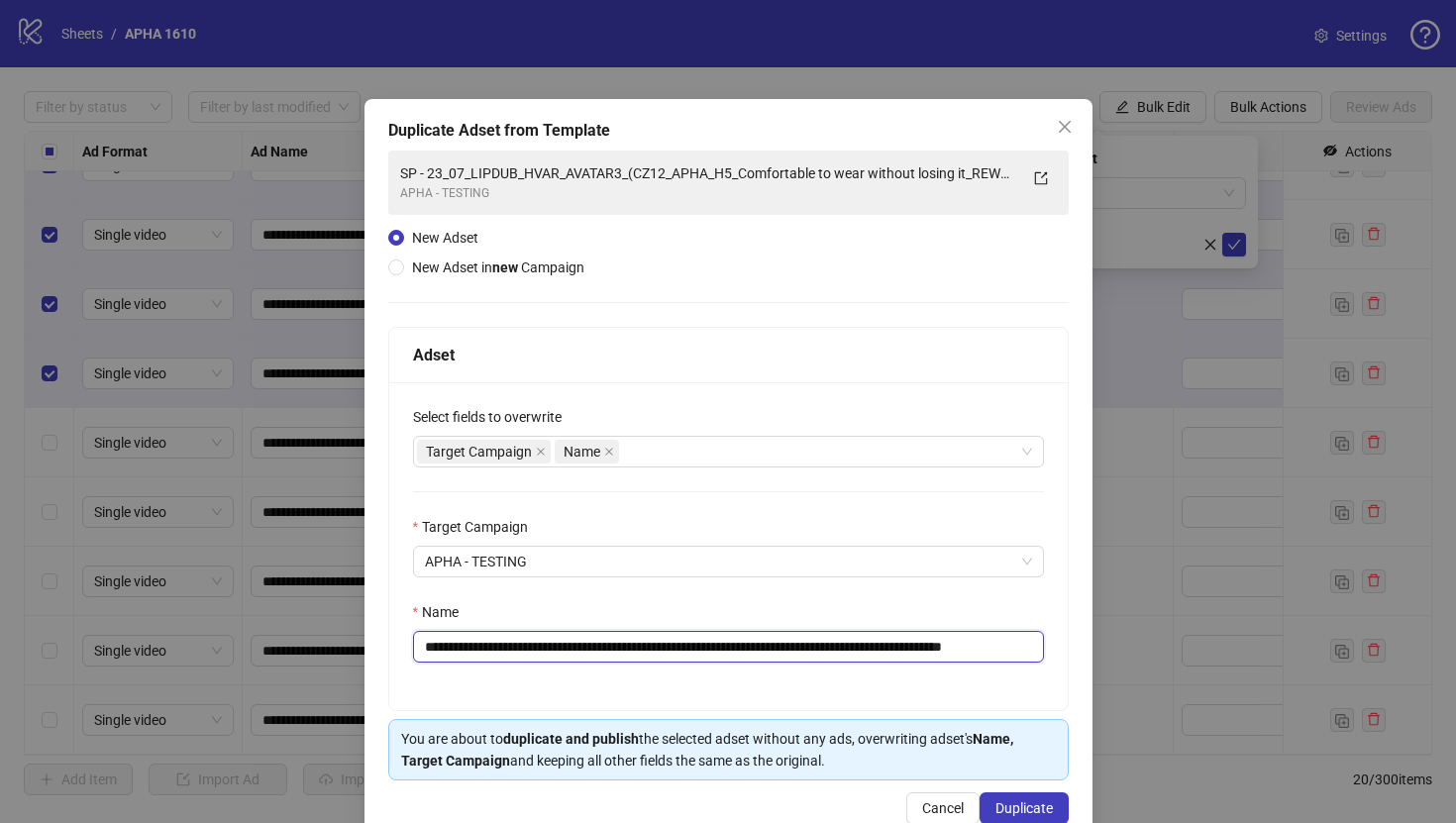 click on "**********" at bounding box center [728, 647] 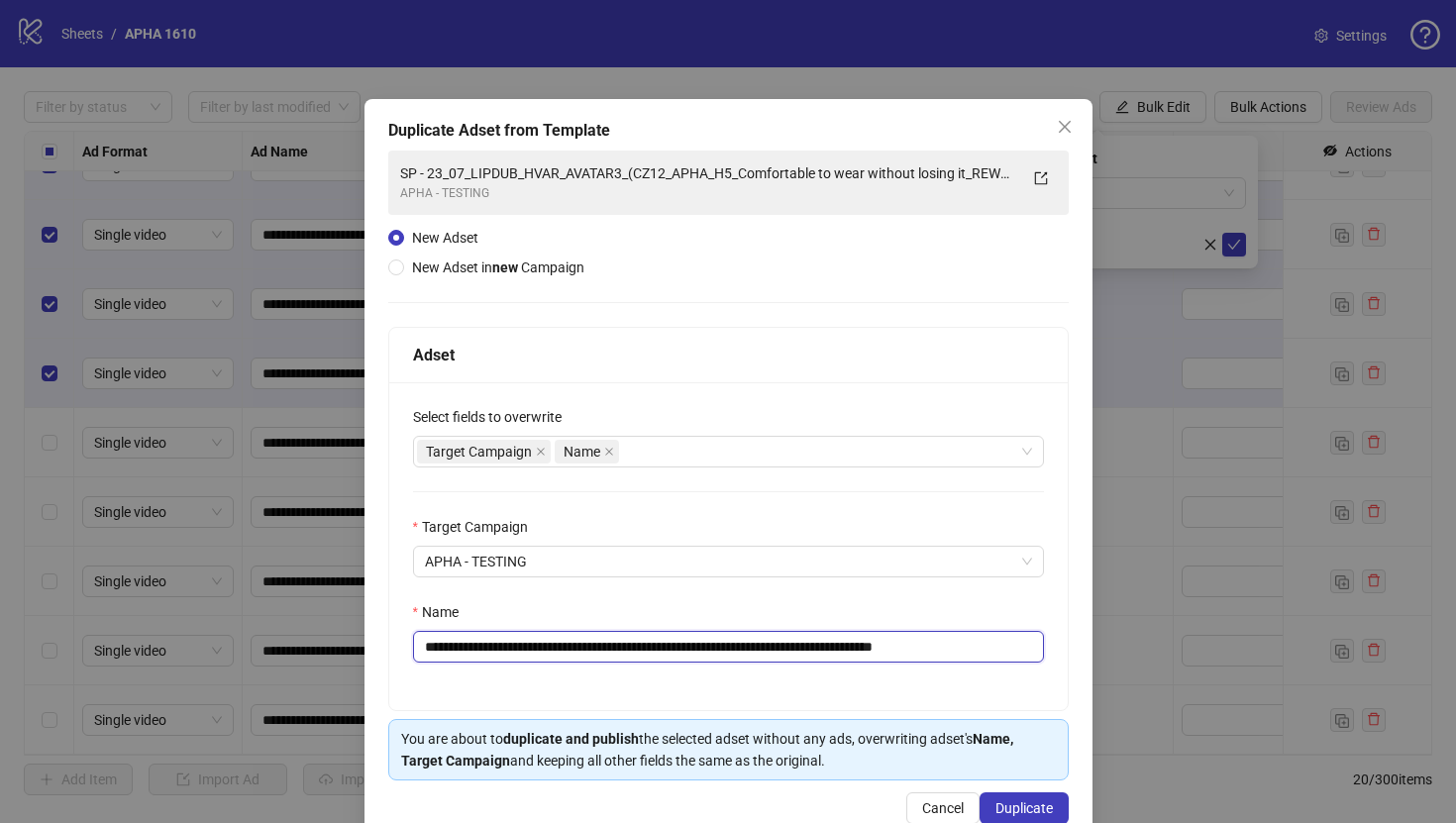 scroll, scrollTop: 0, scrollLeft: 0, axis: both 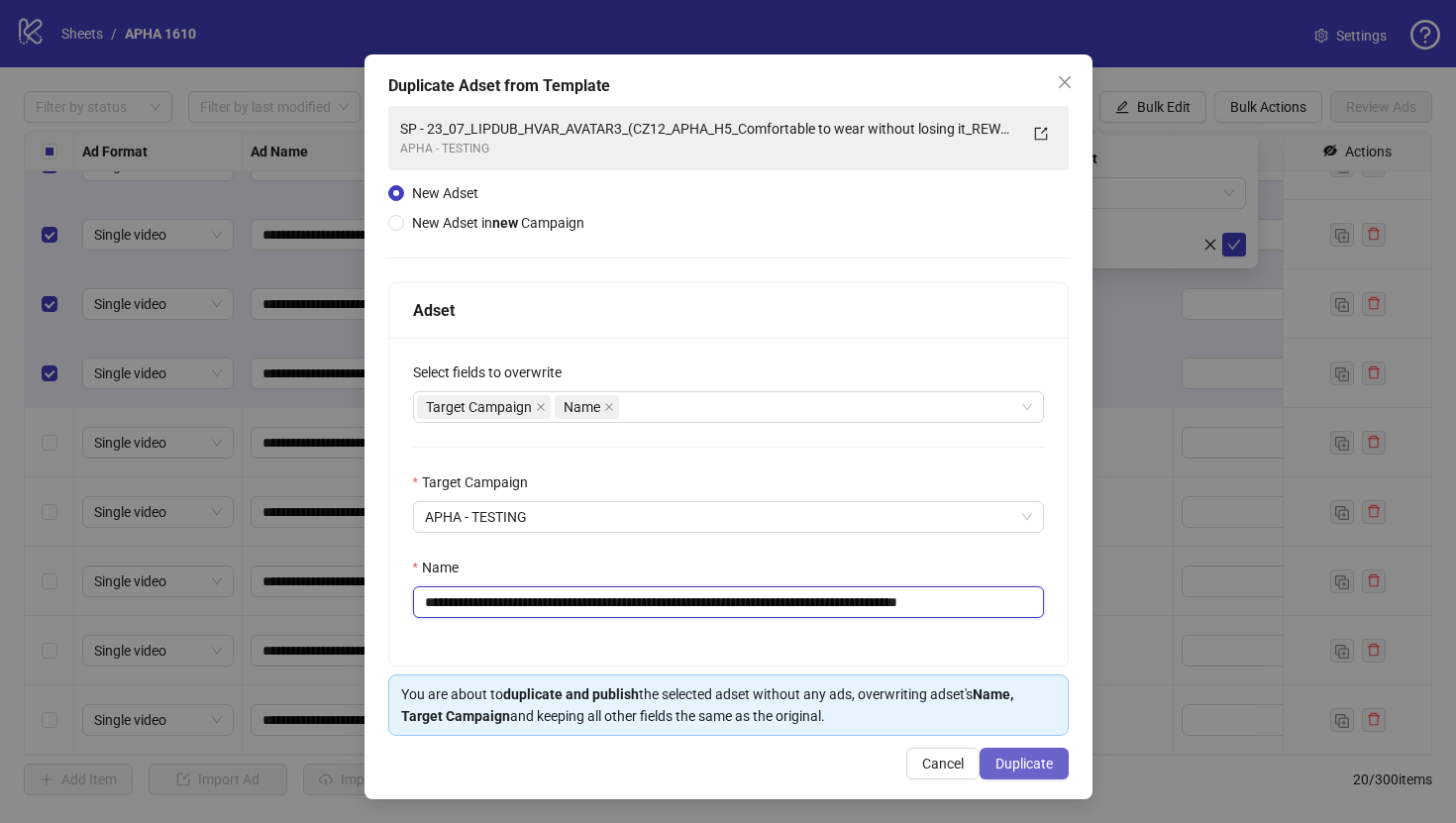 type on "**********" 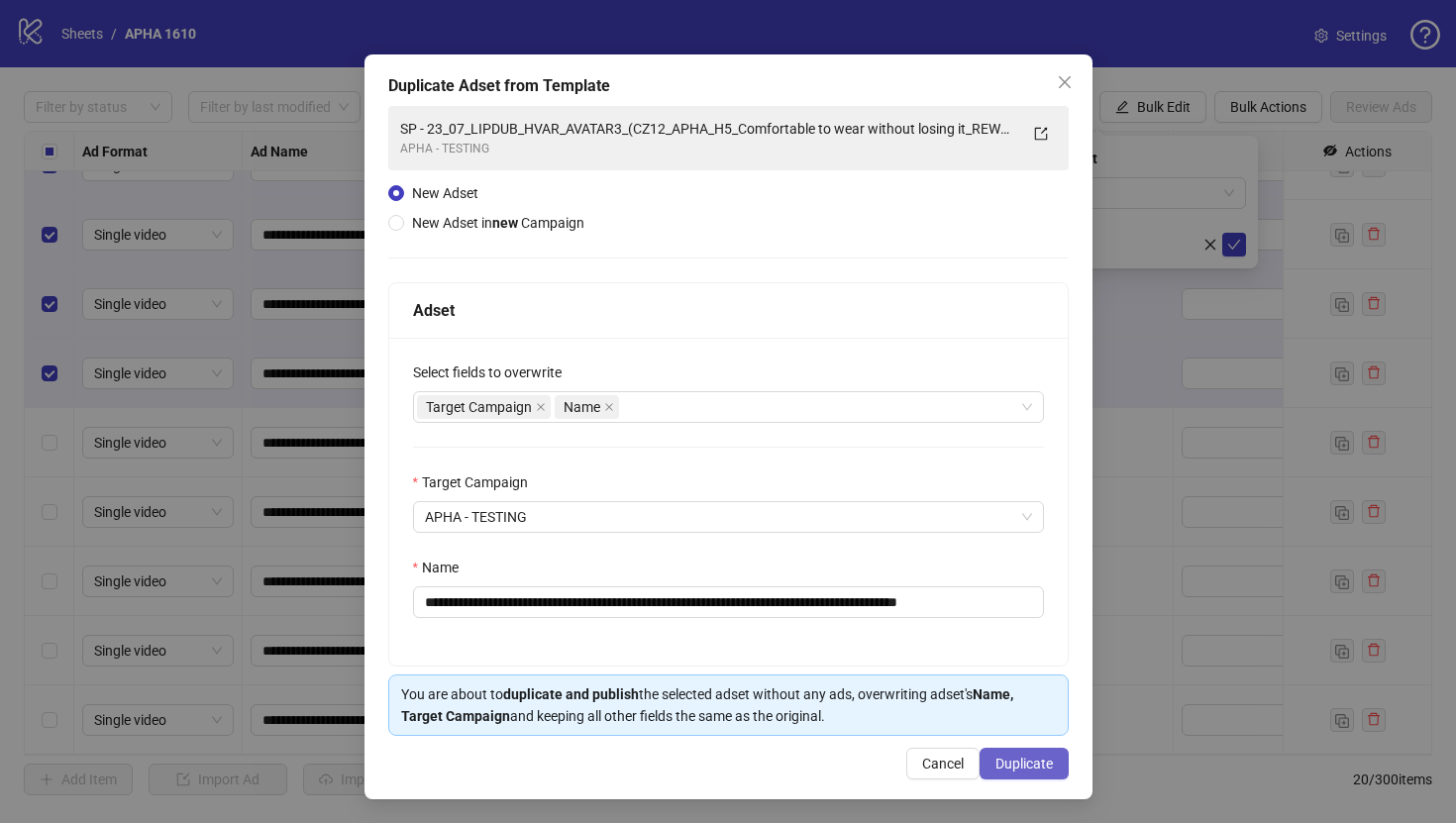 click on "Duplicate" at bounding box center [1024, 764] 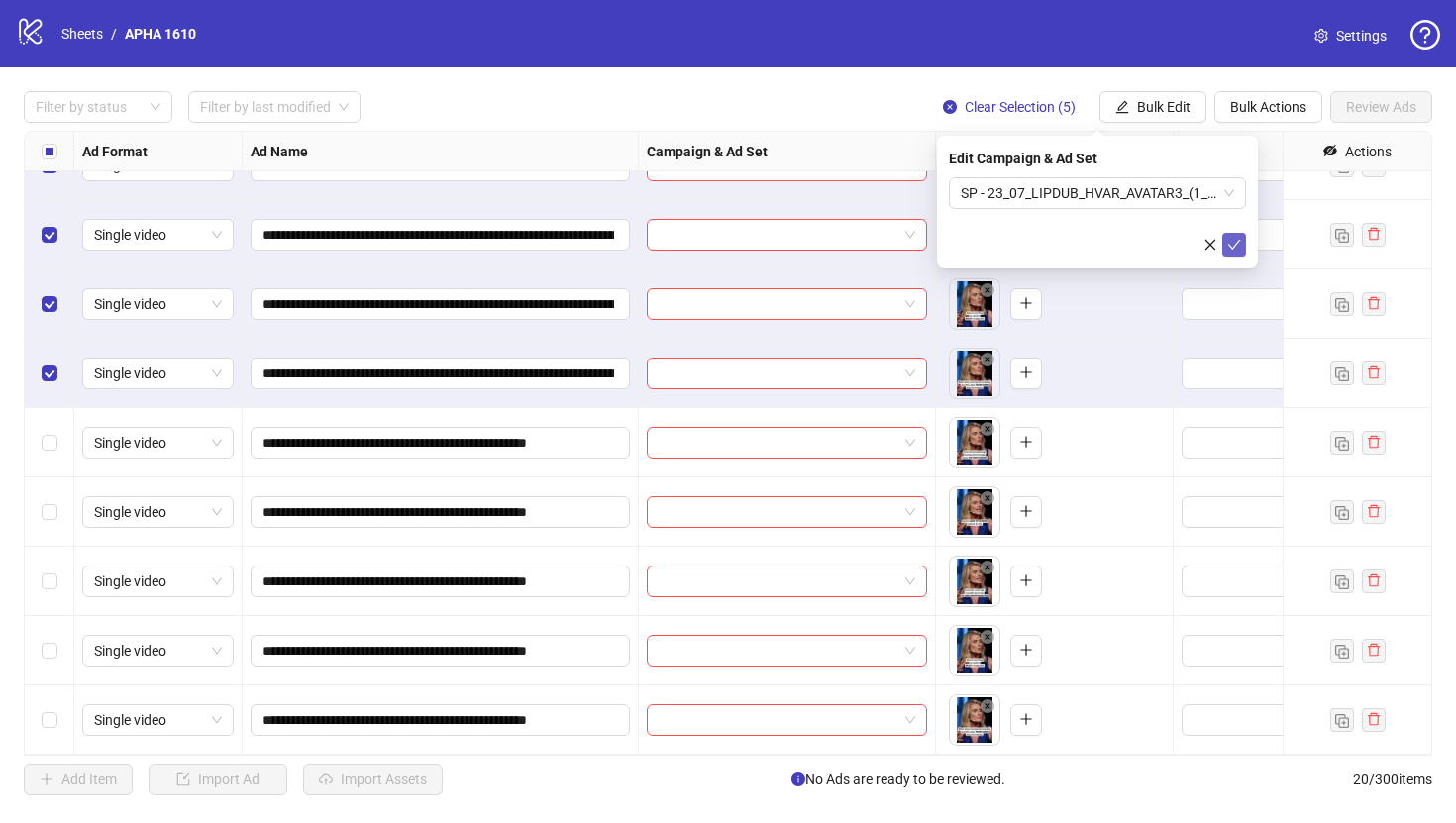 click at bounding box center [1234, 245] 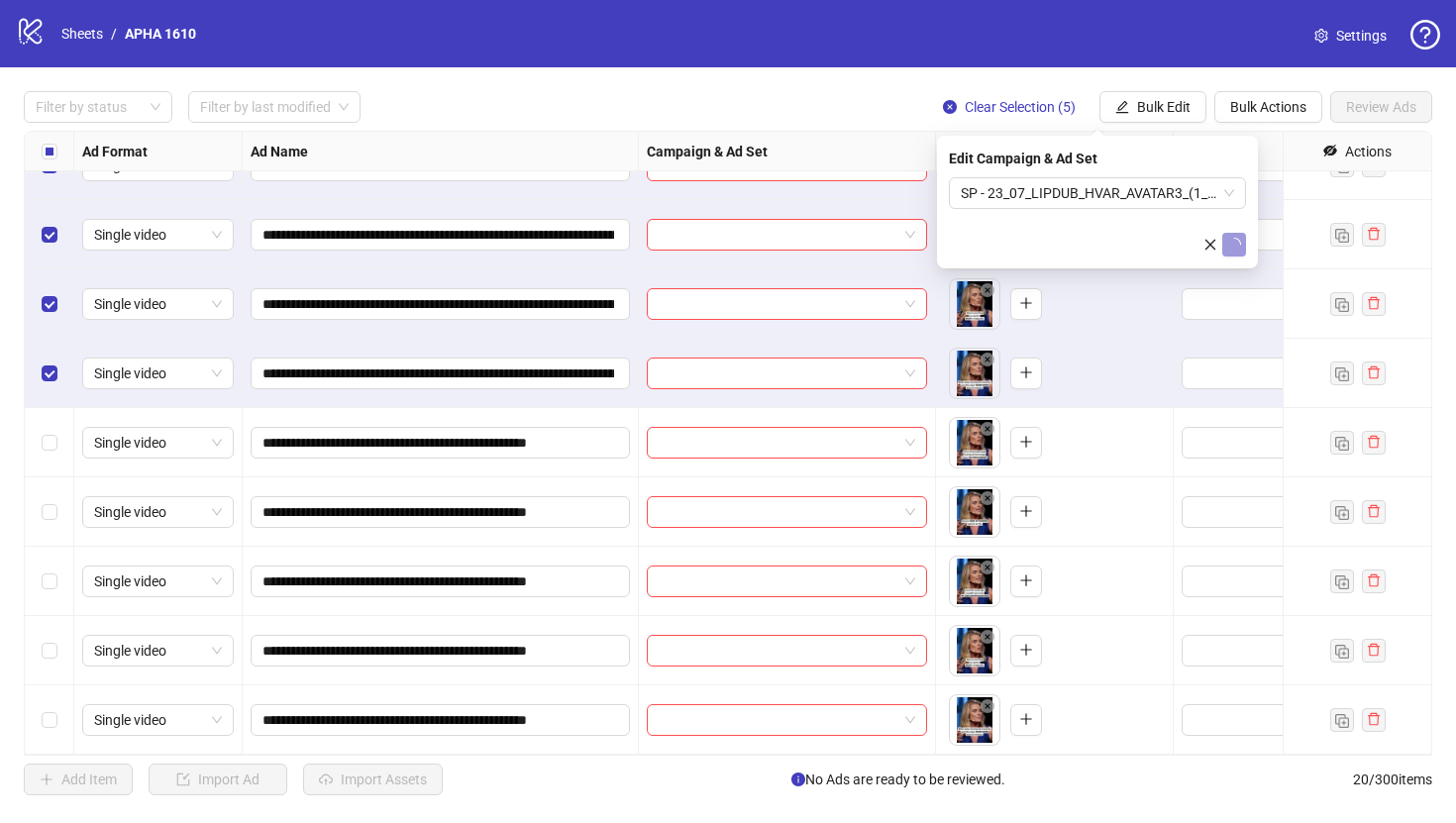 type 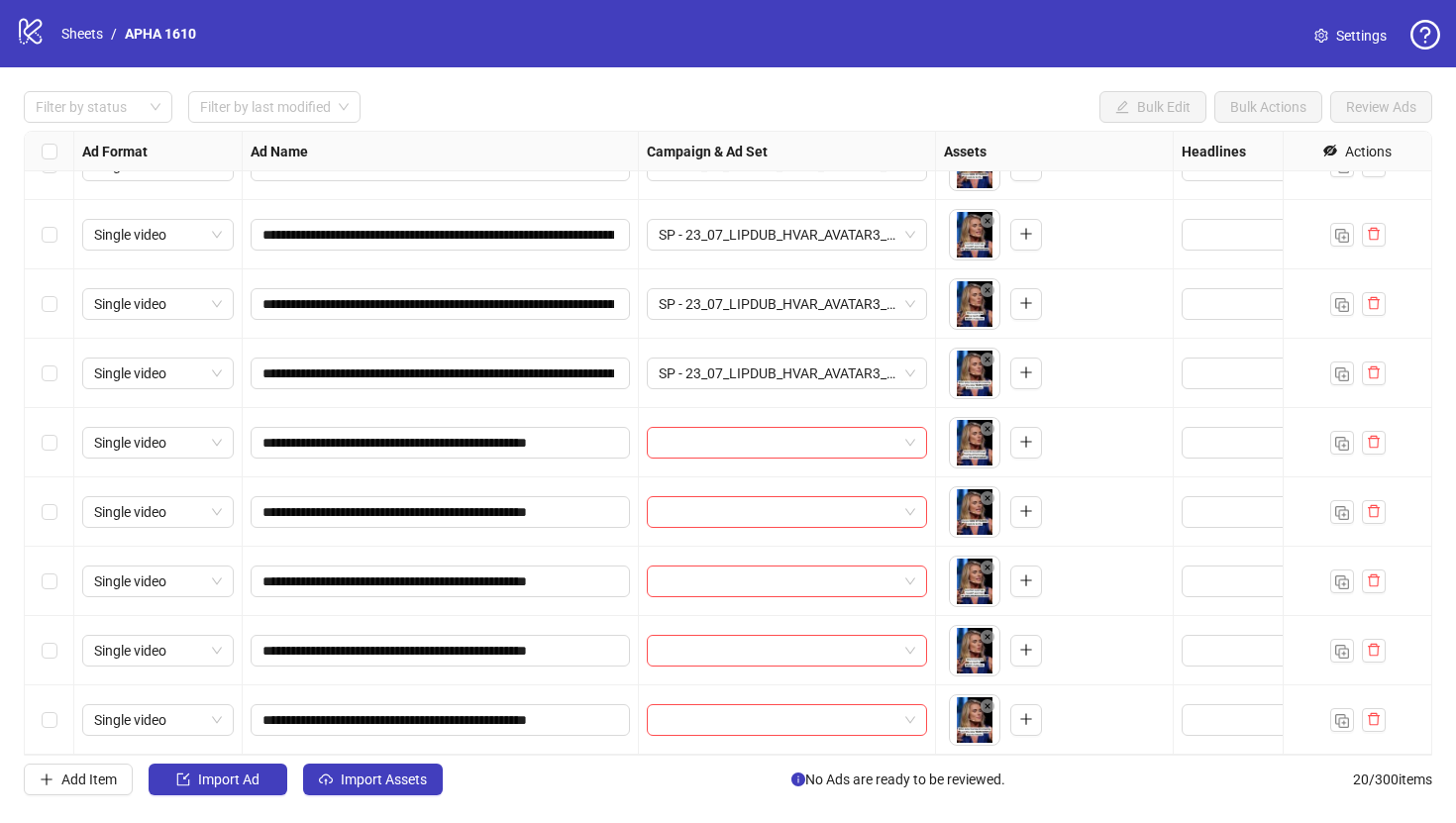 click at bounding box center [50, 443] 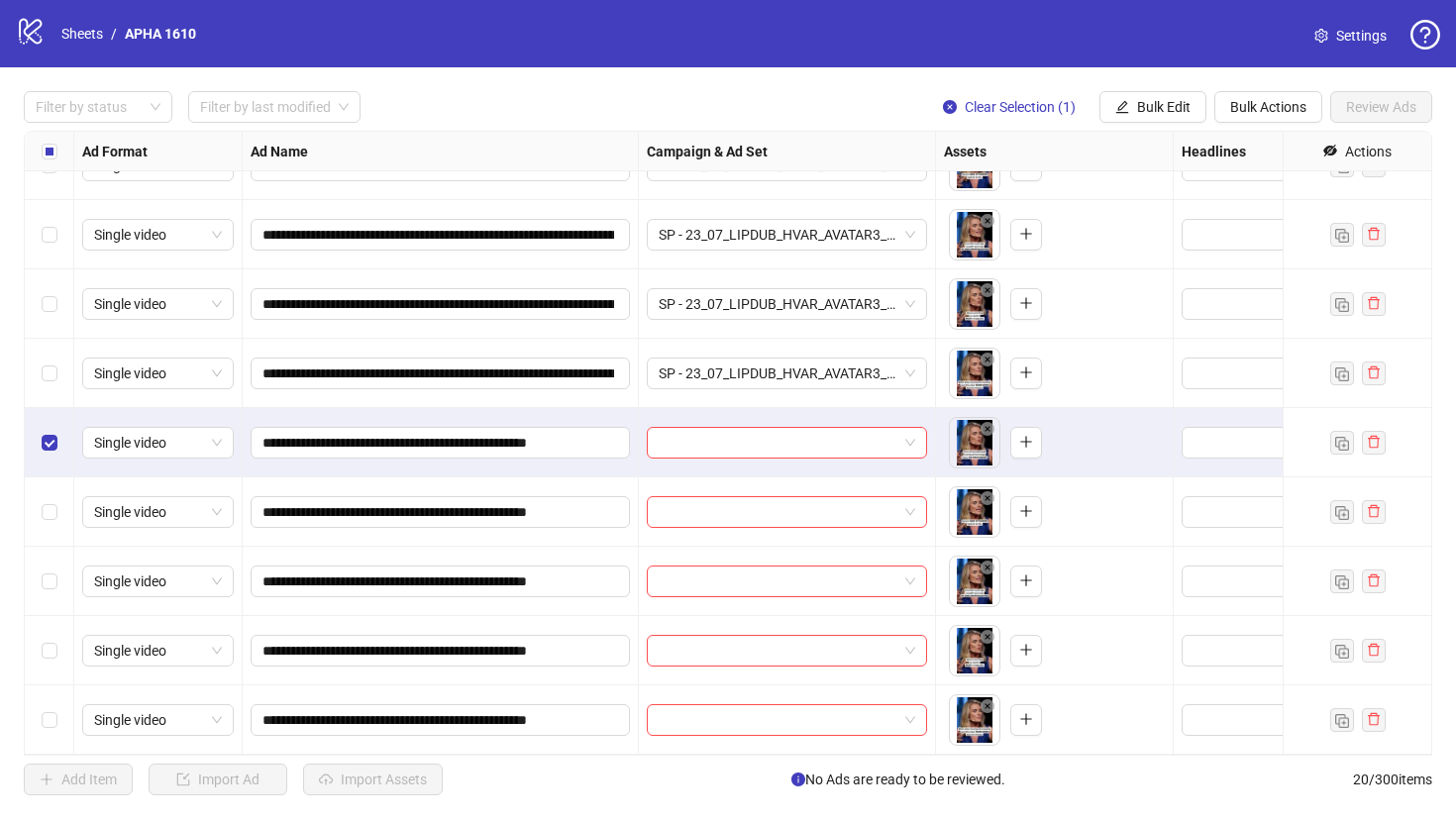 click at bounding box center (50, 651) 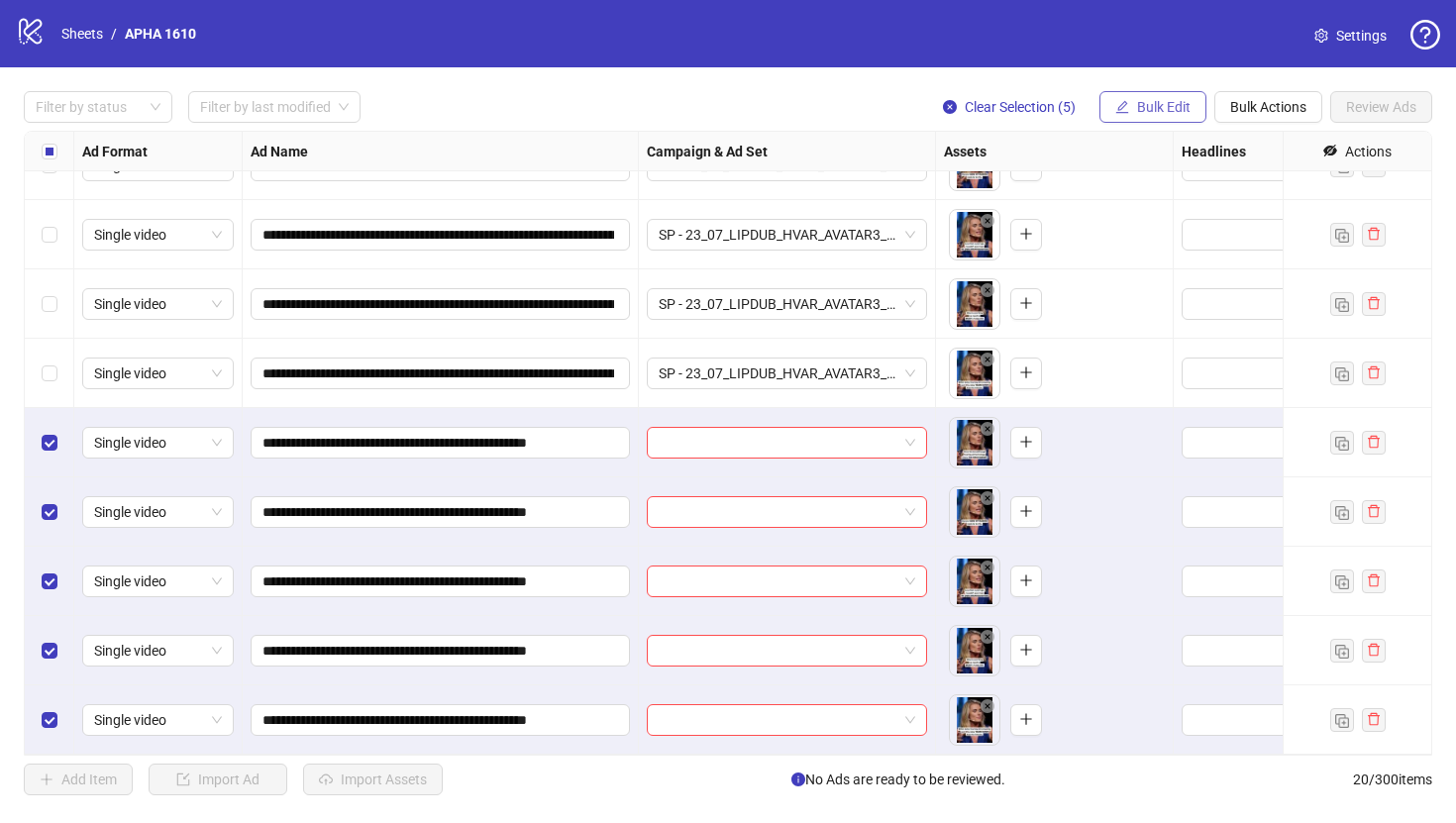 click on "Bulk Edit" at bounding box center [1164, 107] 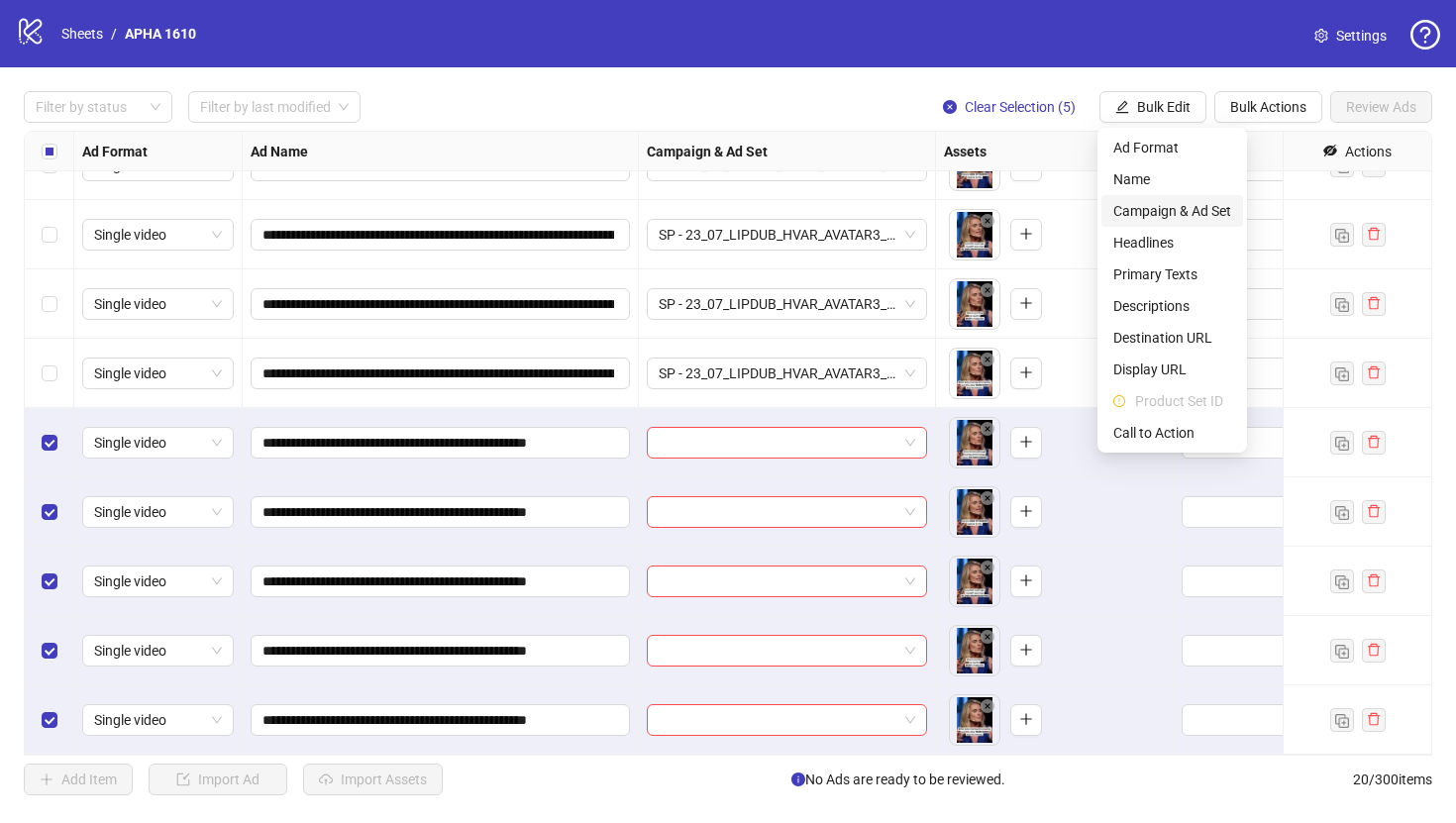 click on "Campaign & Ad Set" at bounding box center [1172, 211] 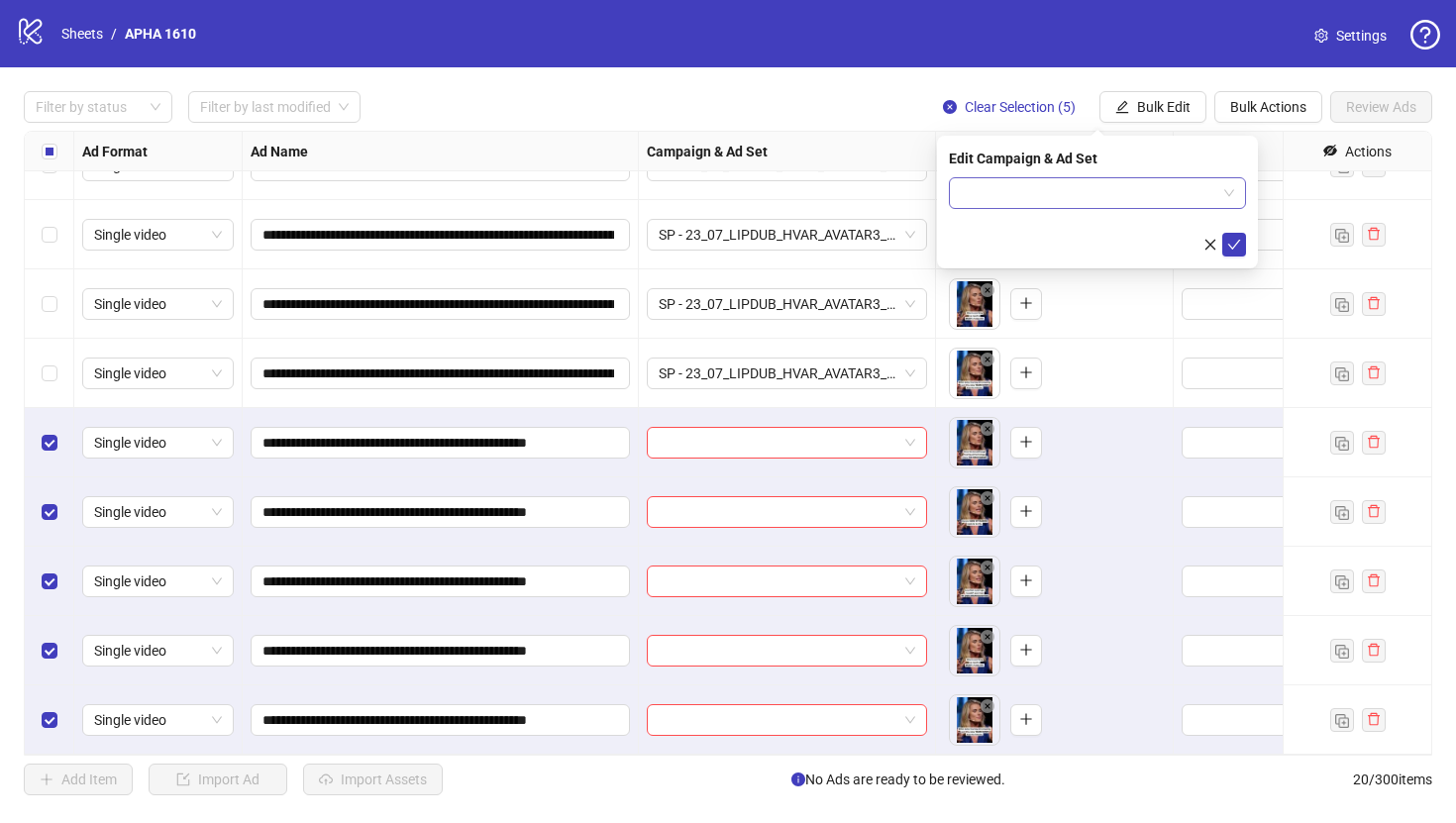 click at bounding box center [1089, 193] 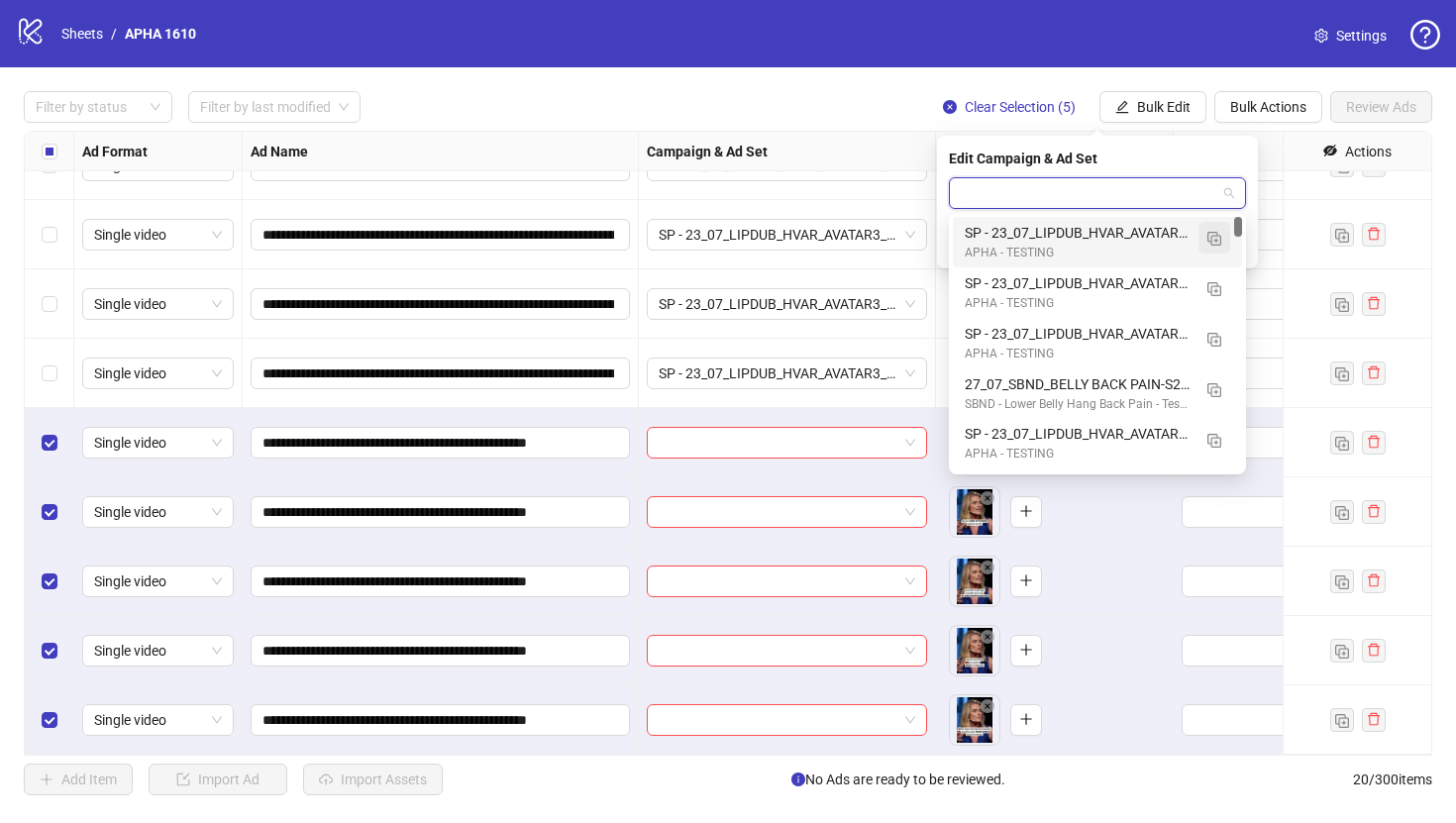 click at bounding box center [1214, 239] 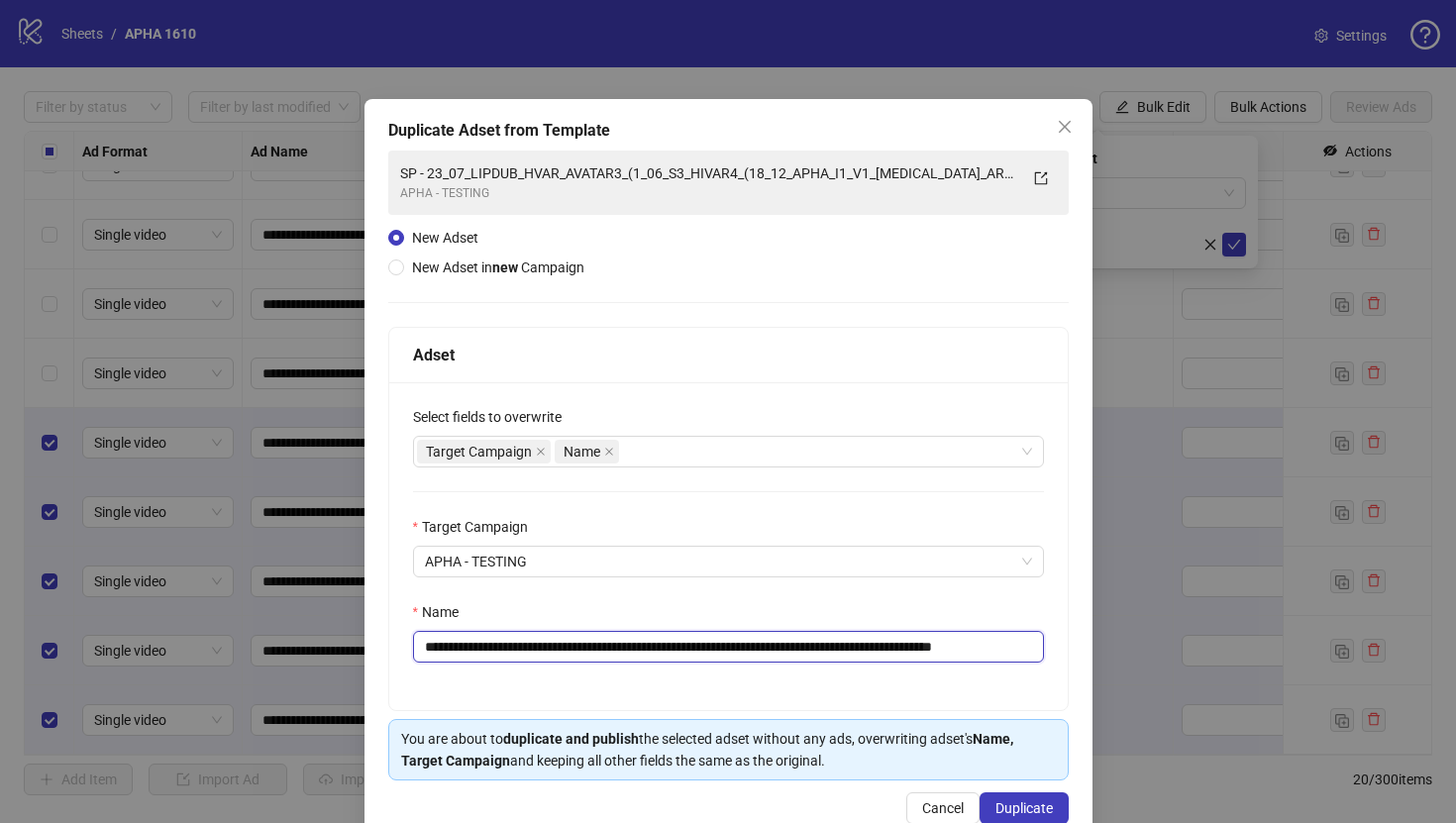 click on "**********" at bounding box center (728, 647) 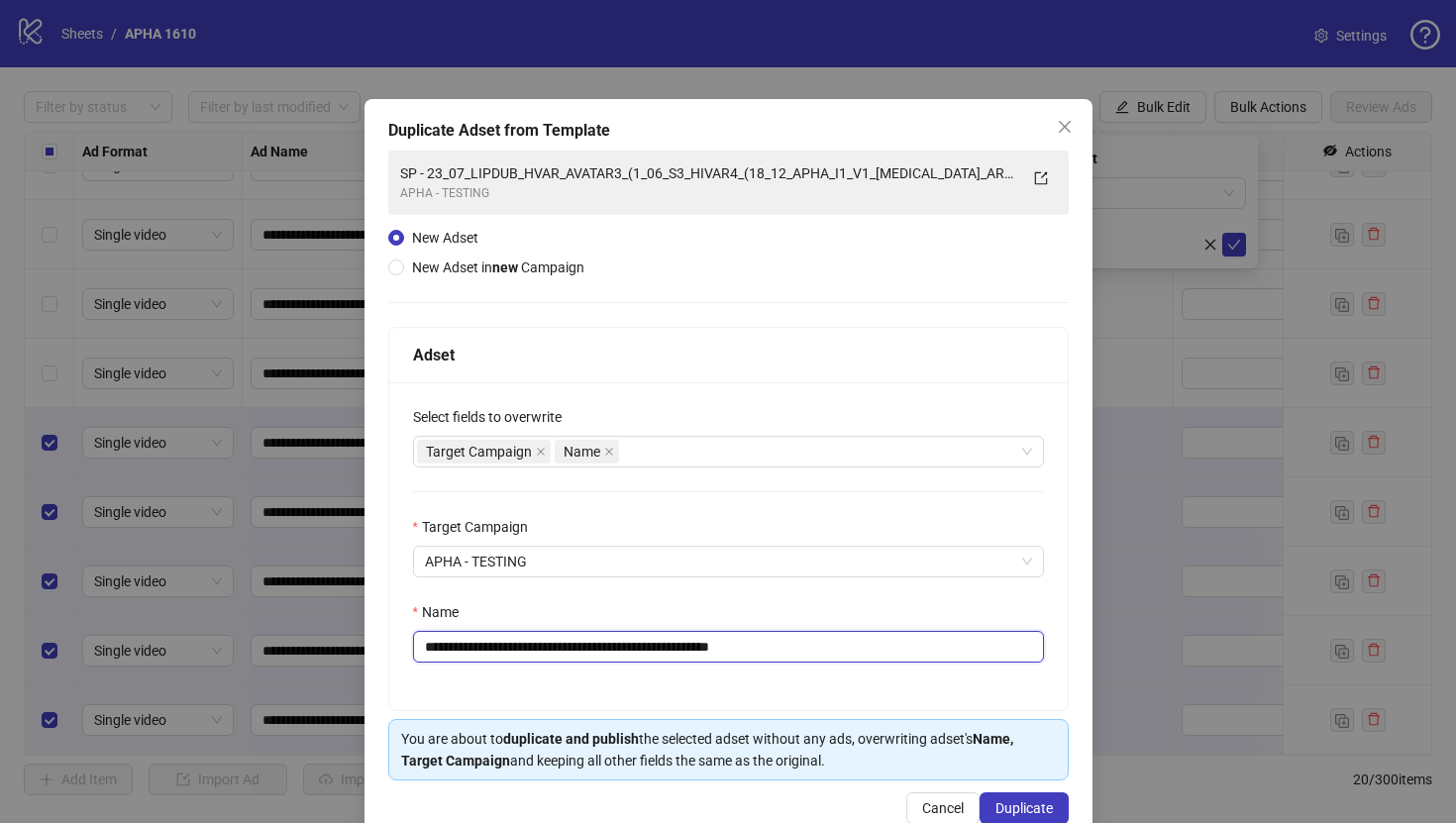 scroll, scrollTop: 46, scrollLeft: 0, axis: vertical 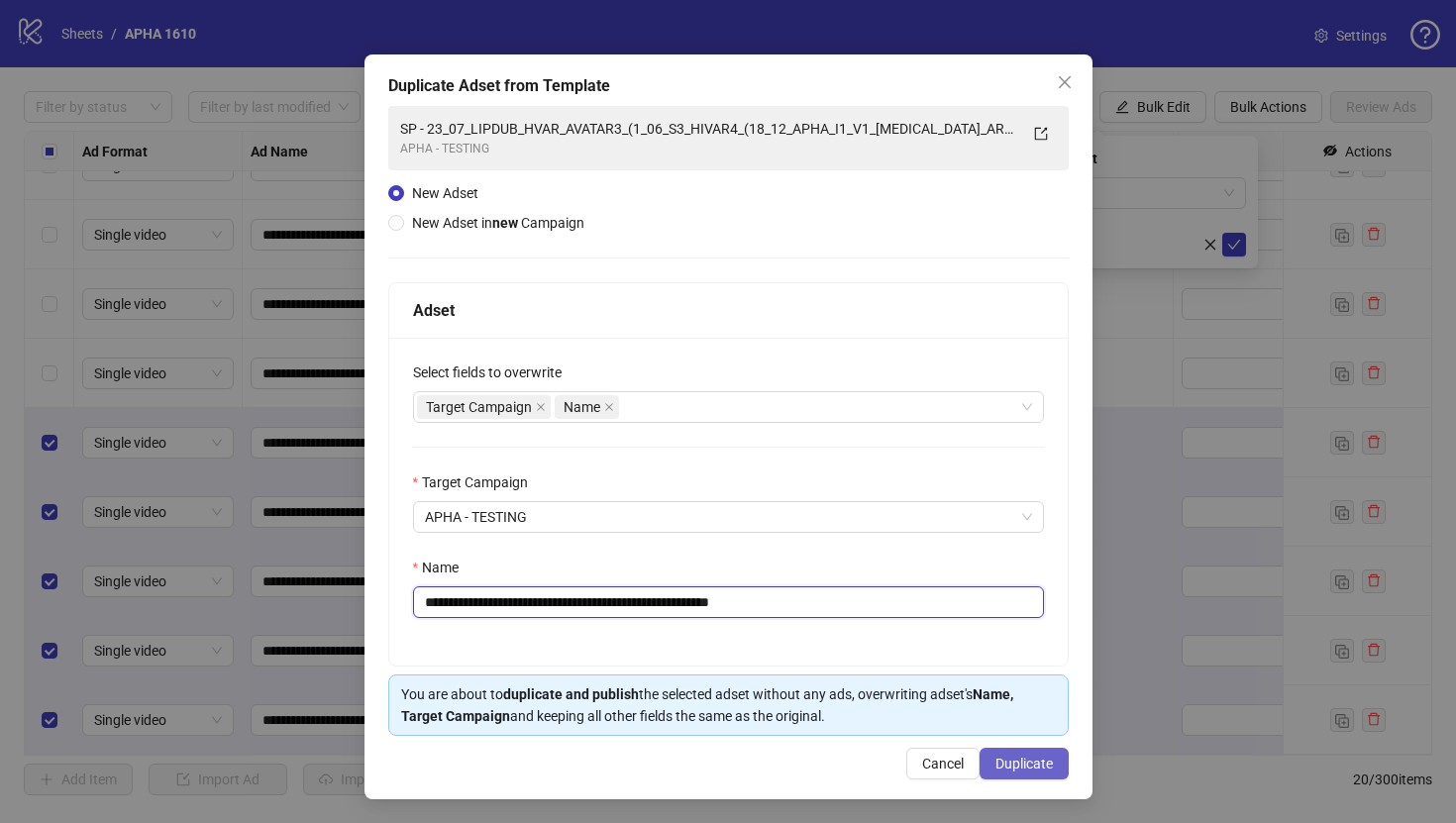 type on "**********" 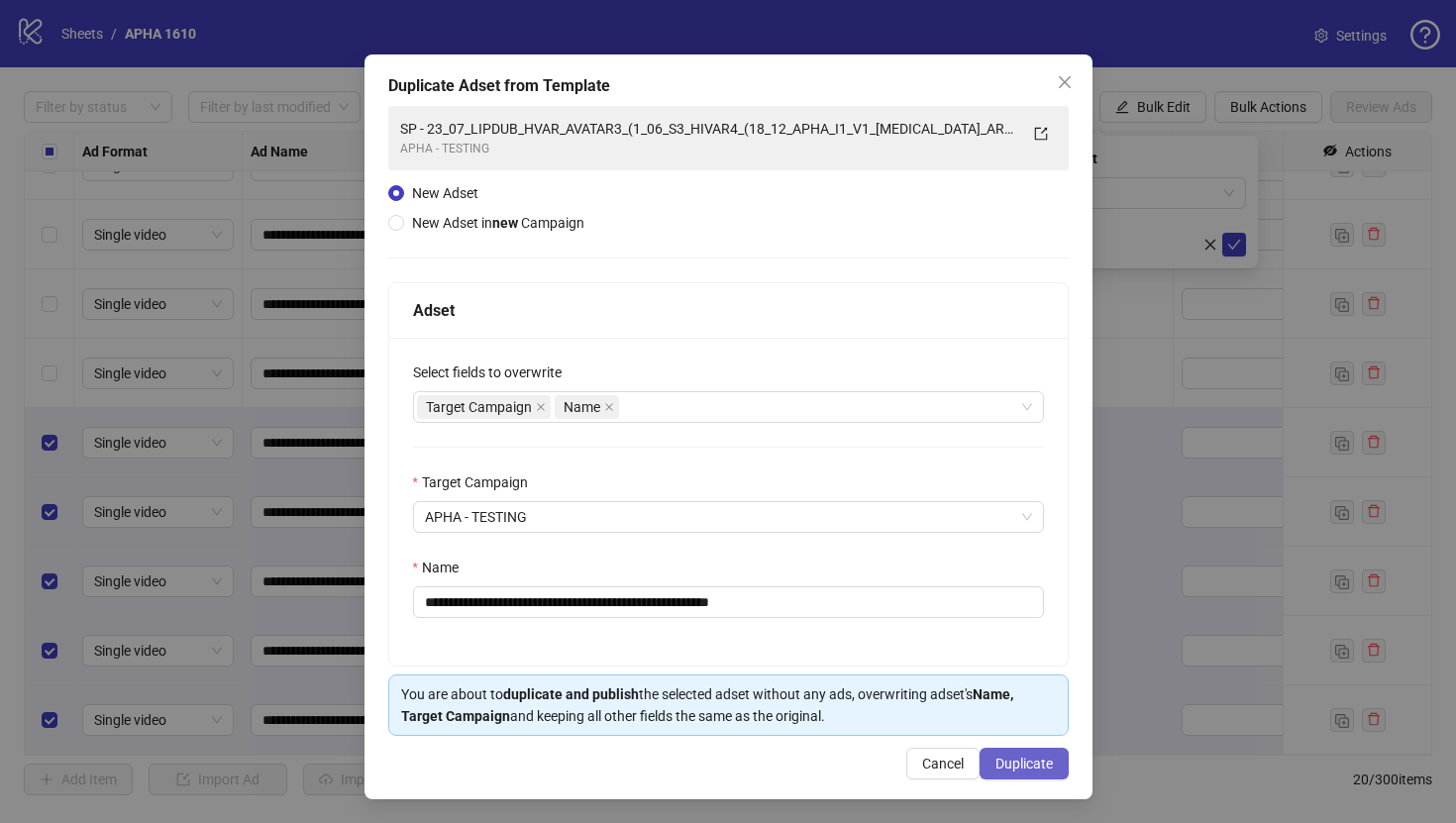 click on "Duplicate" at bounding box center [1024, 764] 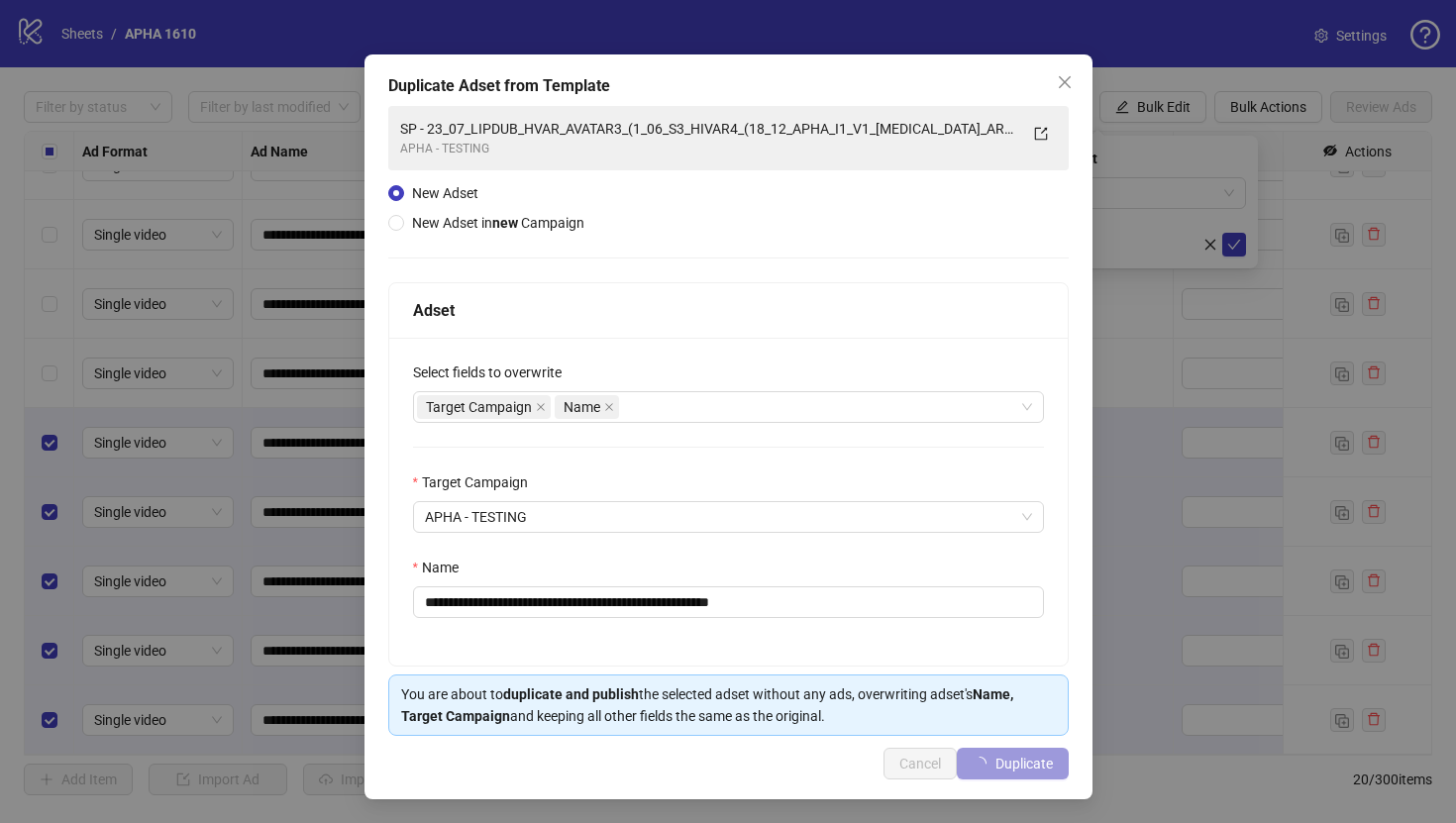 type 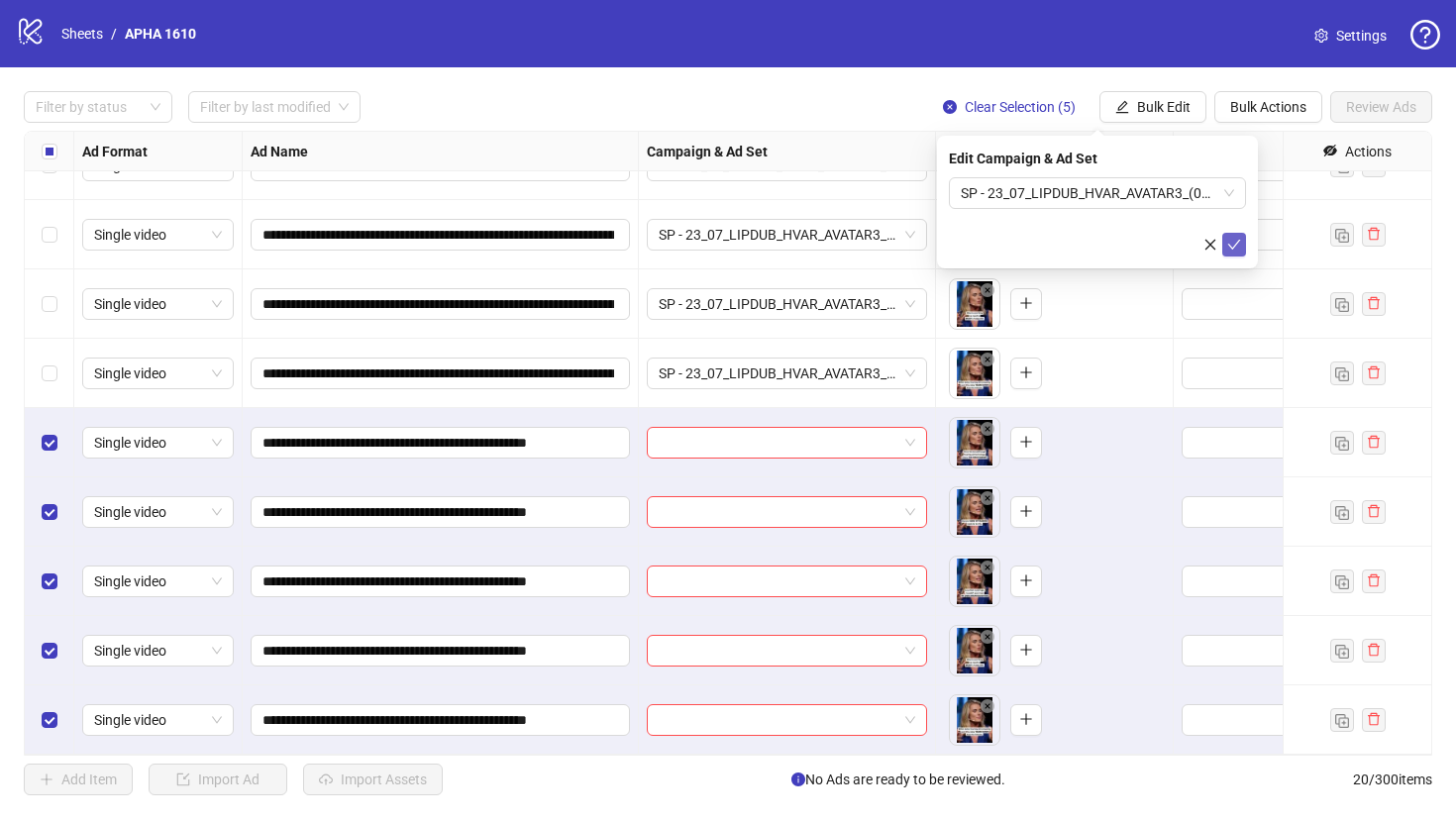 click 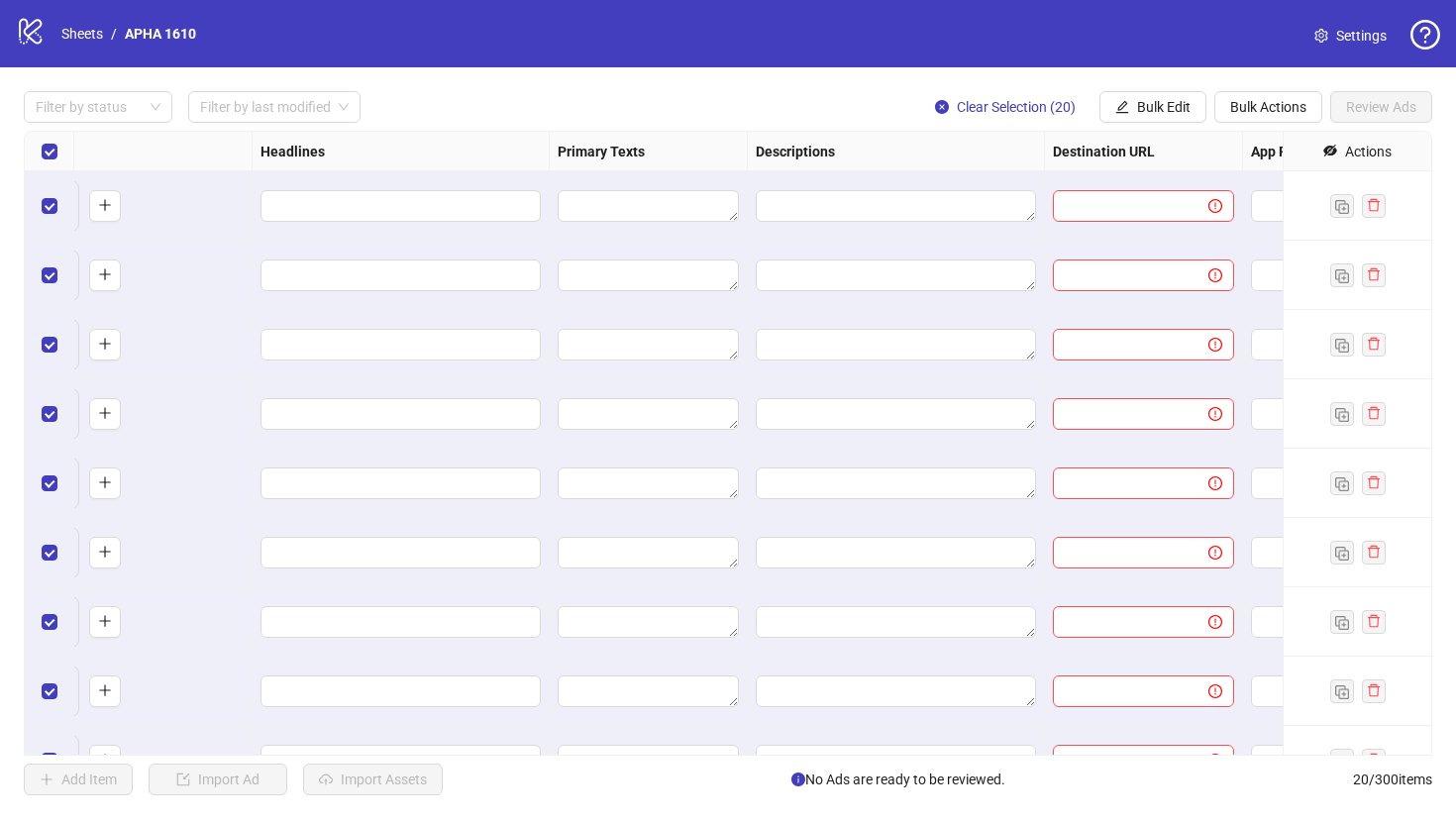 scroll, scrollTop: 0, scrollLeft: 1012, axis: horizontal 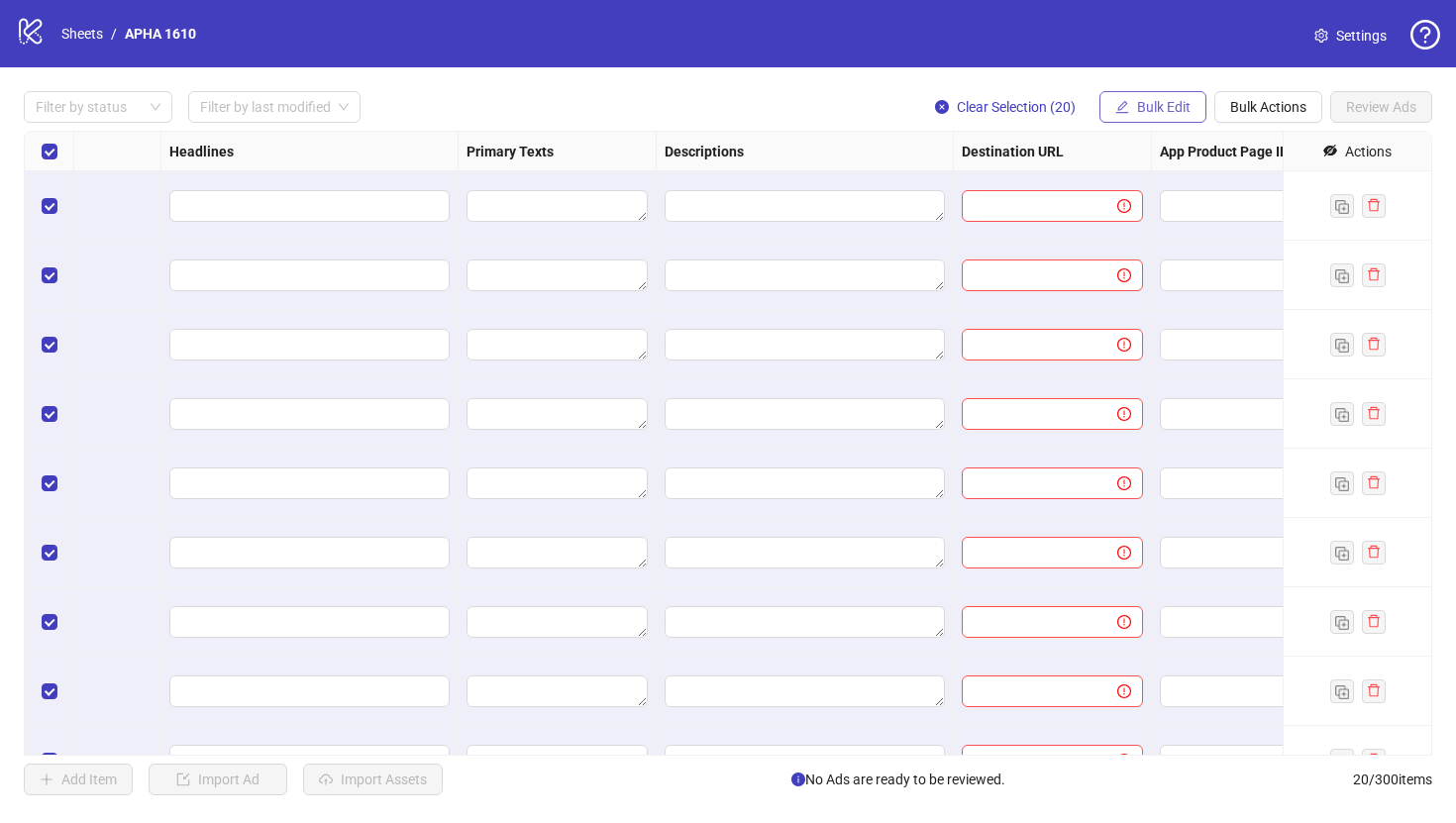 click on "Bulk Edit" at bounding box center [1153, 107] 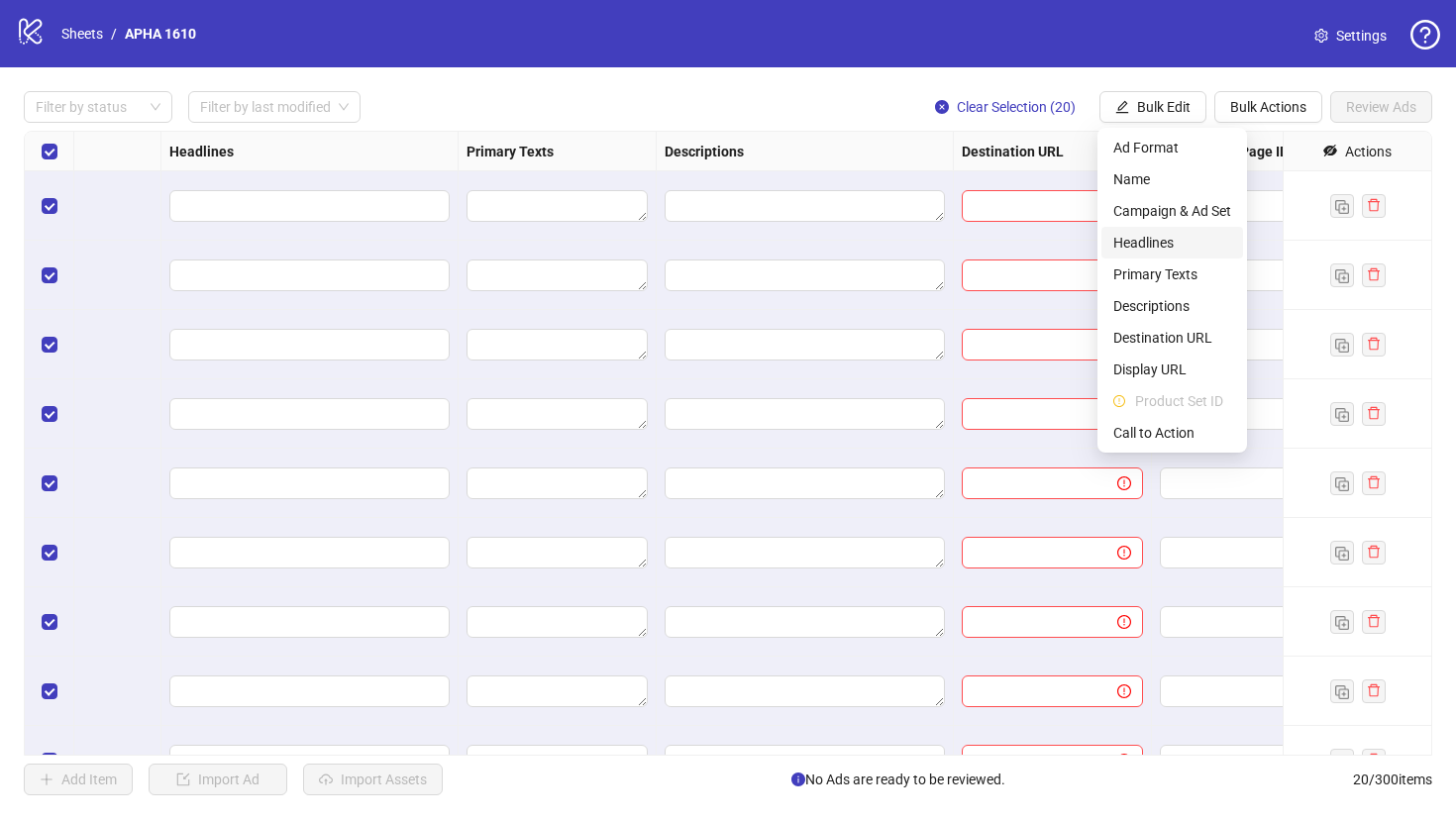 click on "Headlines" at bounding box center (1172, 243) 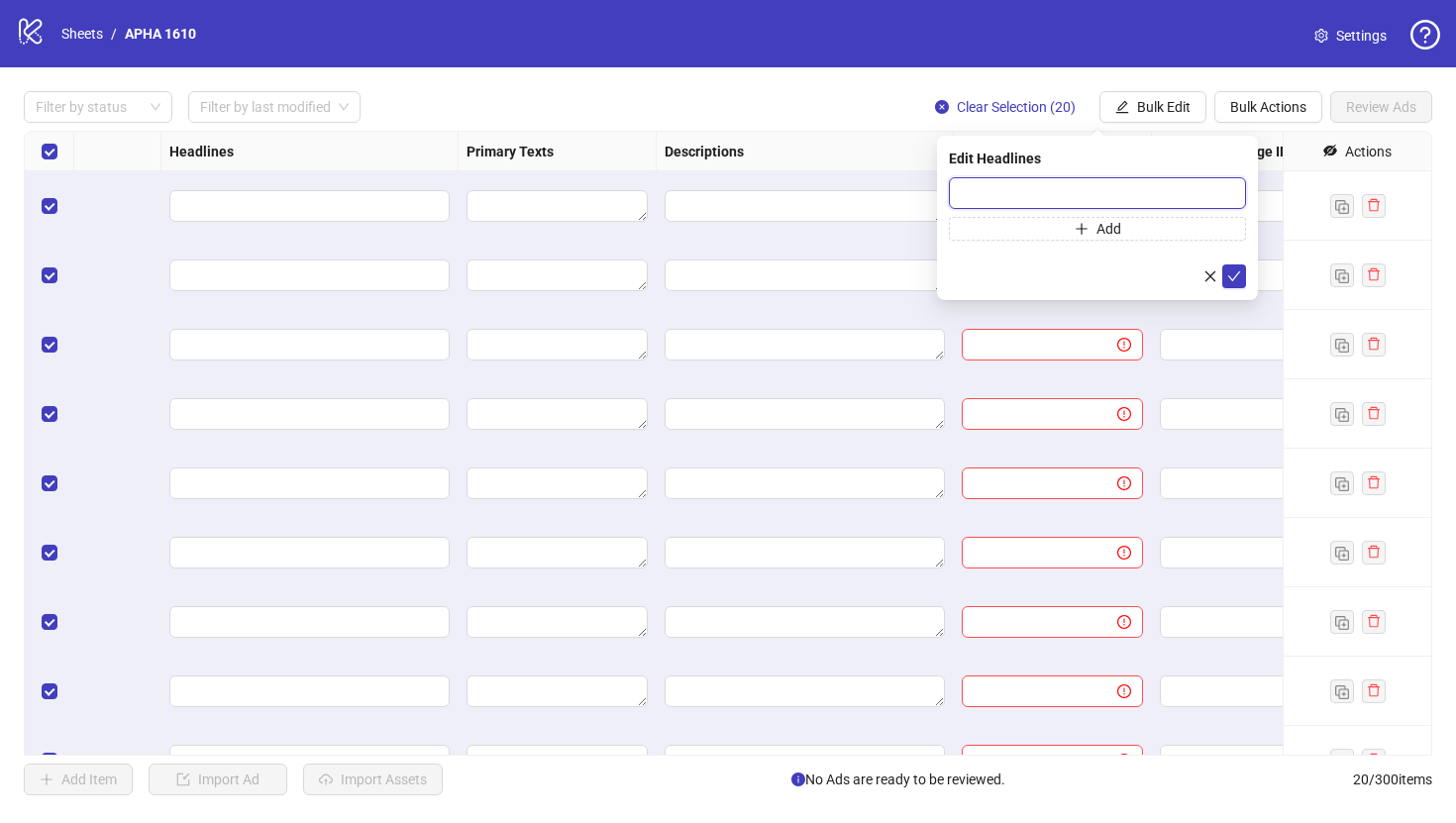 click at bounding box center [1097, 193] 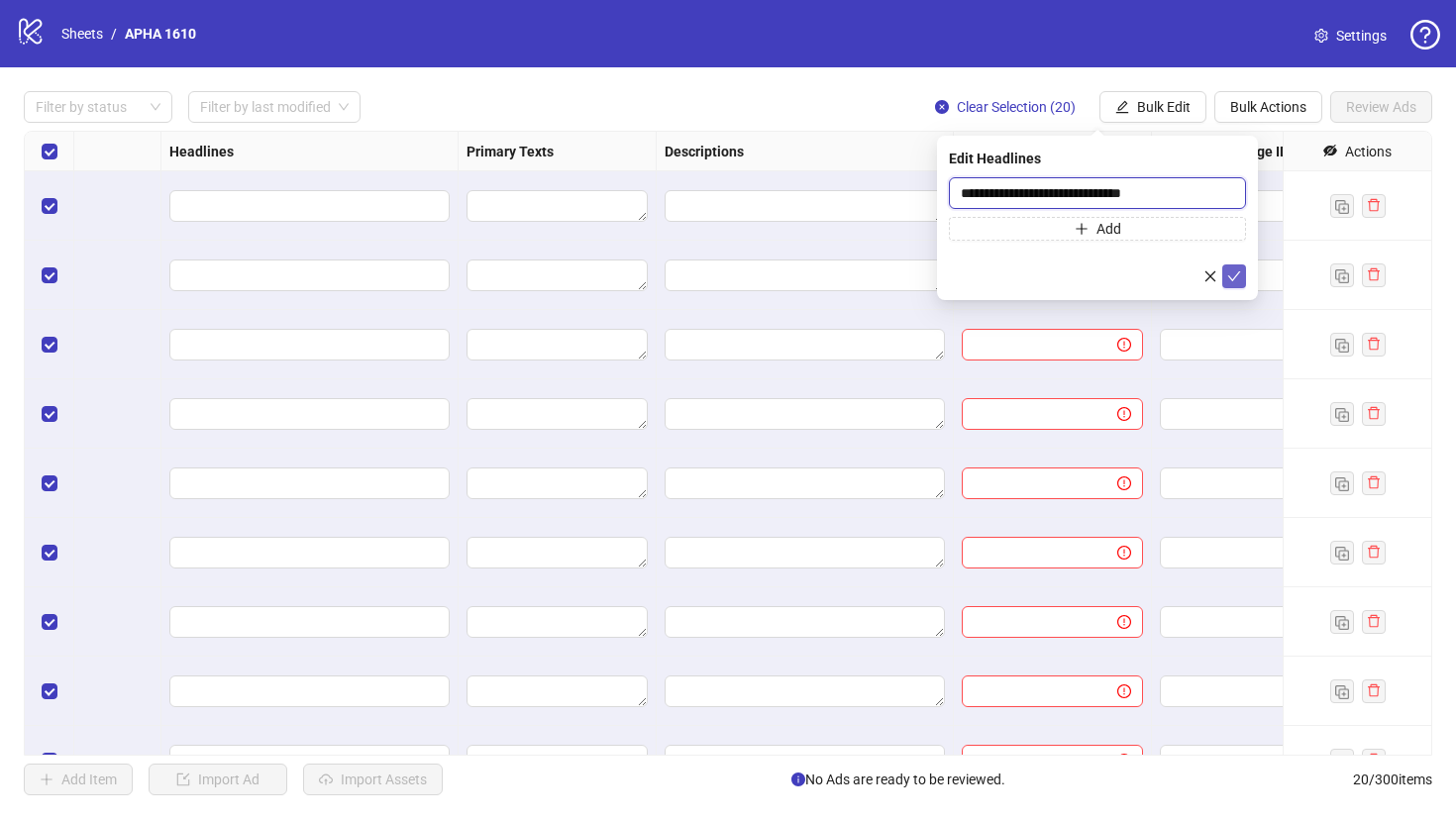 type on "**********" 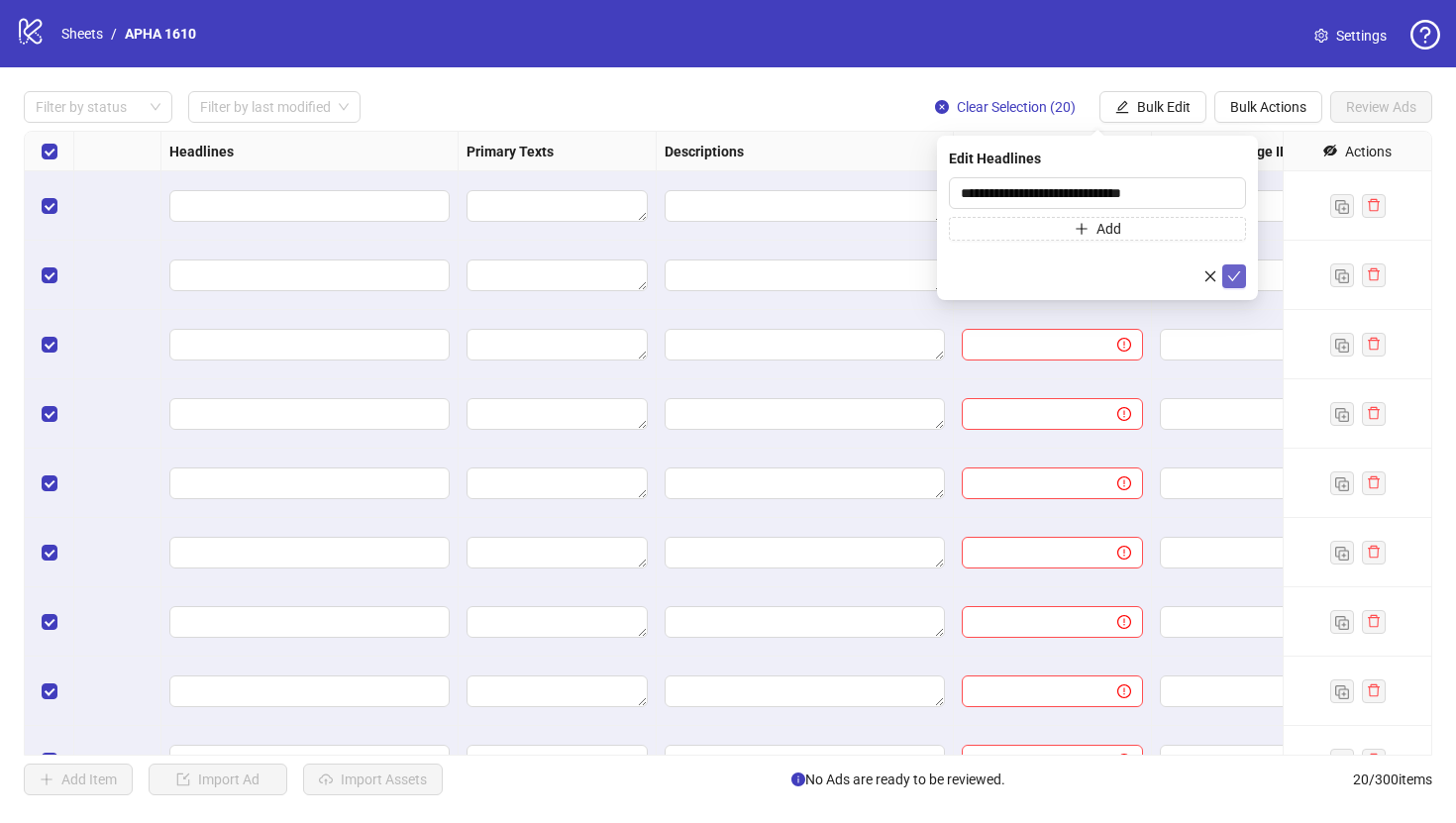 click at bounding box center [1234, 276] 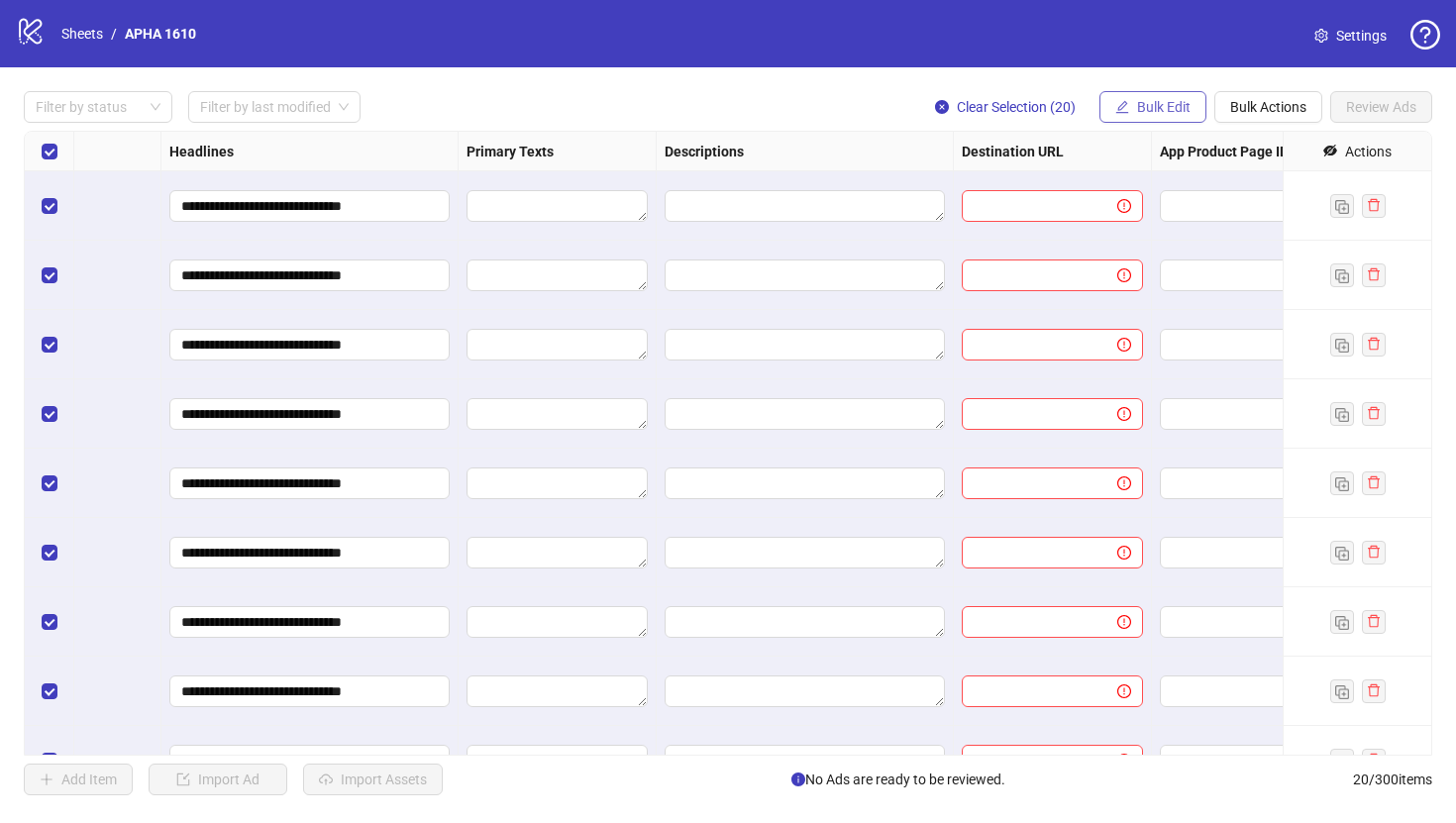 click on "Bulk Edit" at bounding box center (1153, 107) 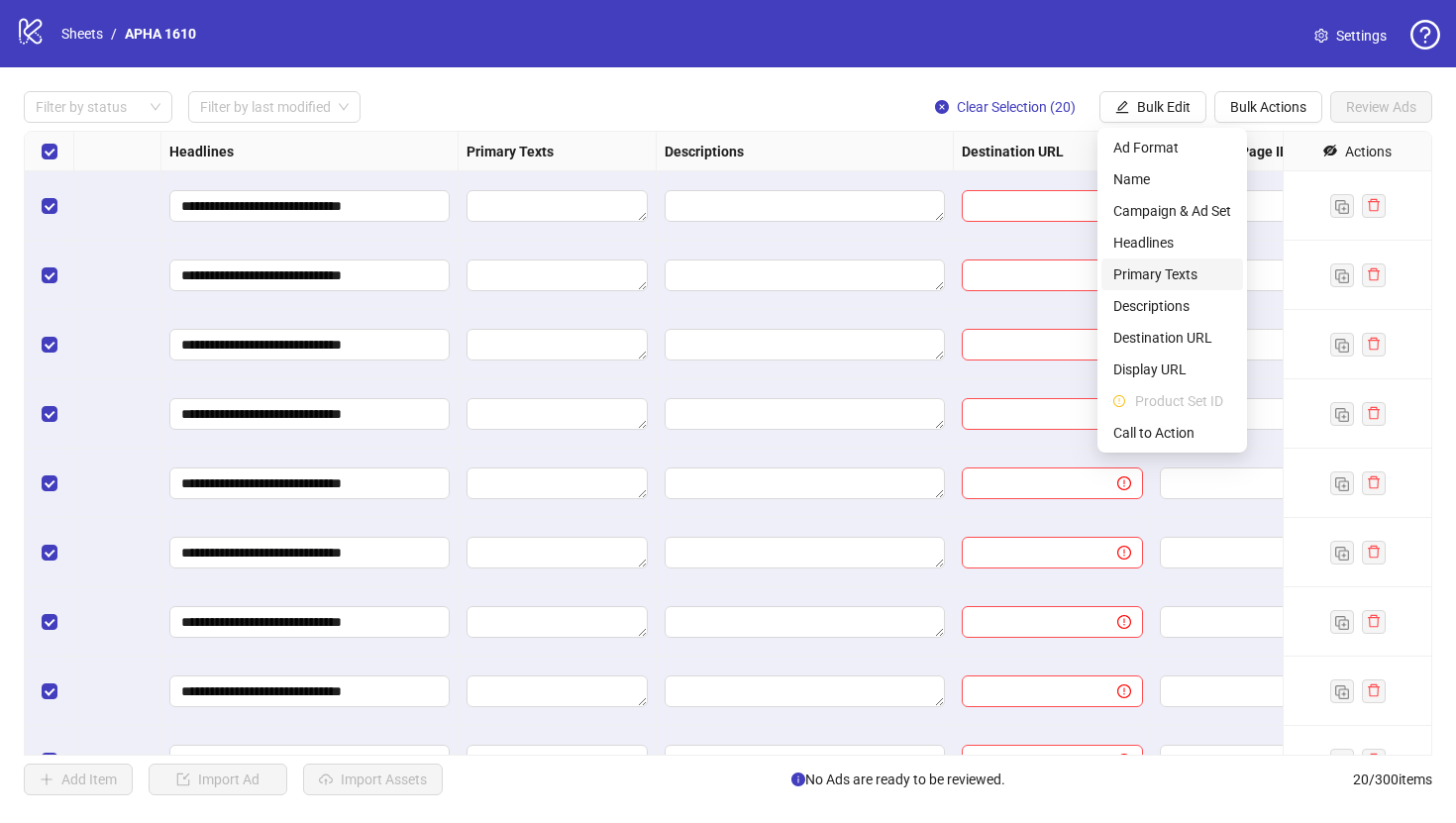 click on "Primary Texts" at bounding box center [1172, 274] 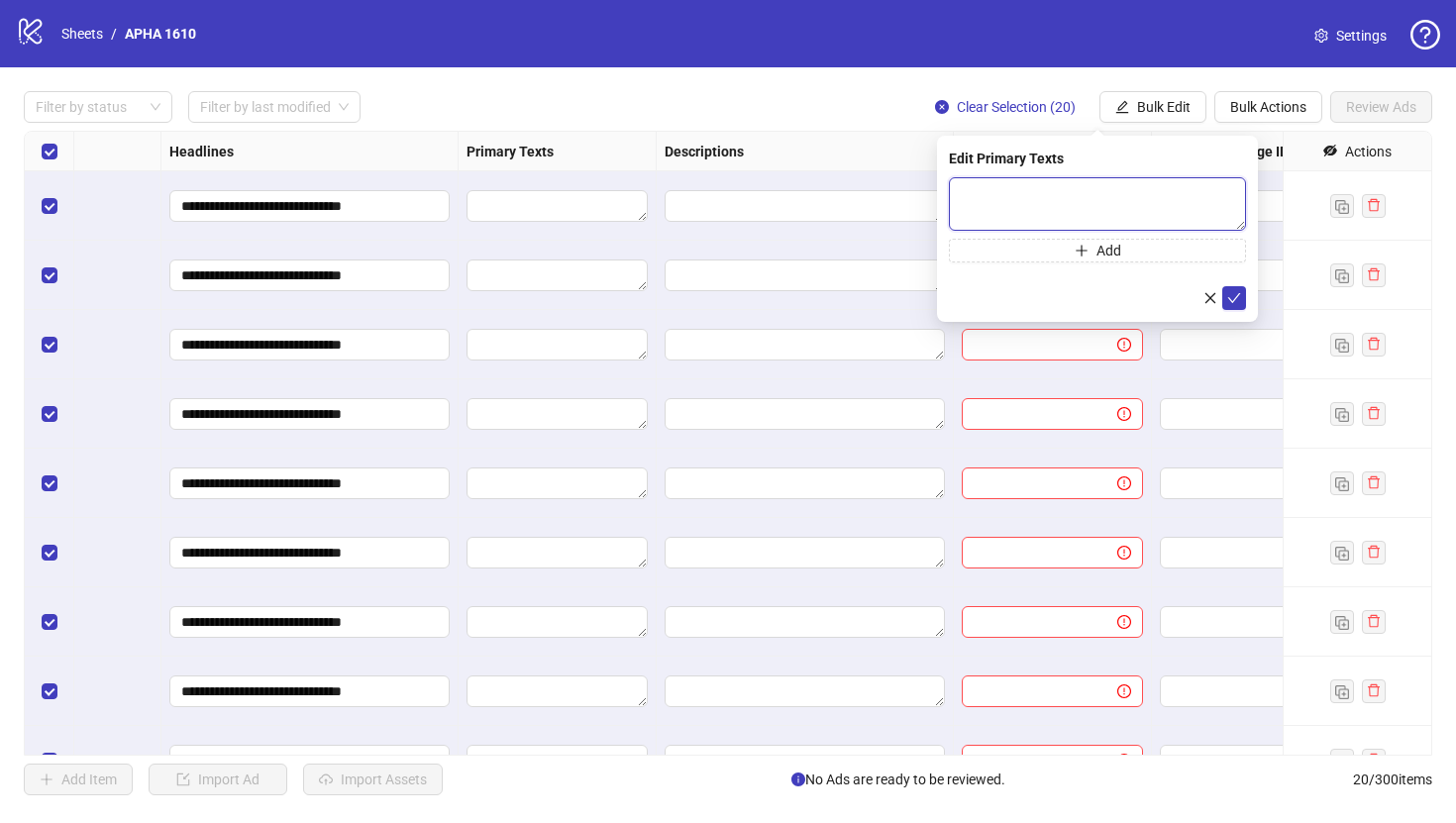 click at bounding box center (1097, 204) 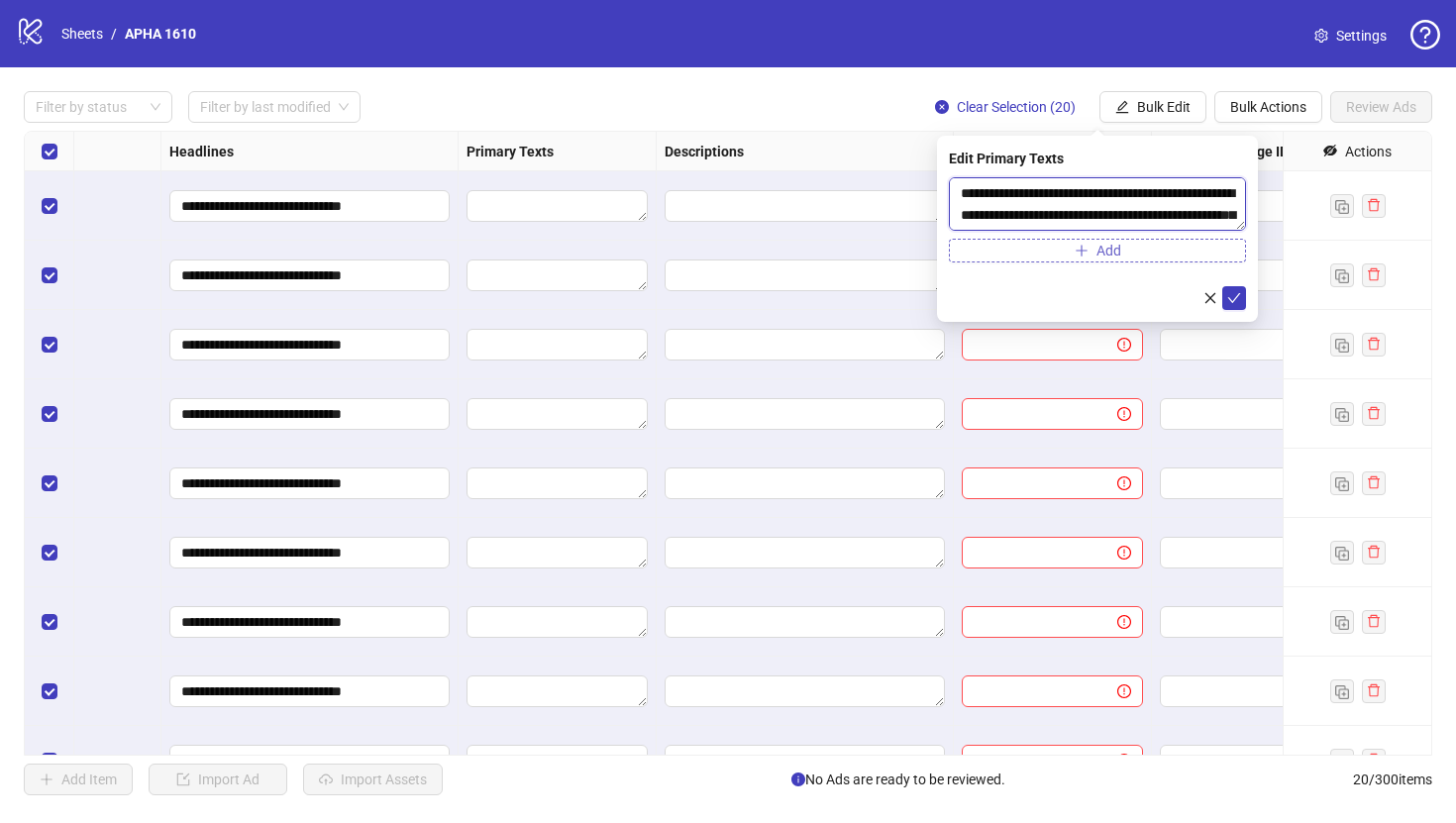 scroll, scrollTop: 472, scrollLeft: 0, axis: vertical 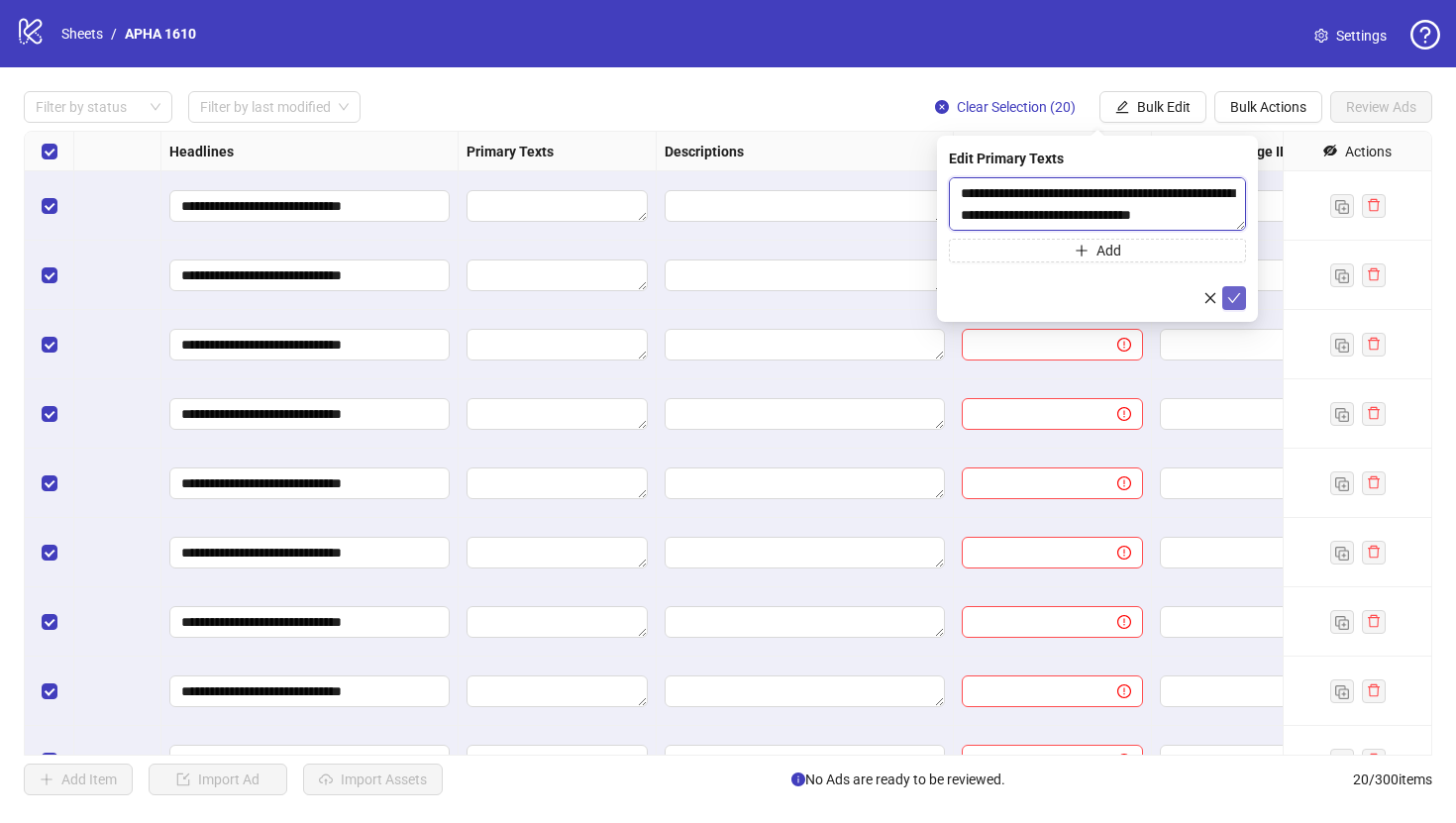 type on "**********" 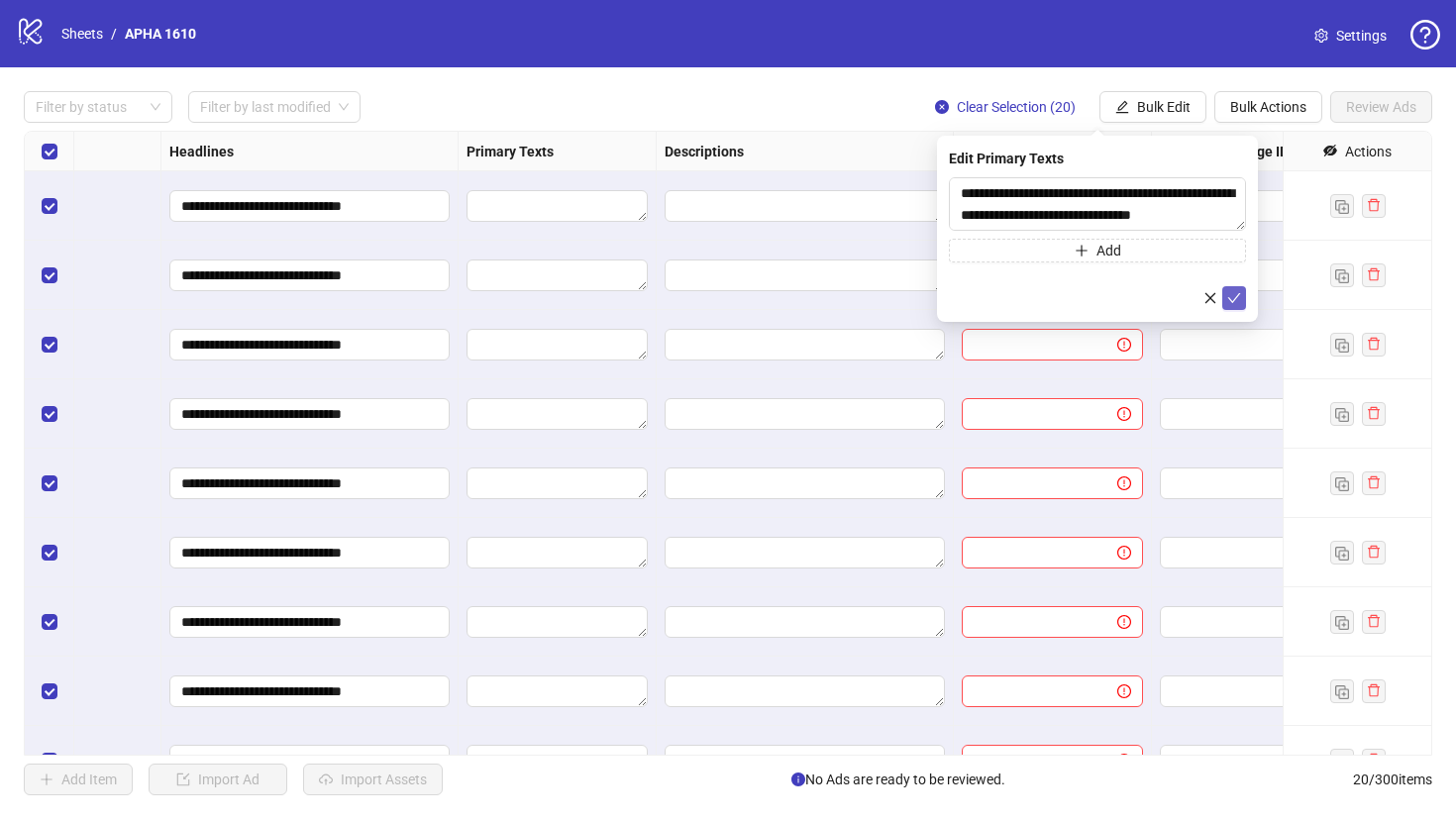 click at bounding box center [1234, 298] 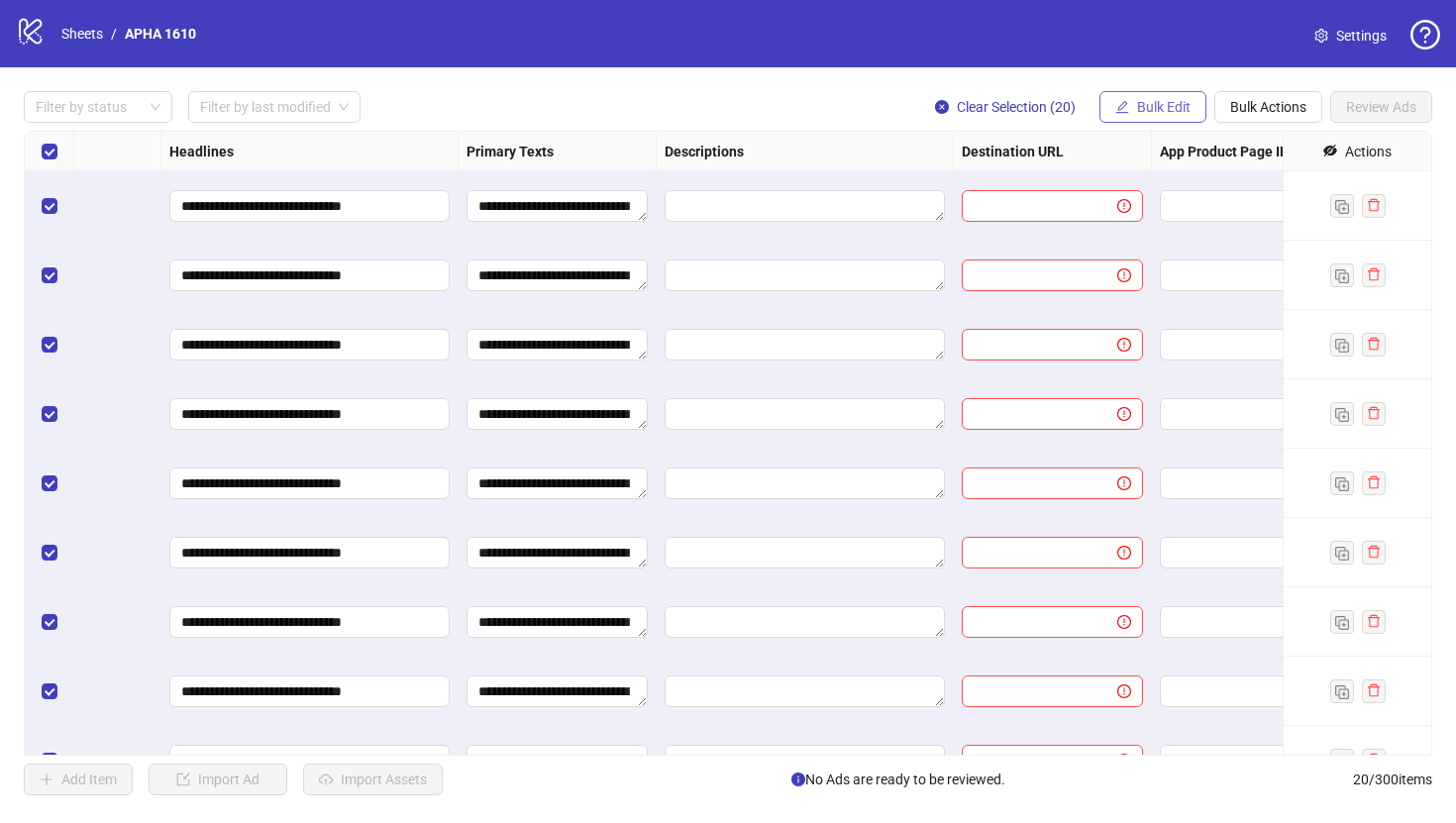 click on "Bulk Edit" at bounding box center [1164, 107] 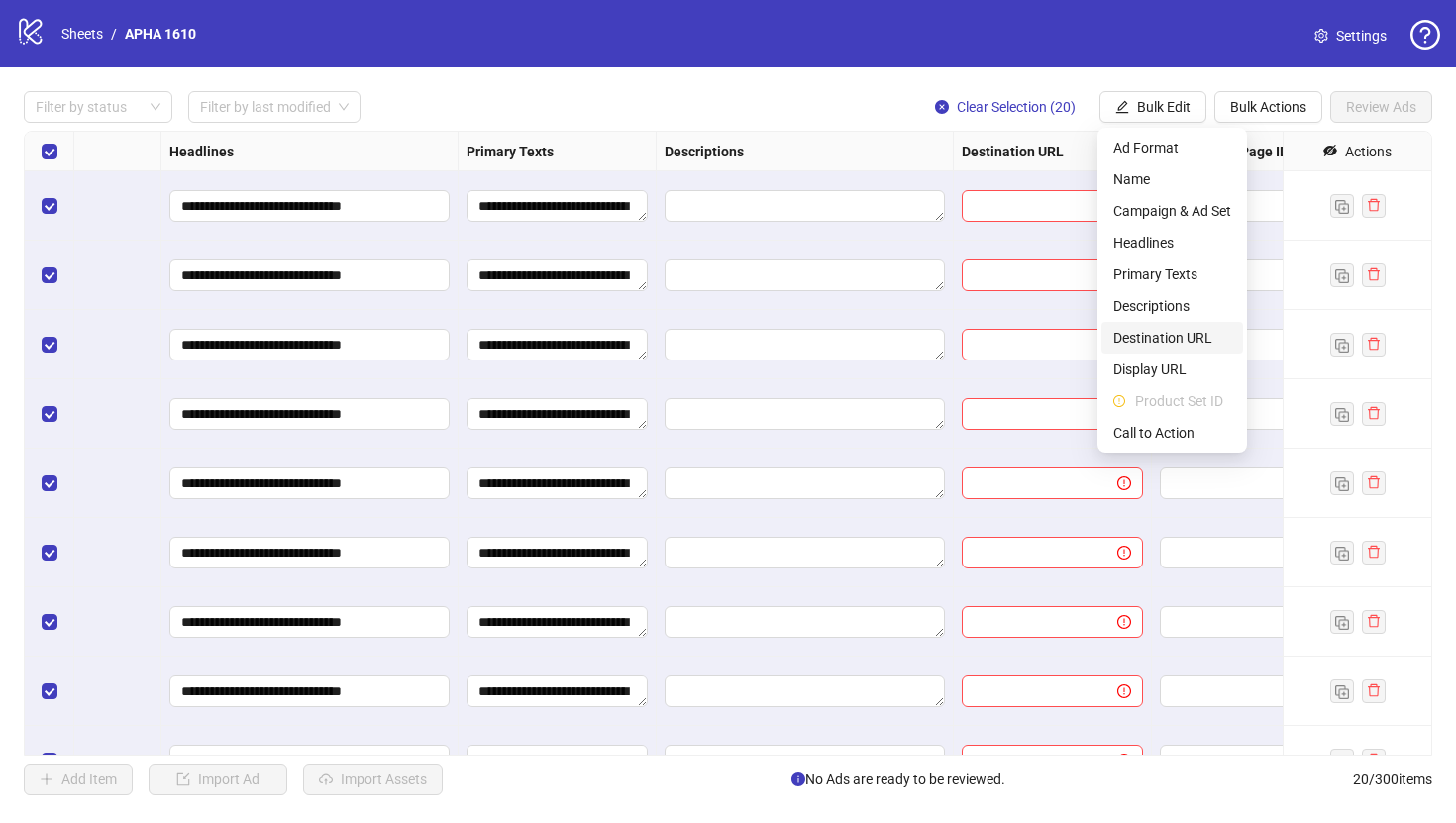 click on "Destination URL" at bounding box center [1172, 338] 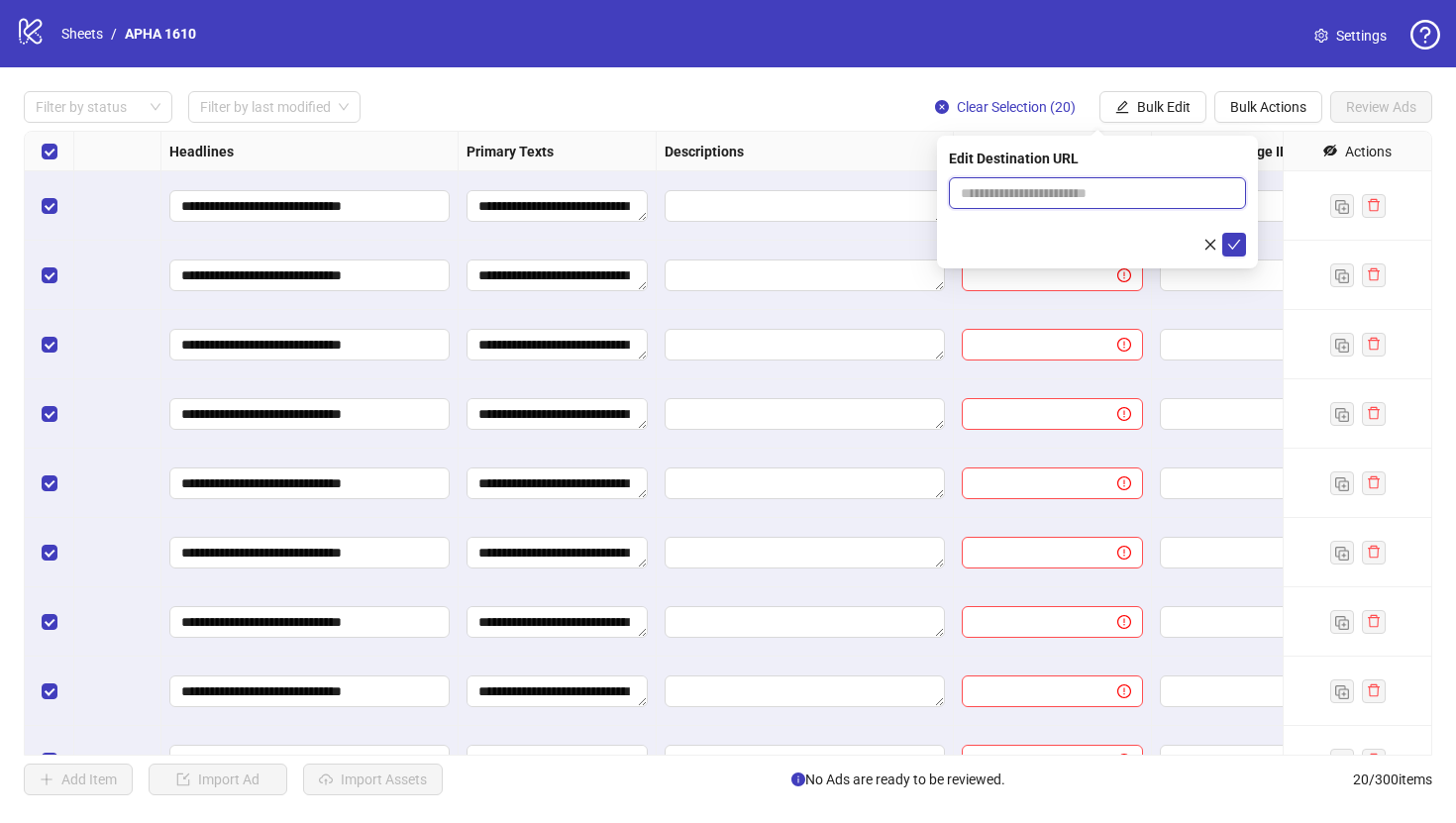 click at bounding box center (1090, 193) 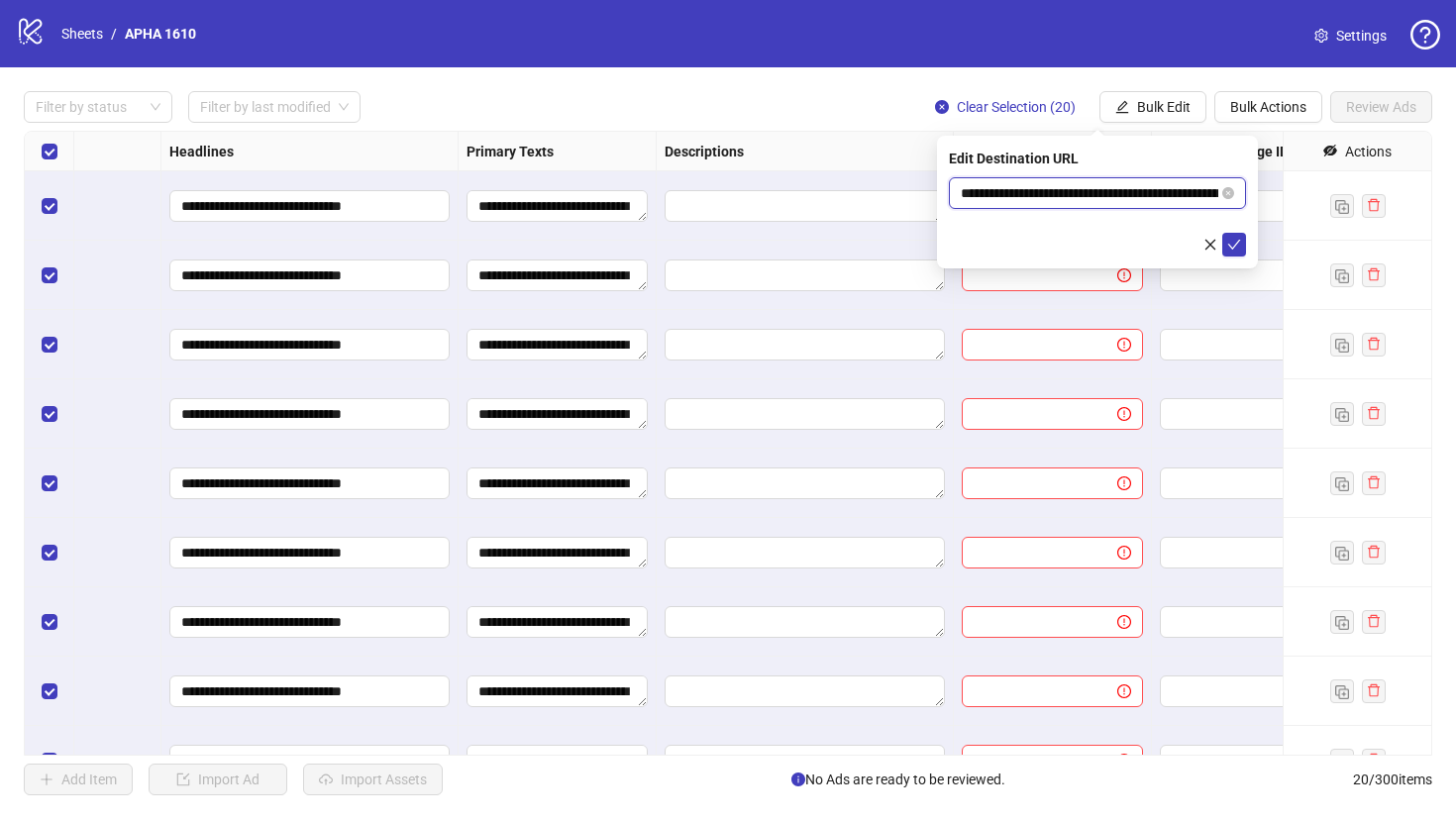 scroll, scrollTop: 0, scrollLeft: 746, axis: horizontal 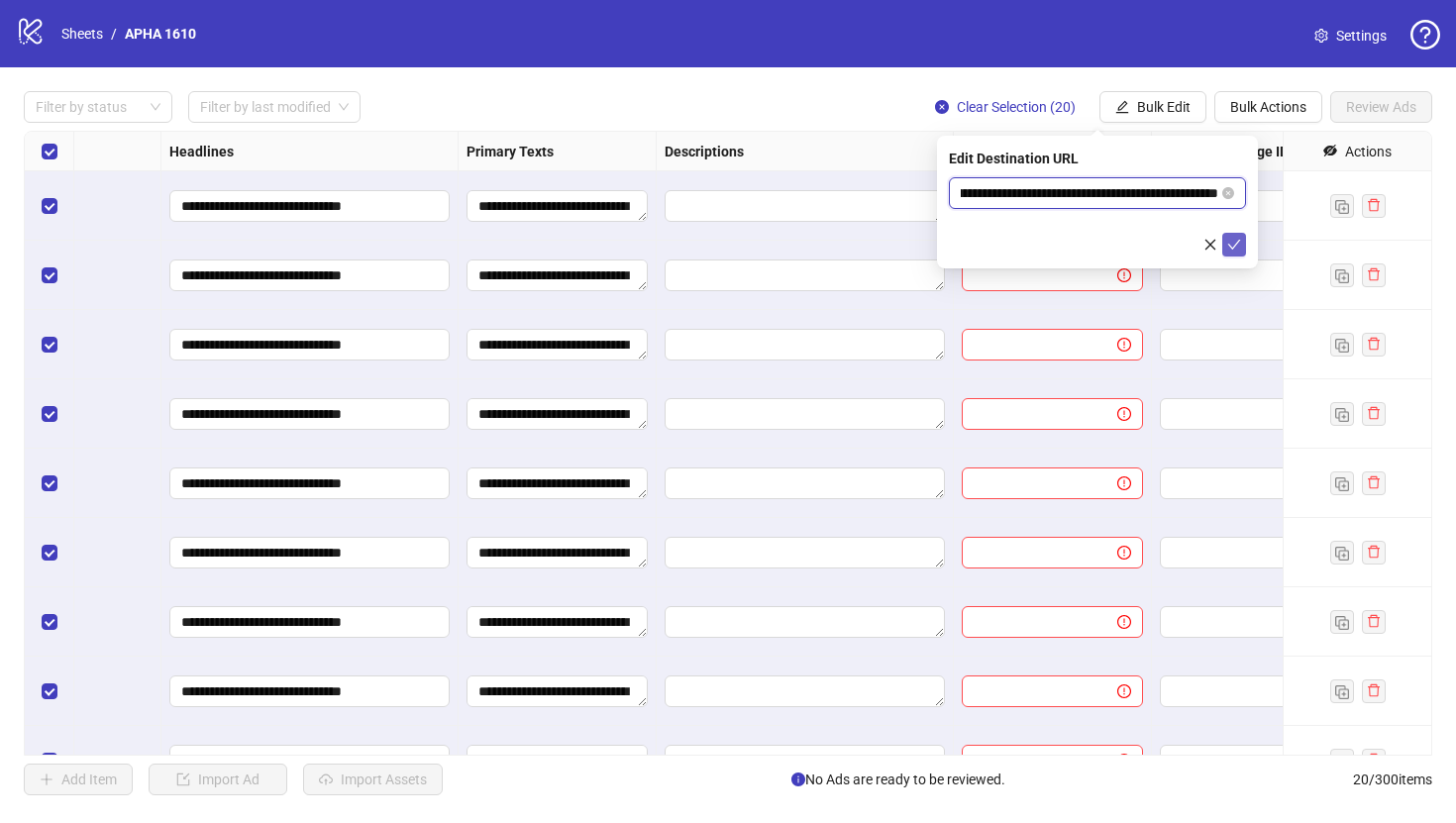 type on "**********" 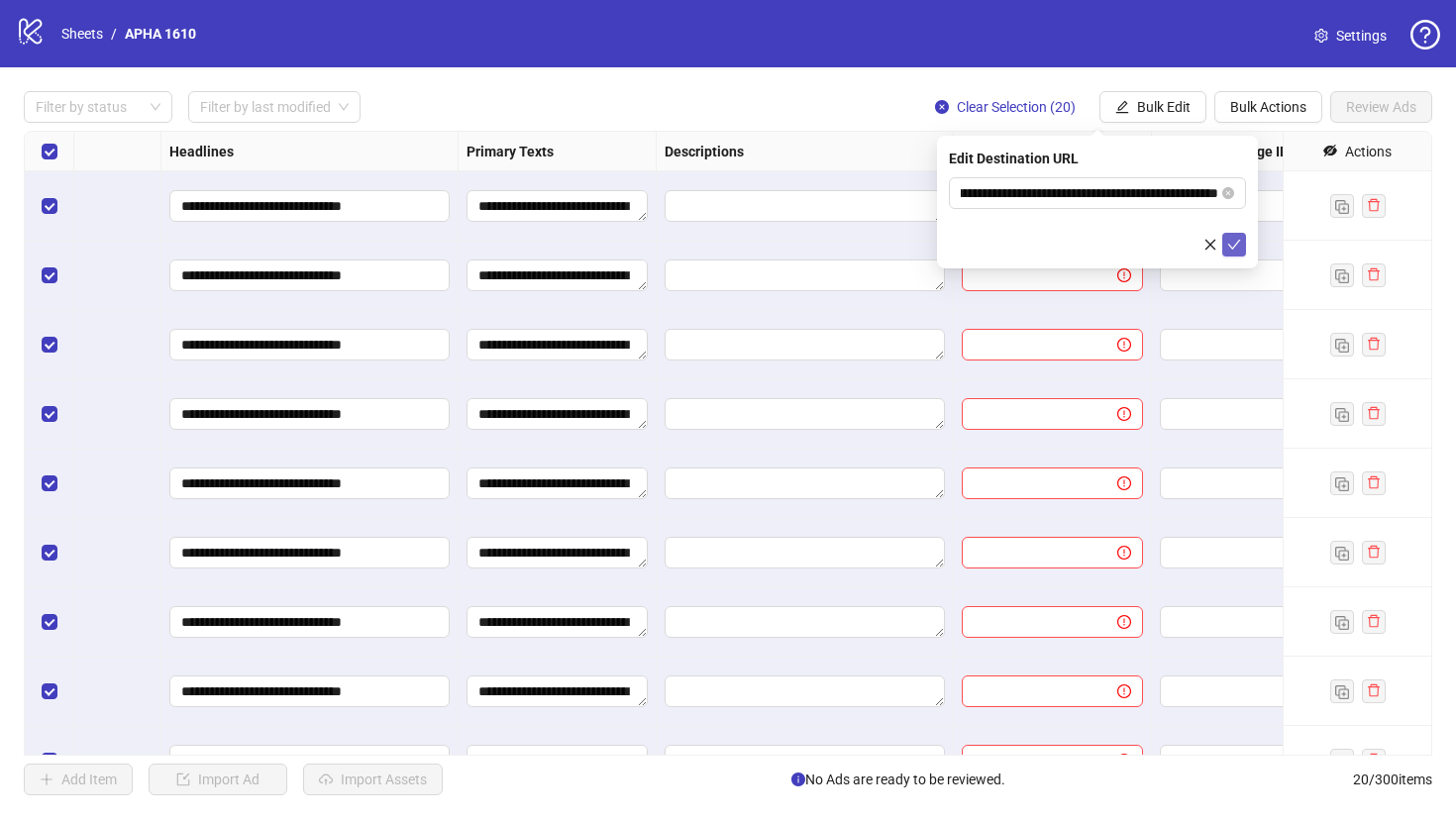 click 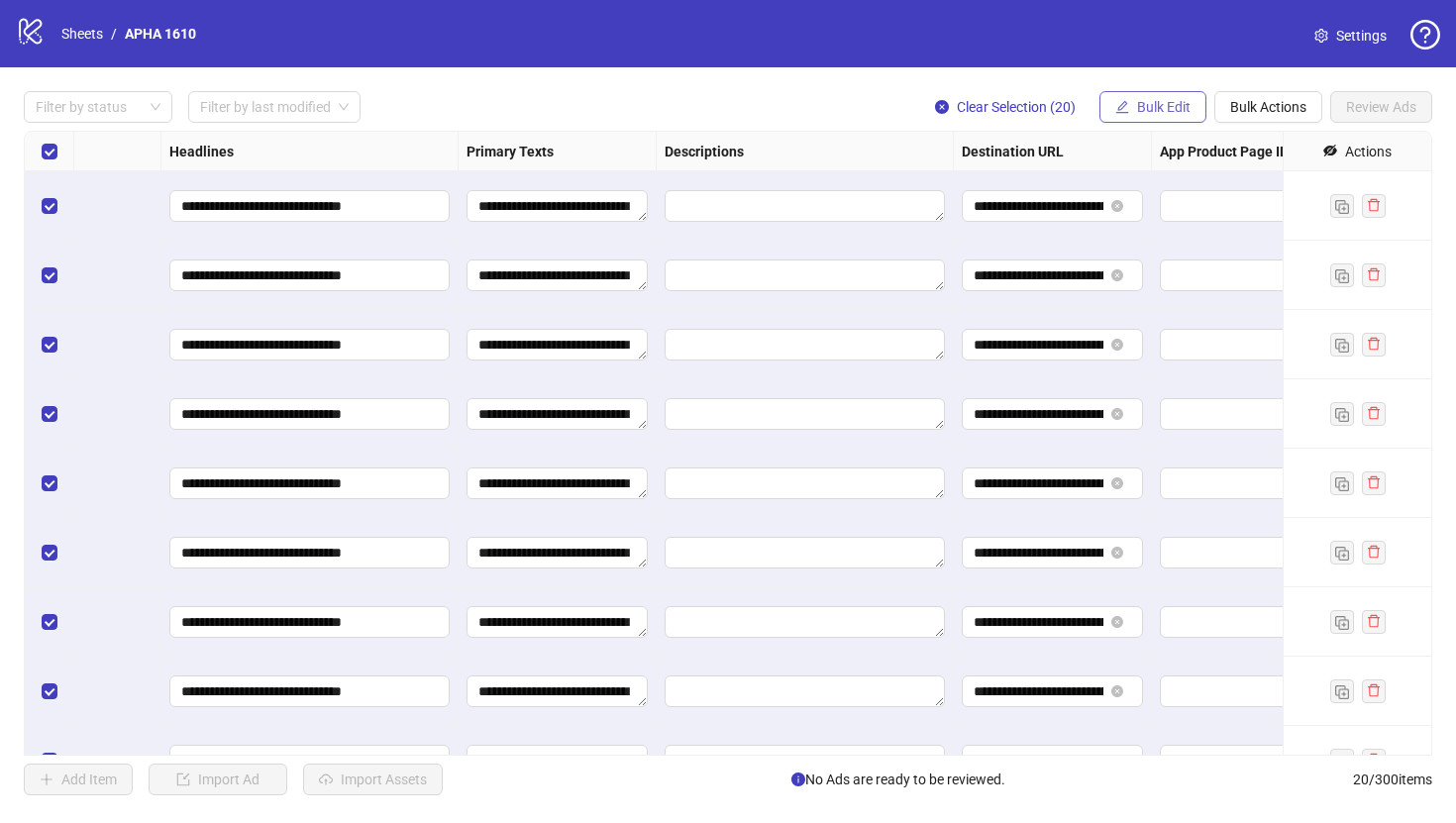 click on "Bulk Edit" at bounding box center [1164, 107] 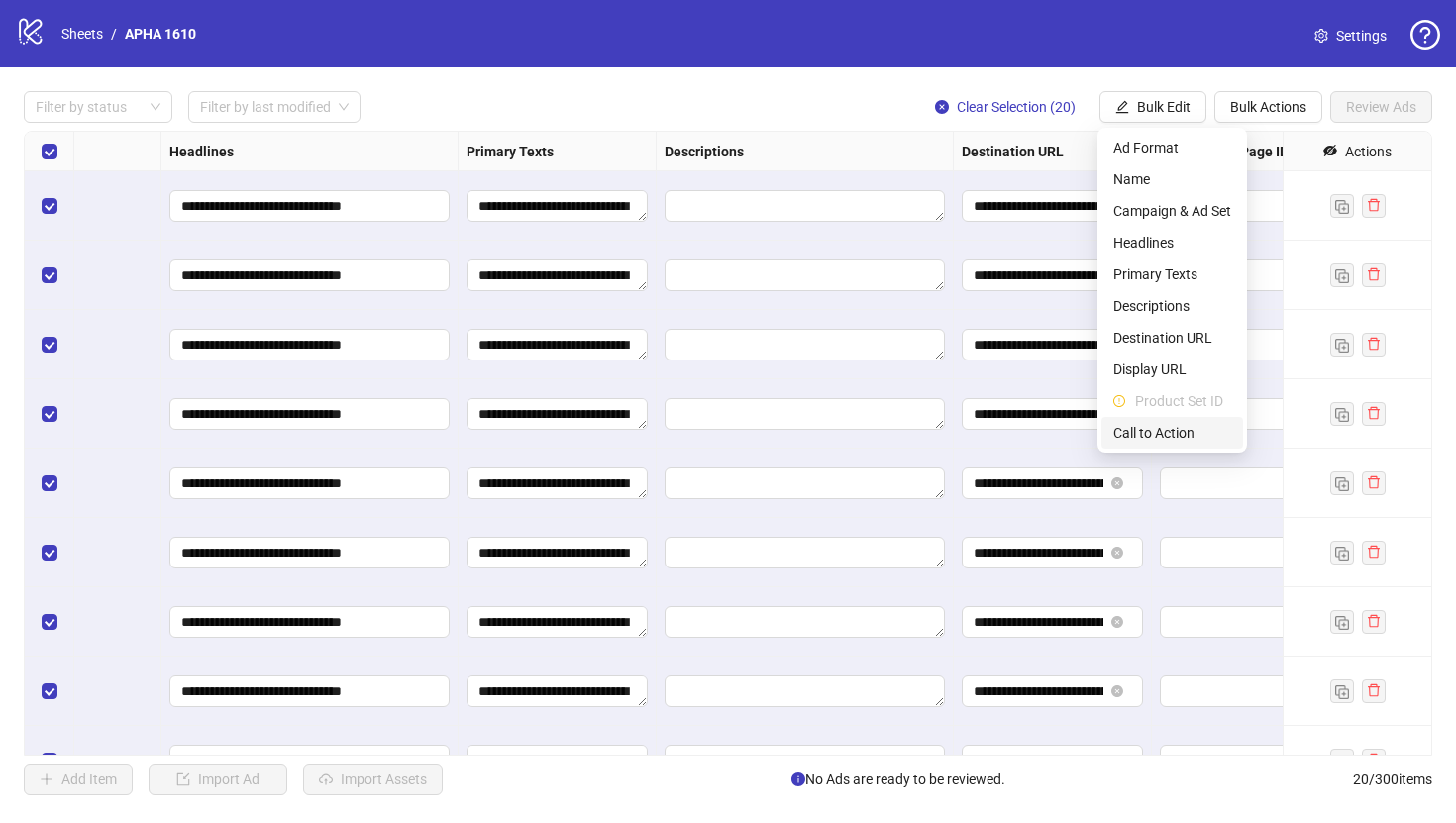 click on "Call to Action" at bounding box center [1172, 433] 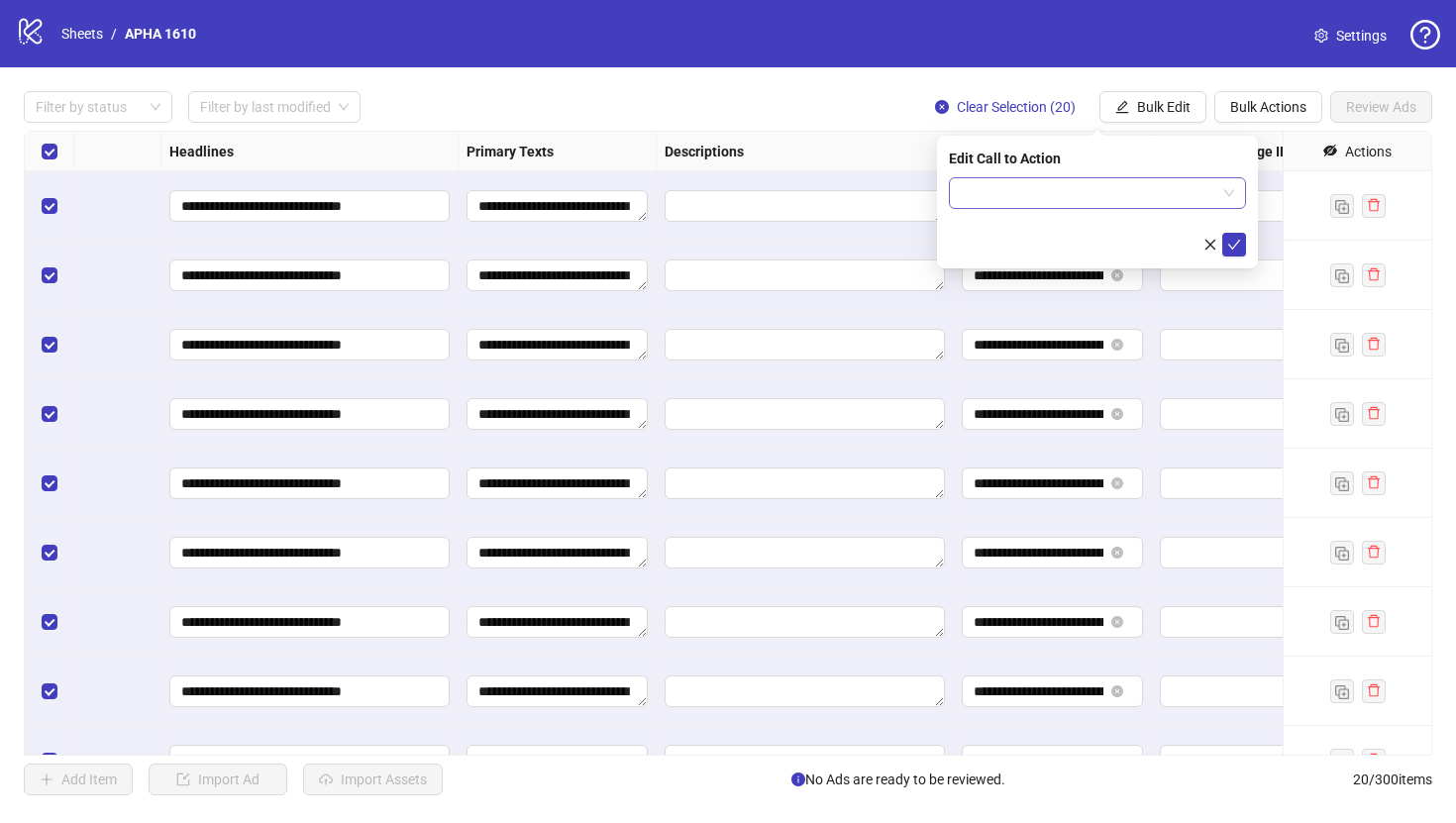 click at bounding box center [1089, 193] 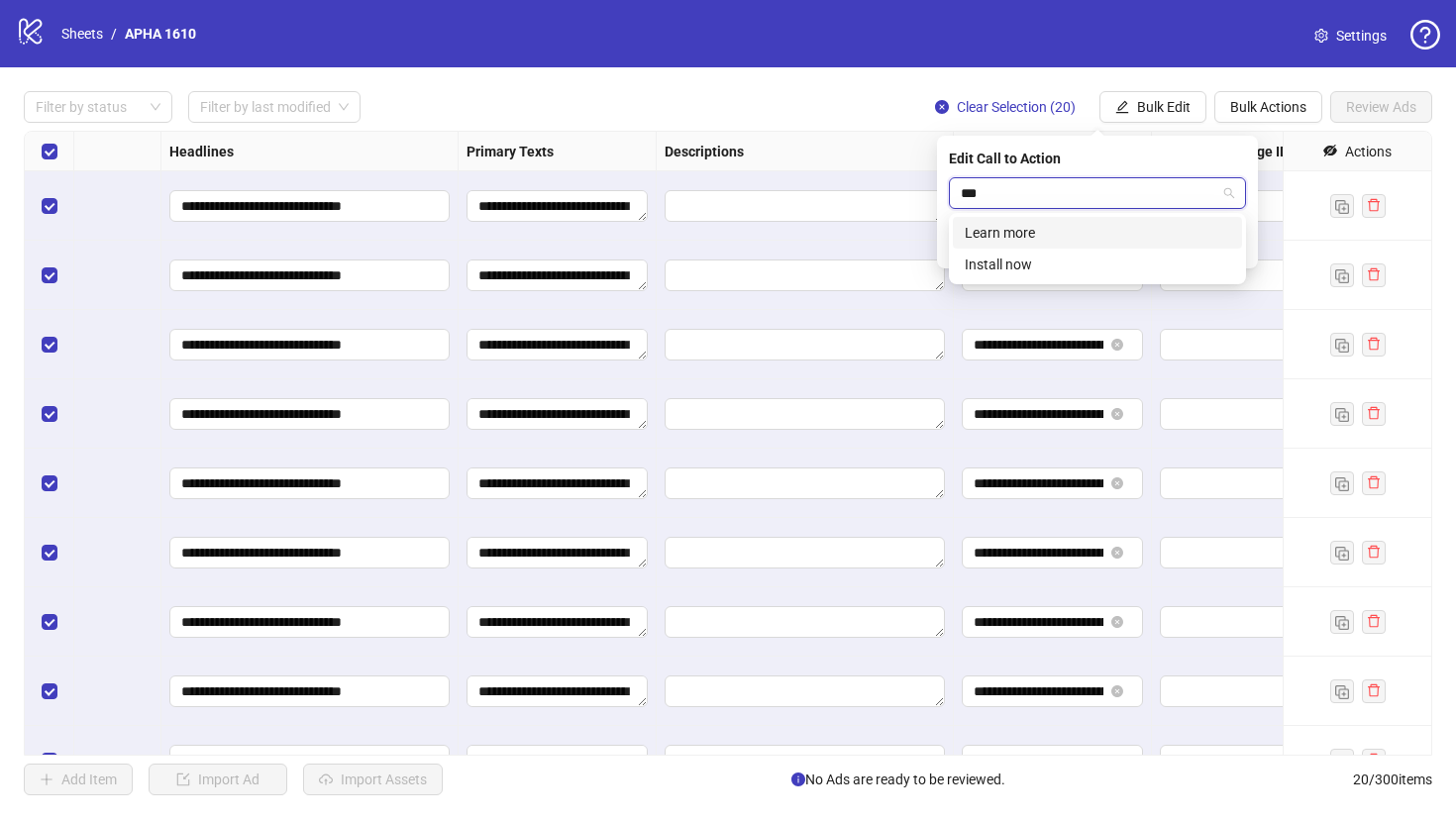 type on "****" 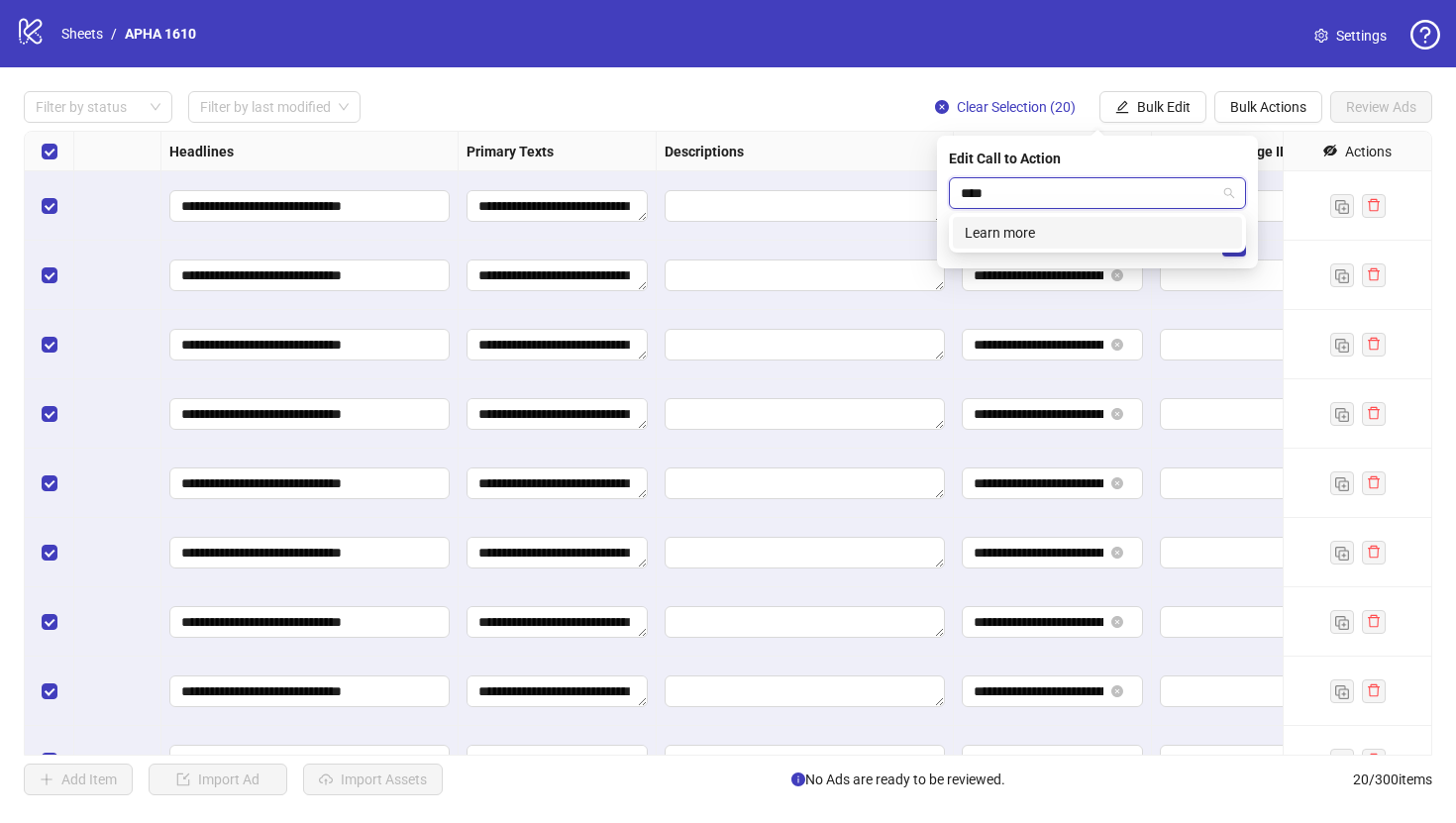 click on "Learn more" at bounding box center (1097, 233) 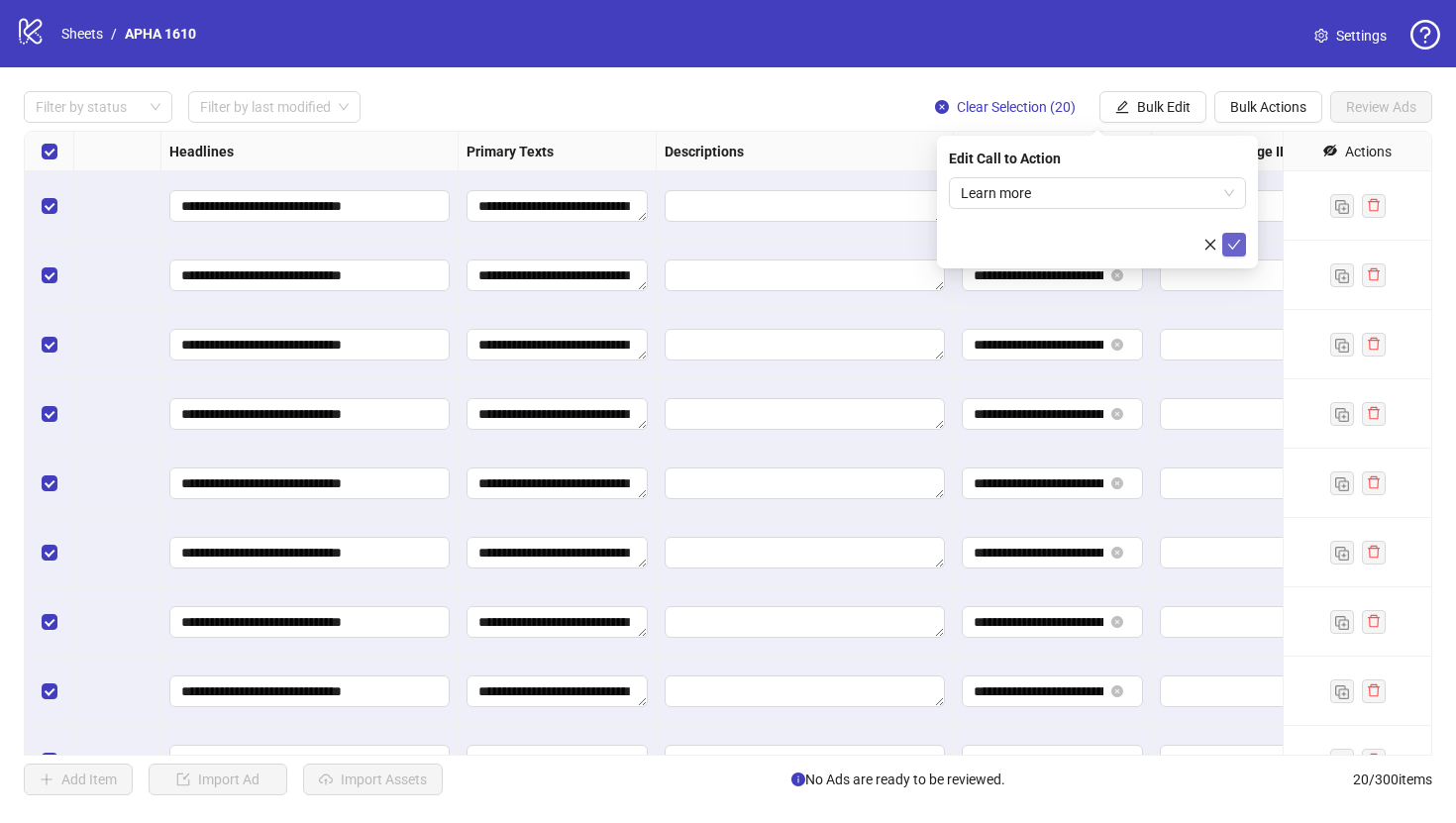 click 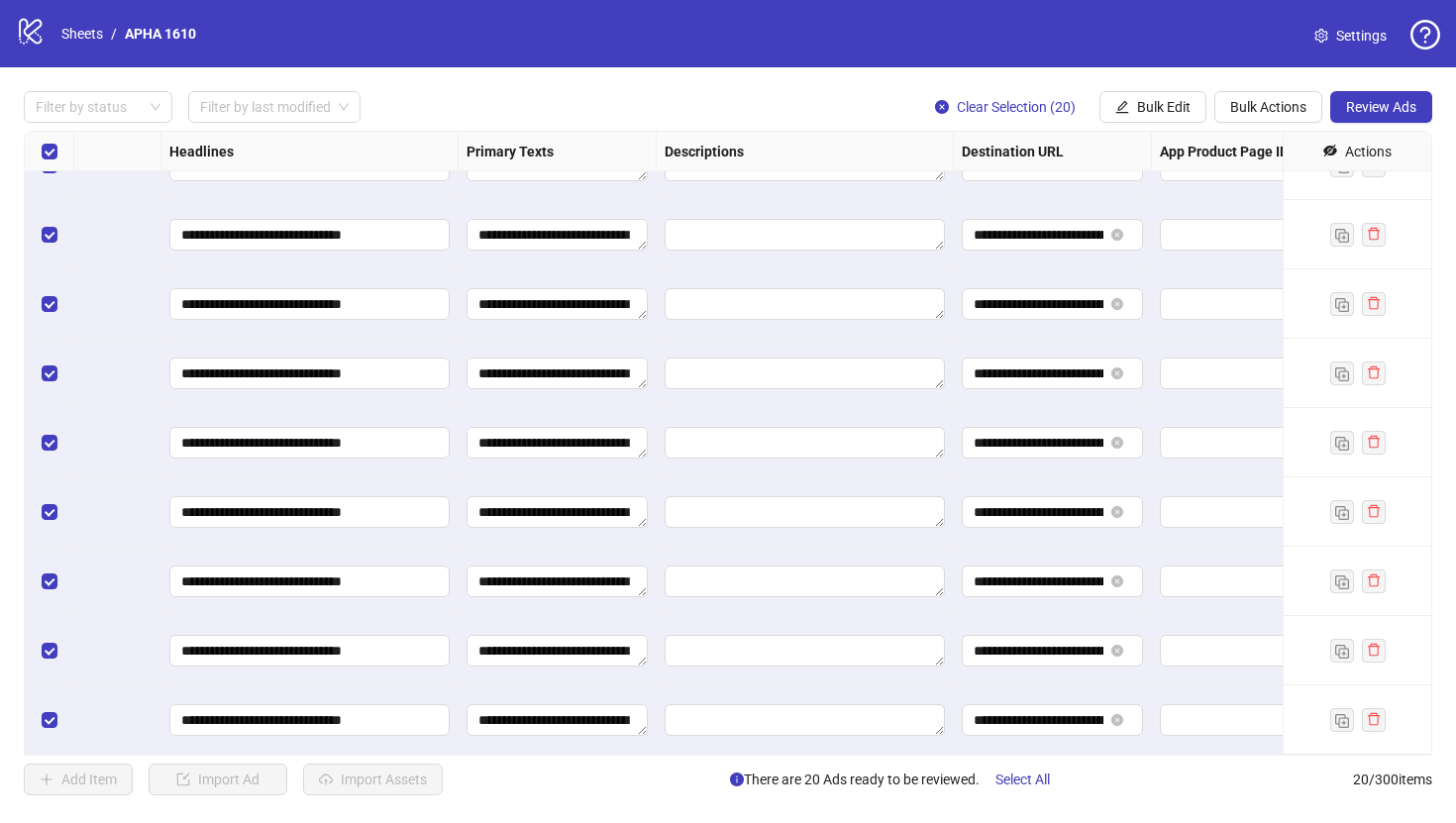 scroll, scrollTop: 803, scrollLeft: 1012, axis: both 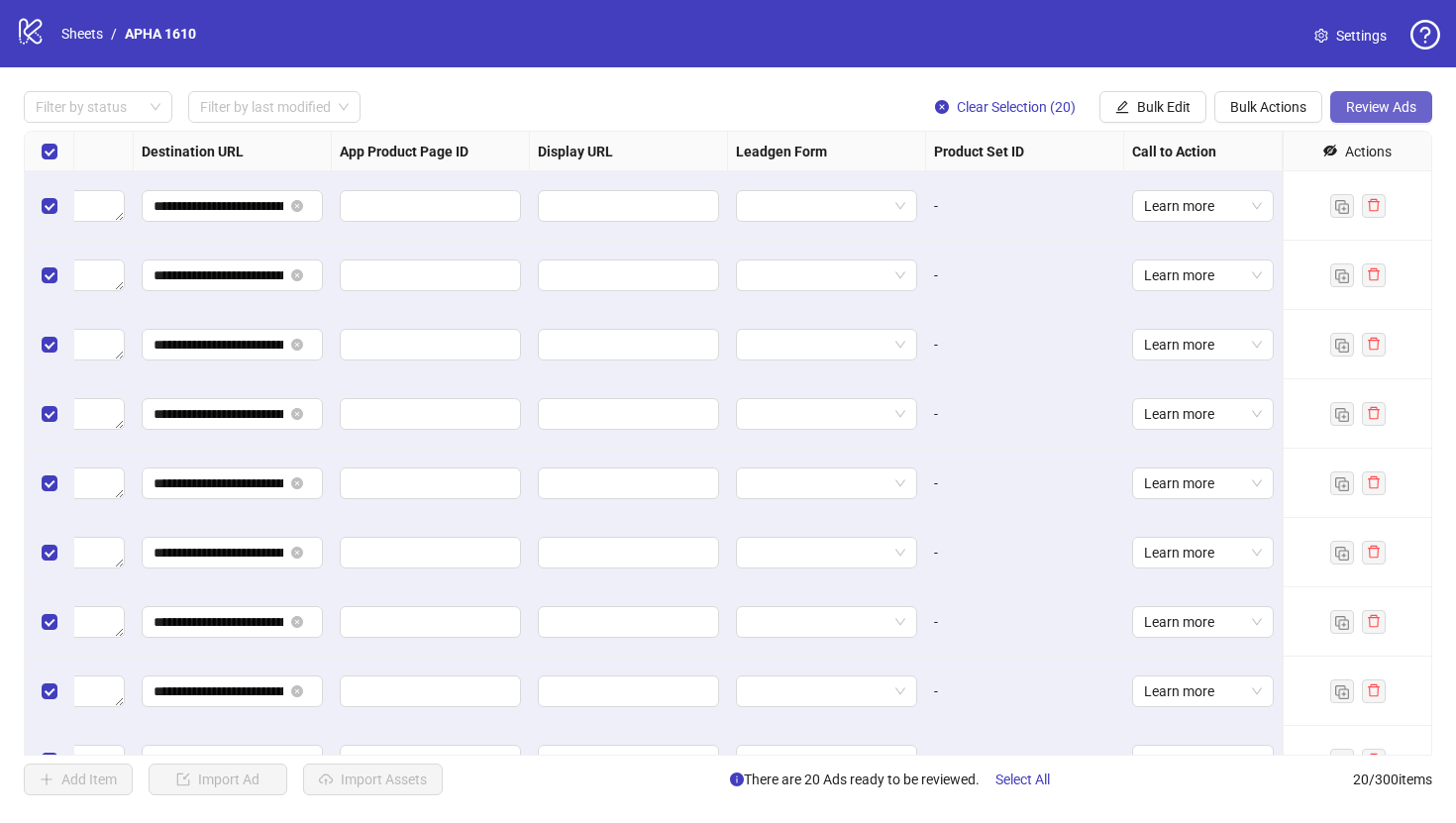 click on "Review Ads" at bounding box center [1381, 107] 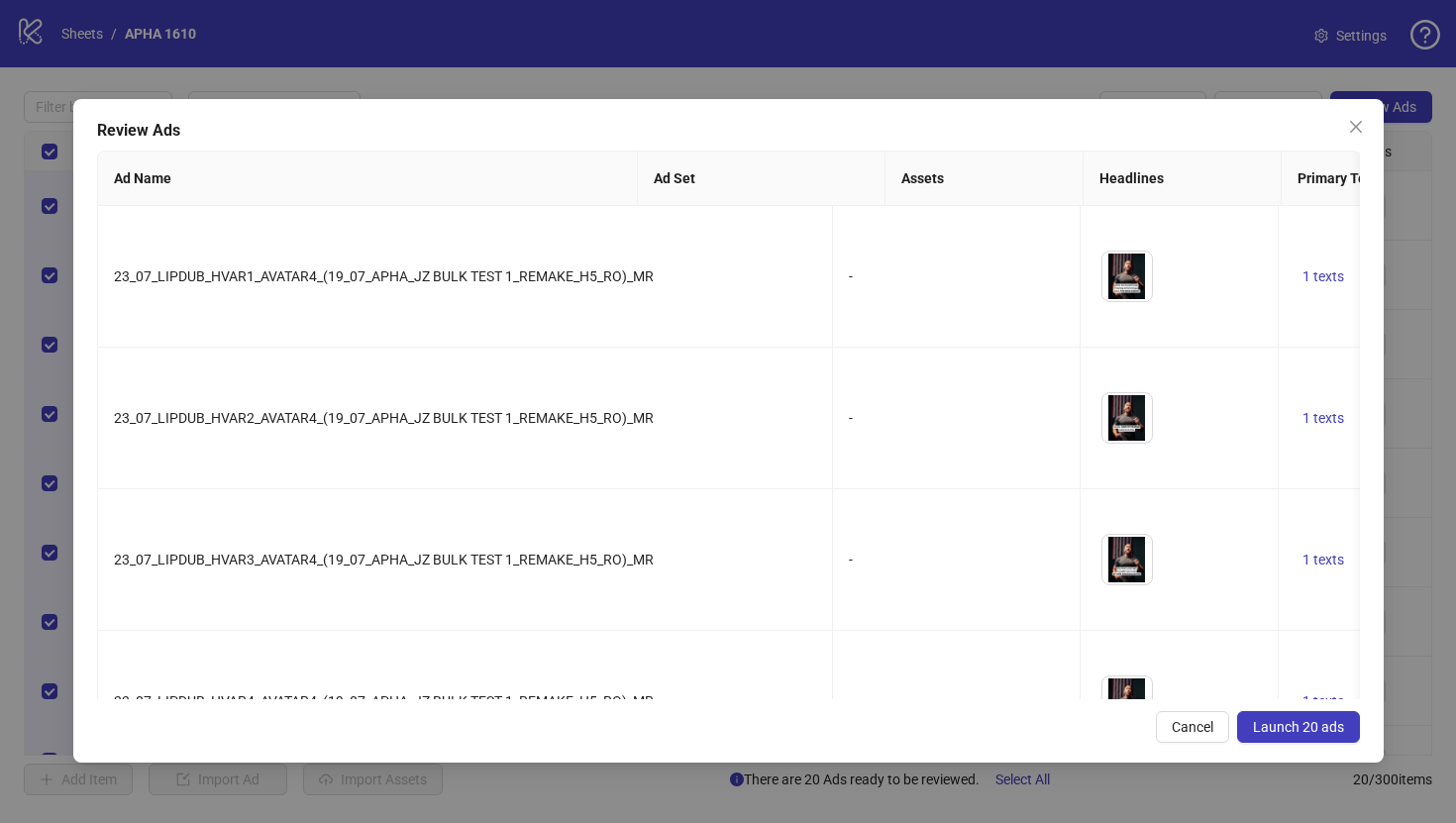 click on "Launch 20 ads" at bounding box center [1299, 727] 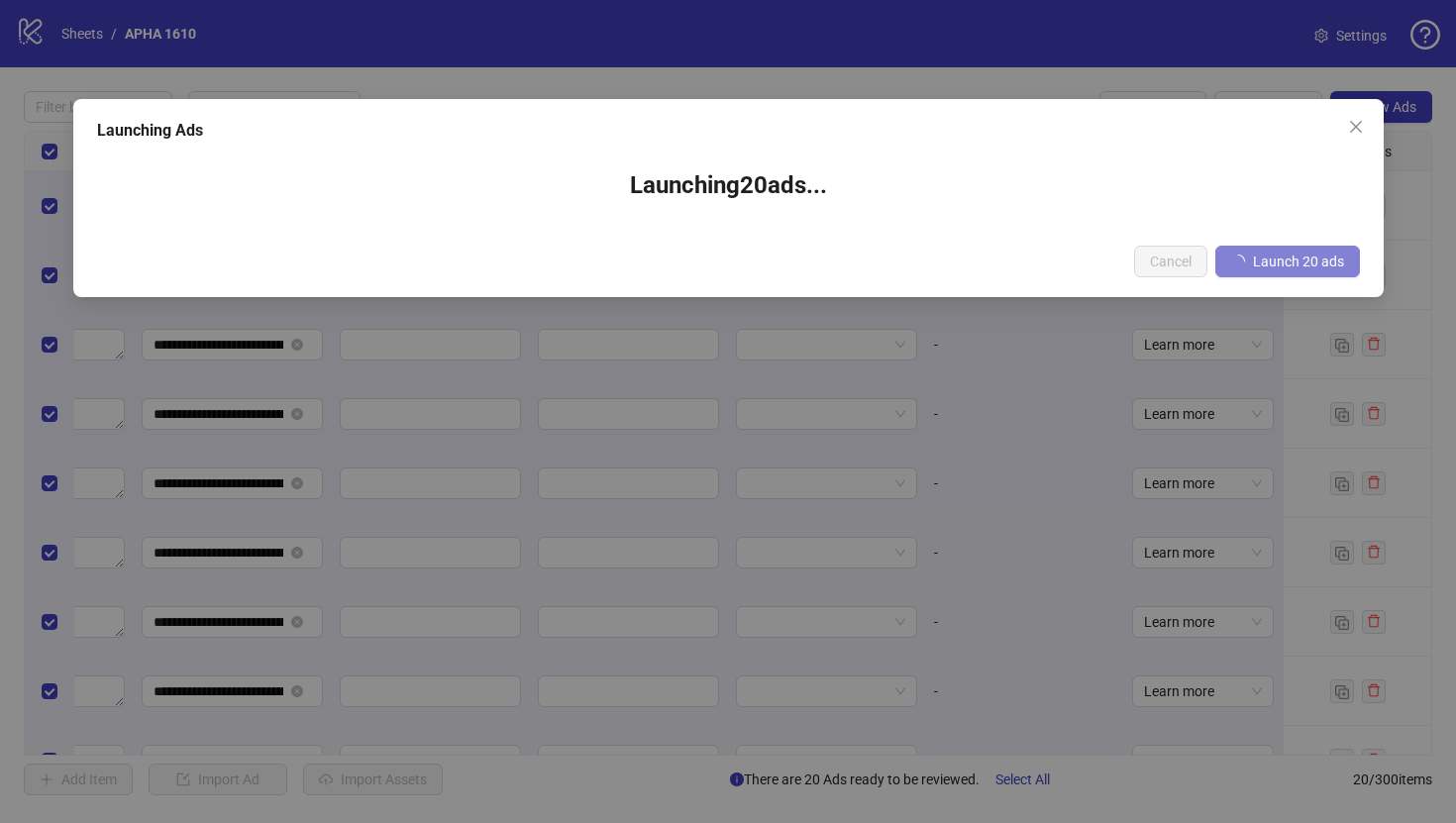 type 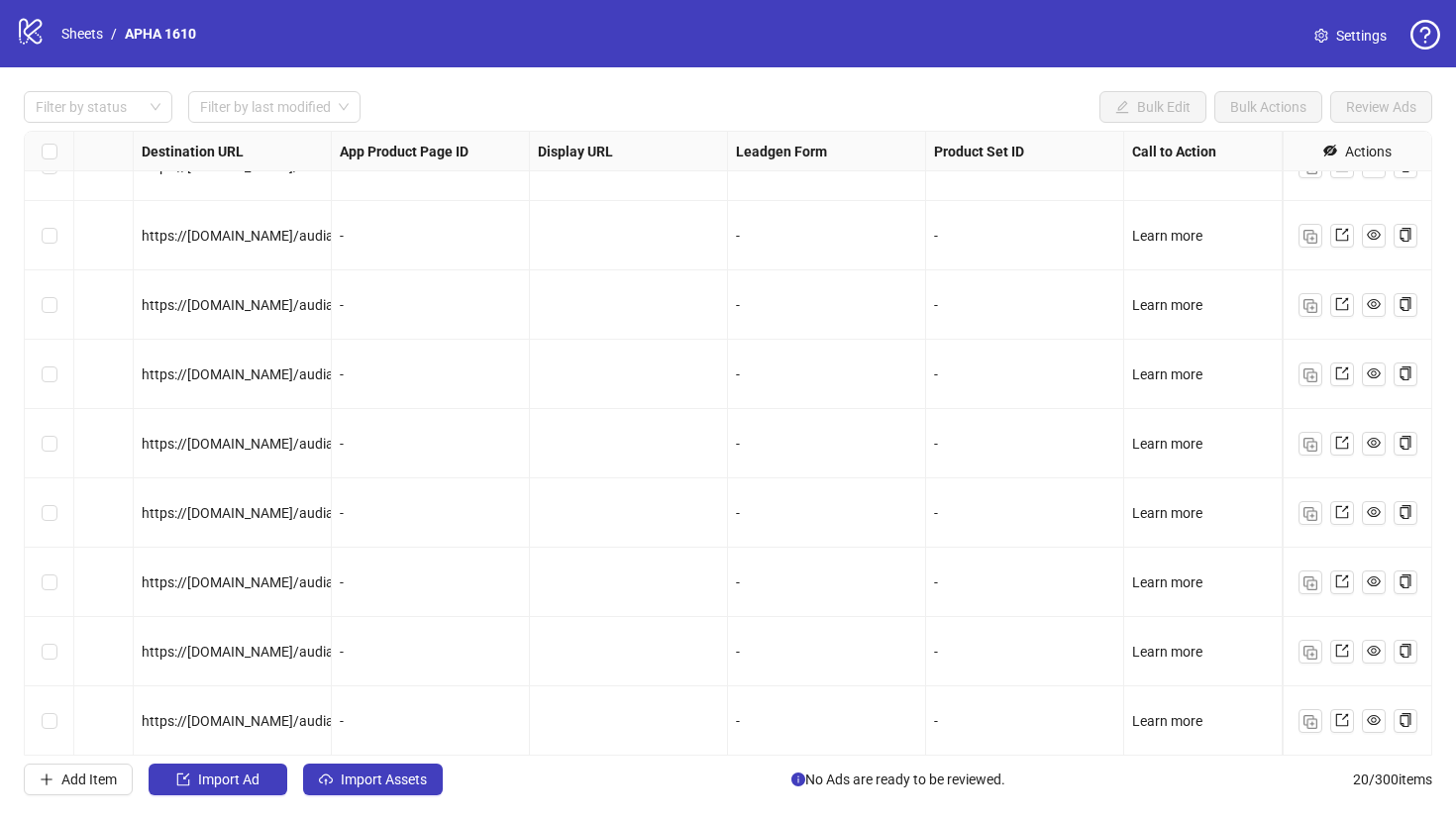 scroll, scrollTop: 0, scrollLeft: 1832, axis: horizontal 